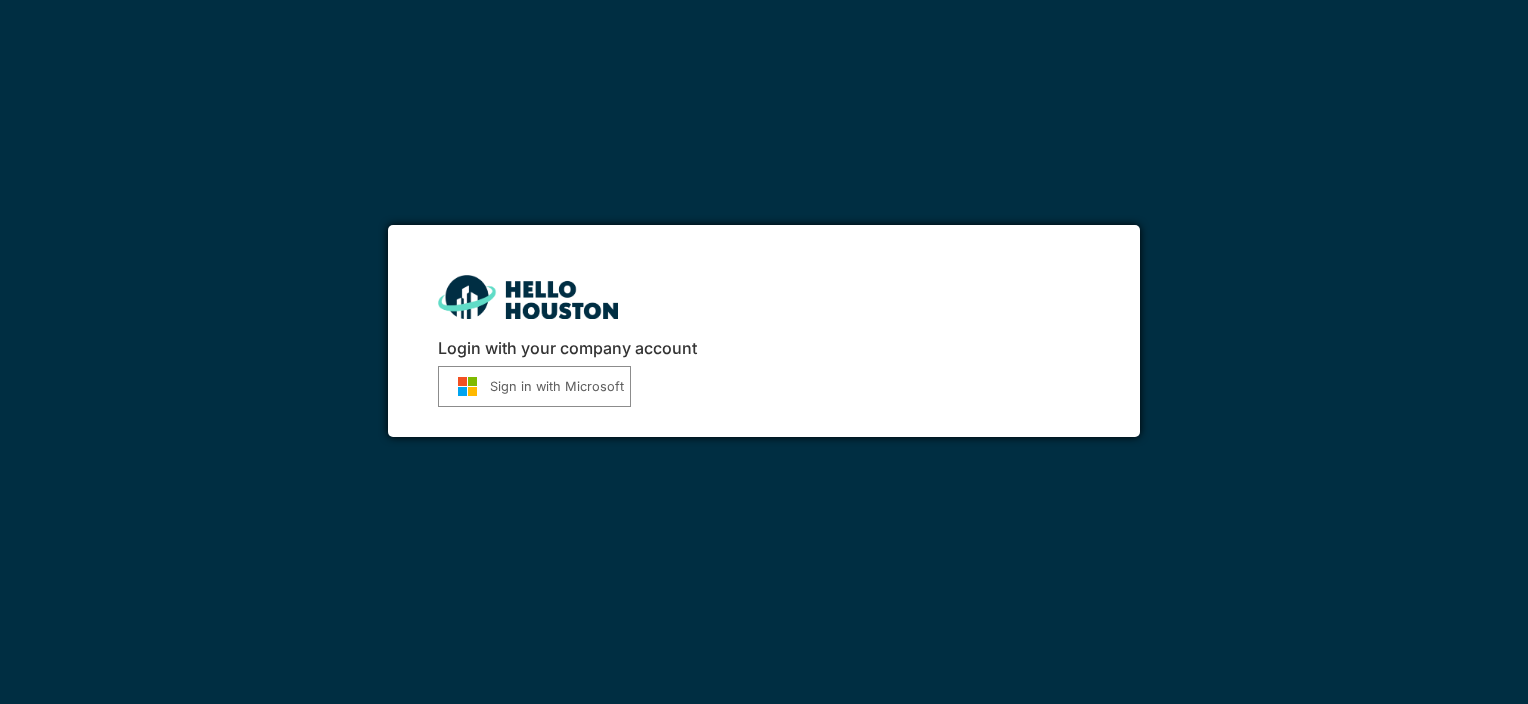 scroll, scrollTop: 0, scrollLeft: 0, axis: both 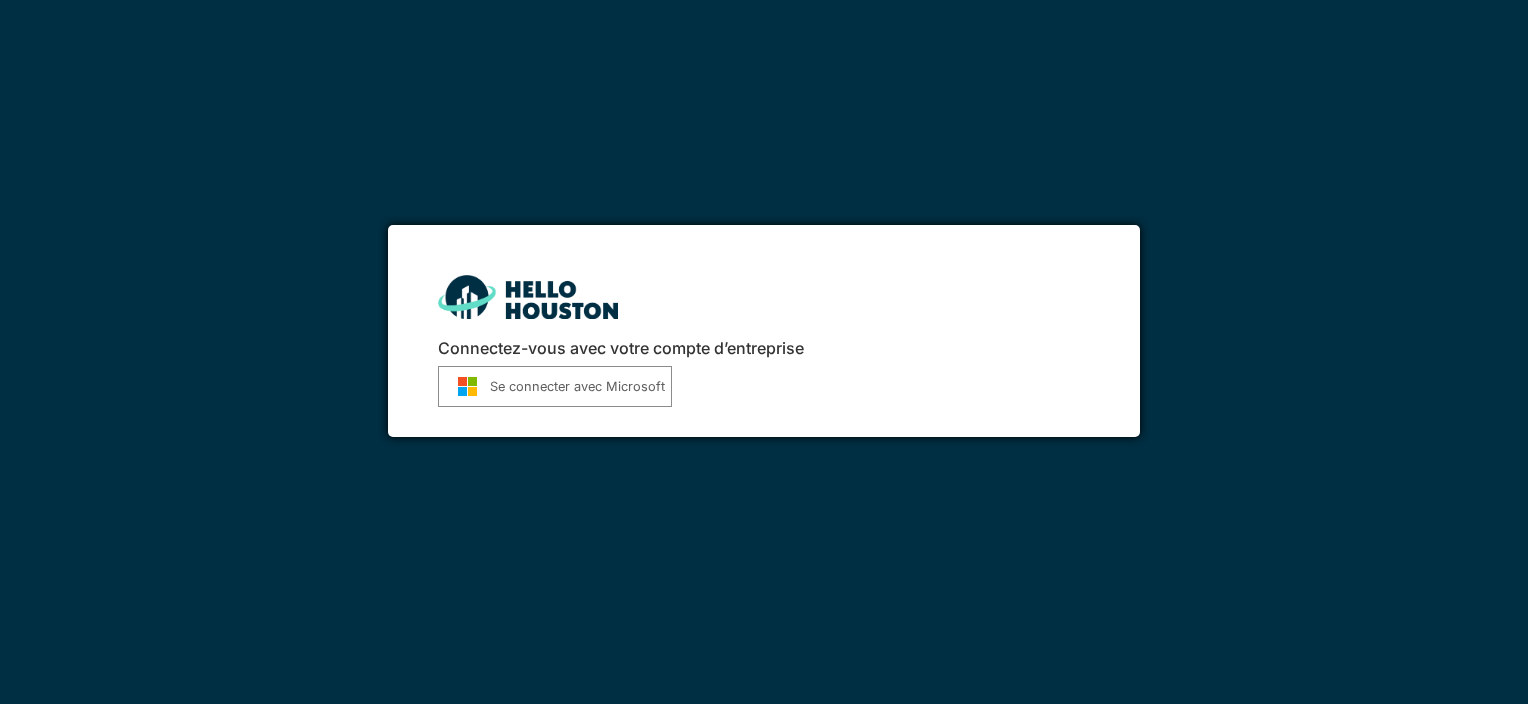 click on "Connectez-vous avec votre compte d’entreprise
Se connecter avec Microsoft" at bounding box center [763, 331] 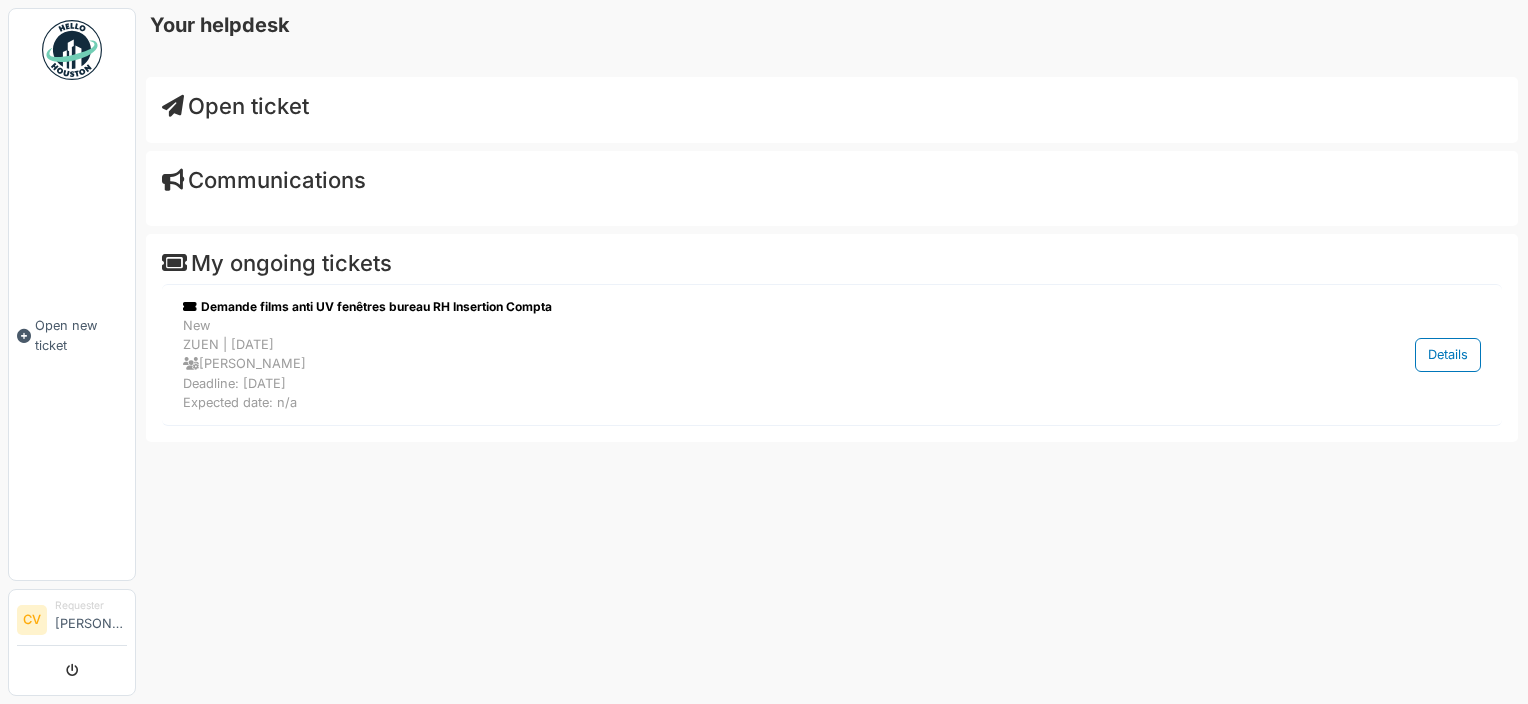 scroll, scrollTop: 0, scrollLeft: 0, axis: both 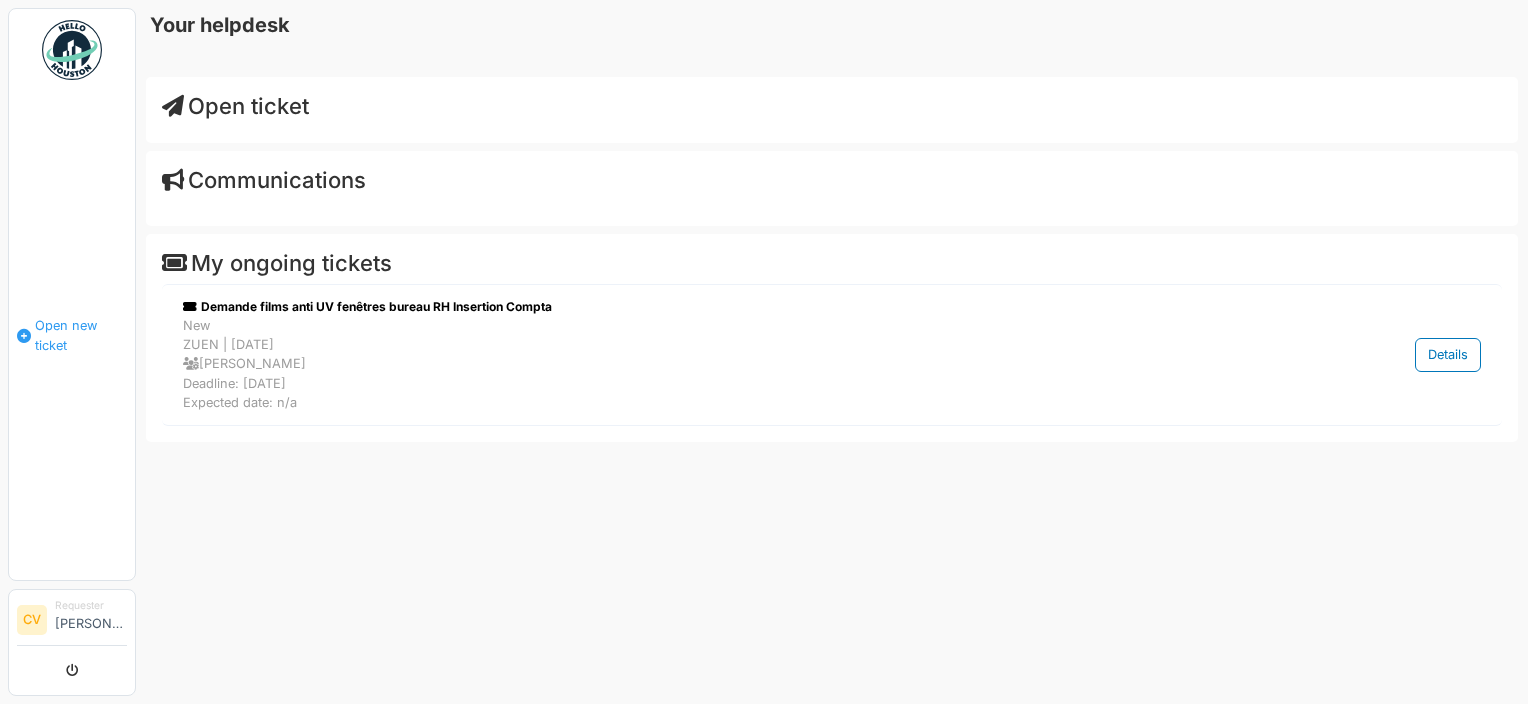 click on "Open new ticket" at bounding box center (81, 335) 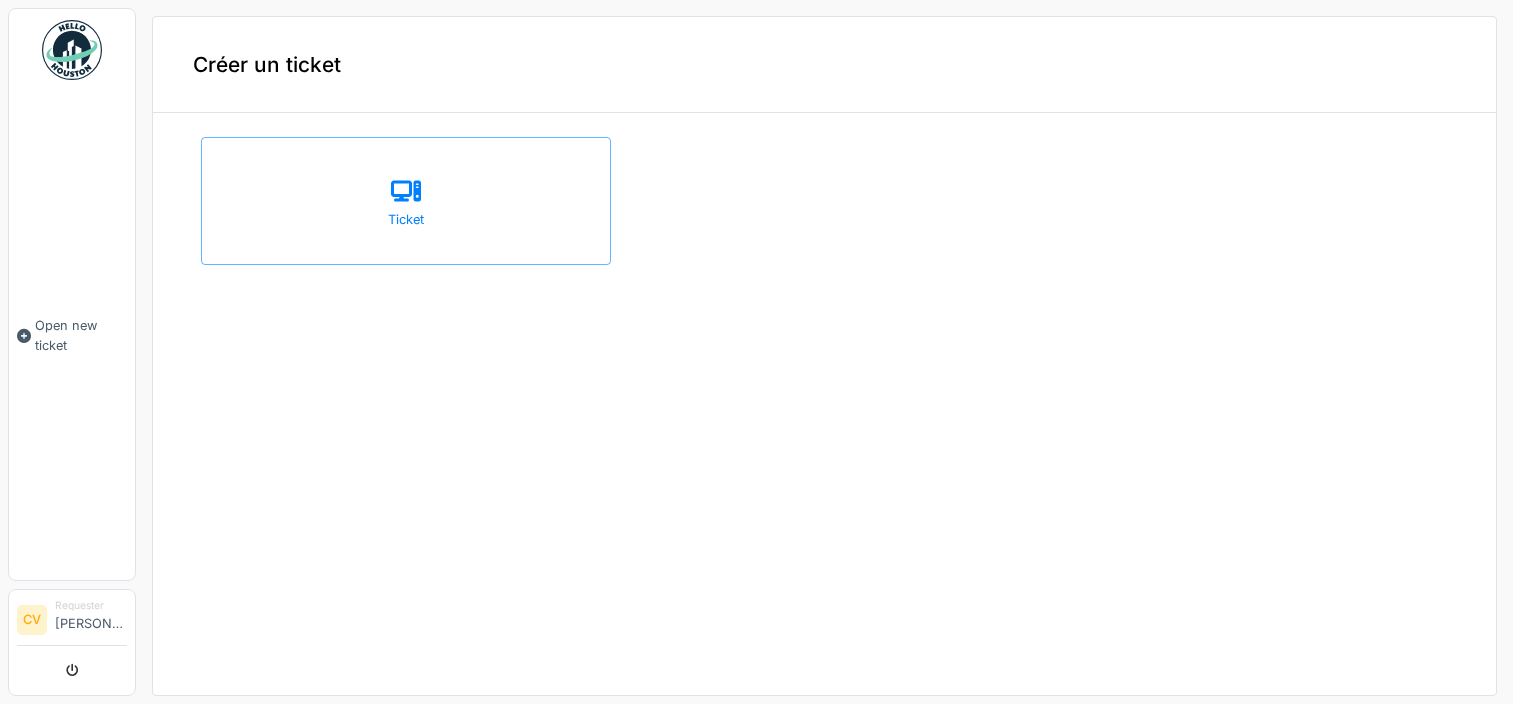 scroll, scrollTop: 0, scrollLeft: 0, axis: both 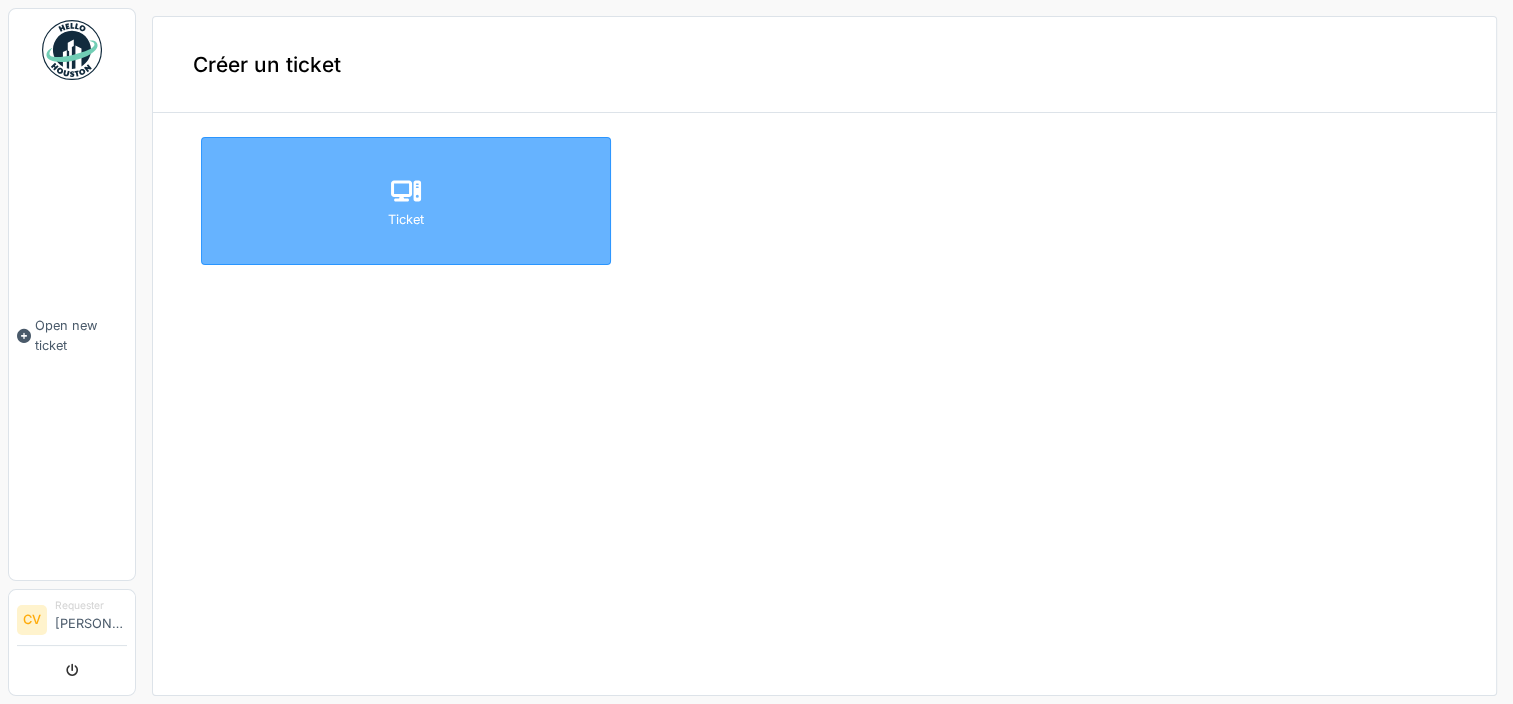 click 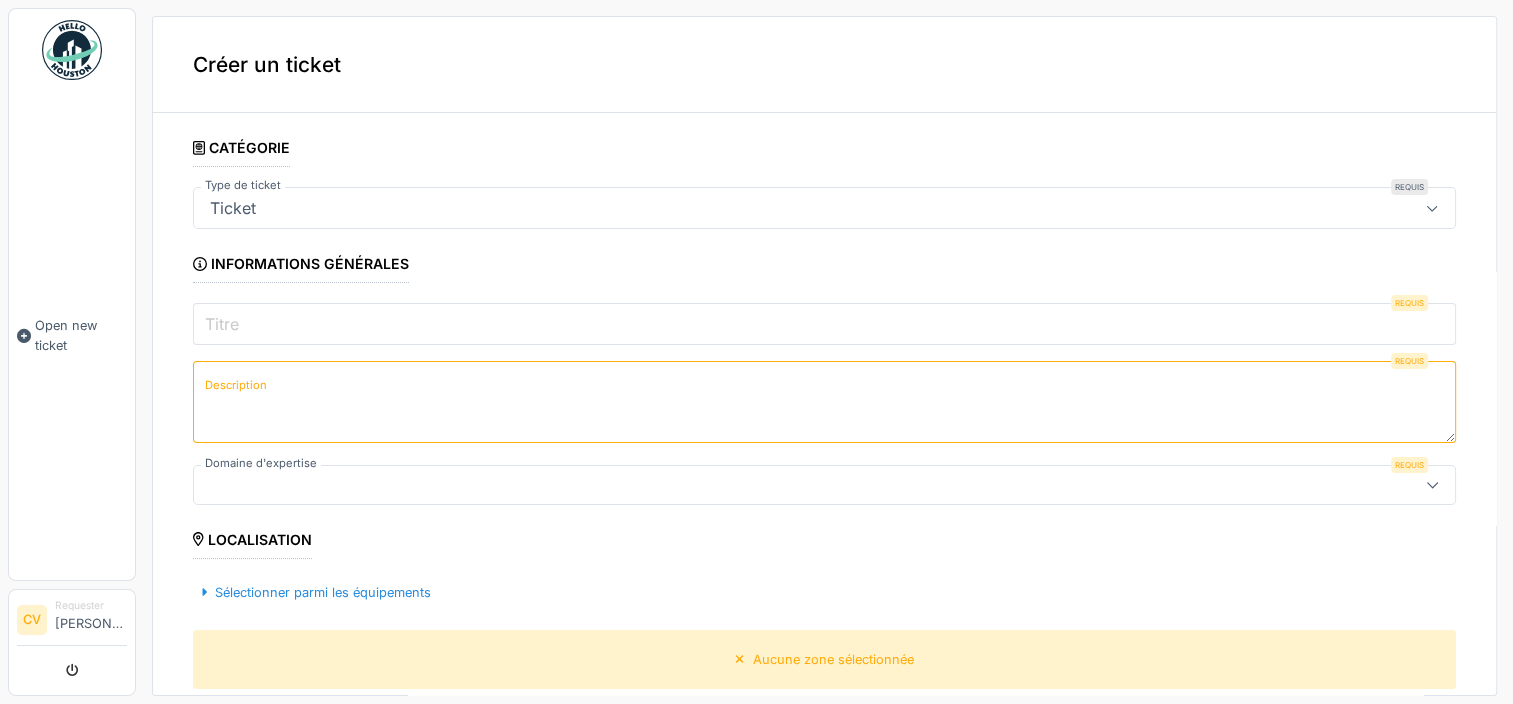 click at bounding box center [1432, 208] 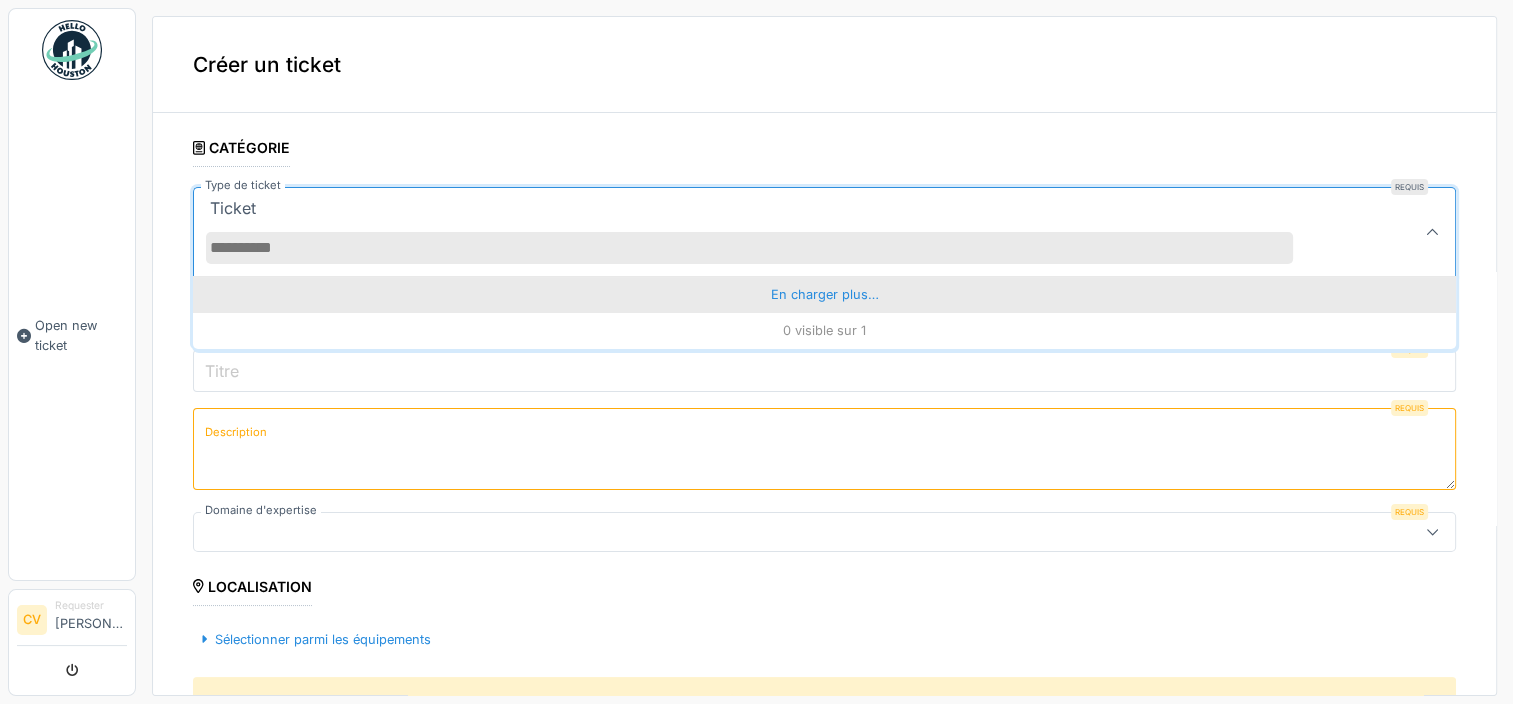 click on "En charger plus…" at bounding box center (824, 294) 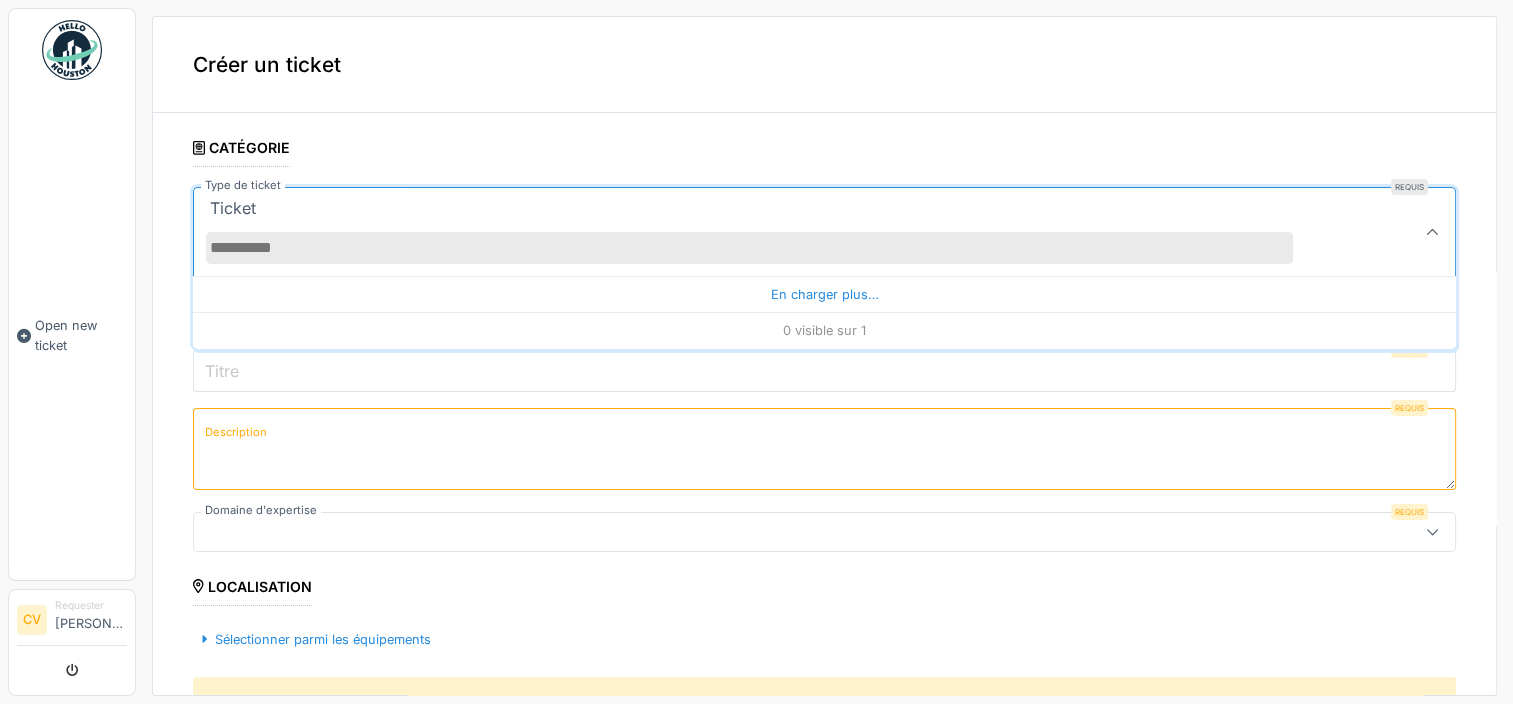 click on "**********" at bounding box center (824, 702) 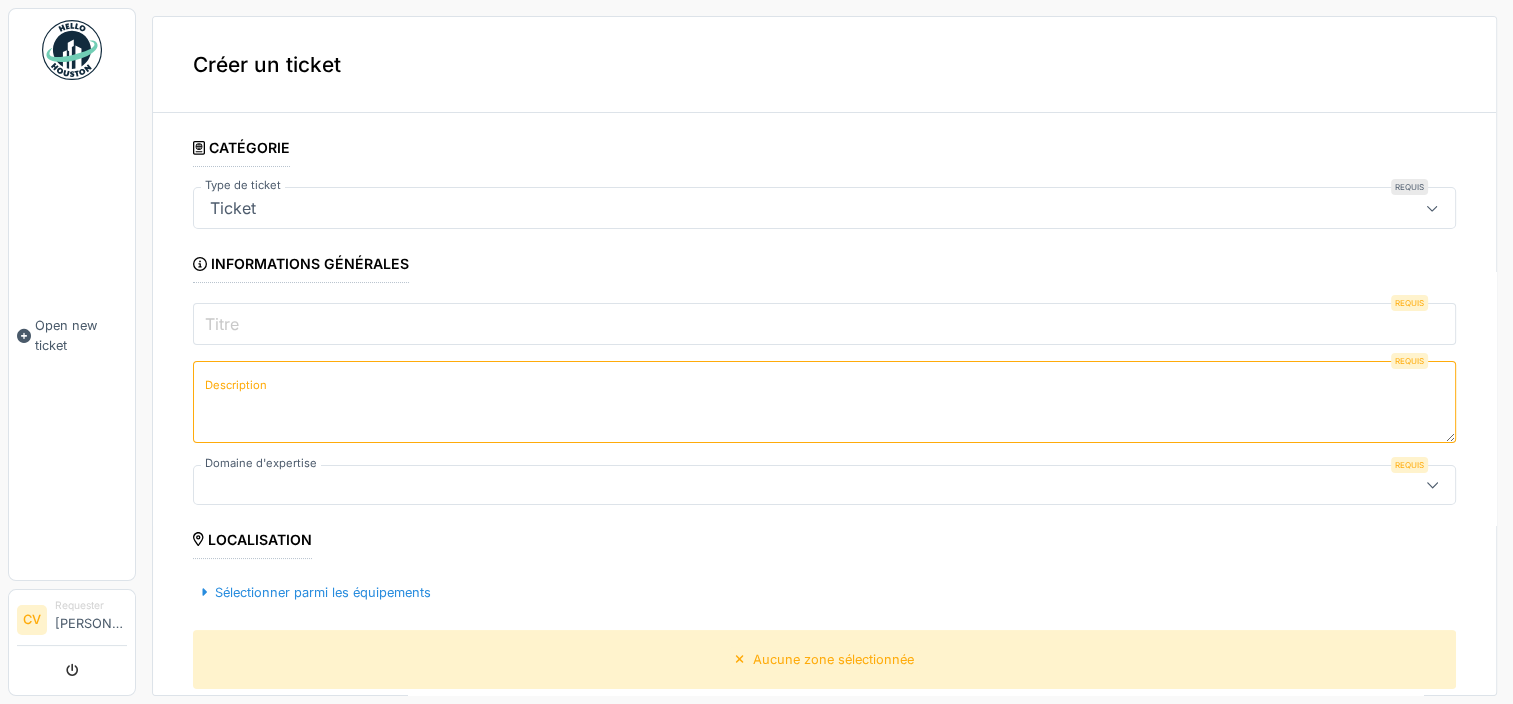 click 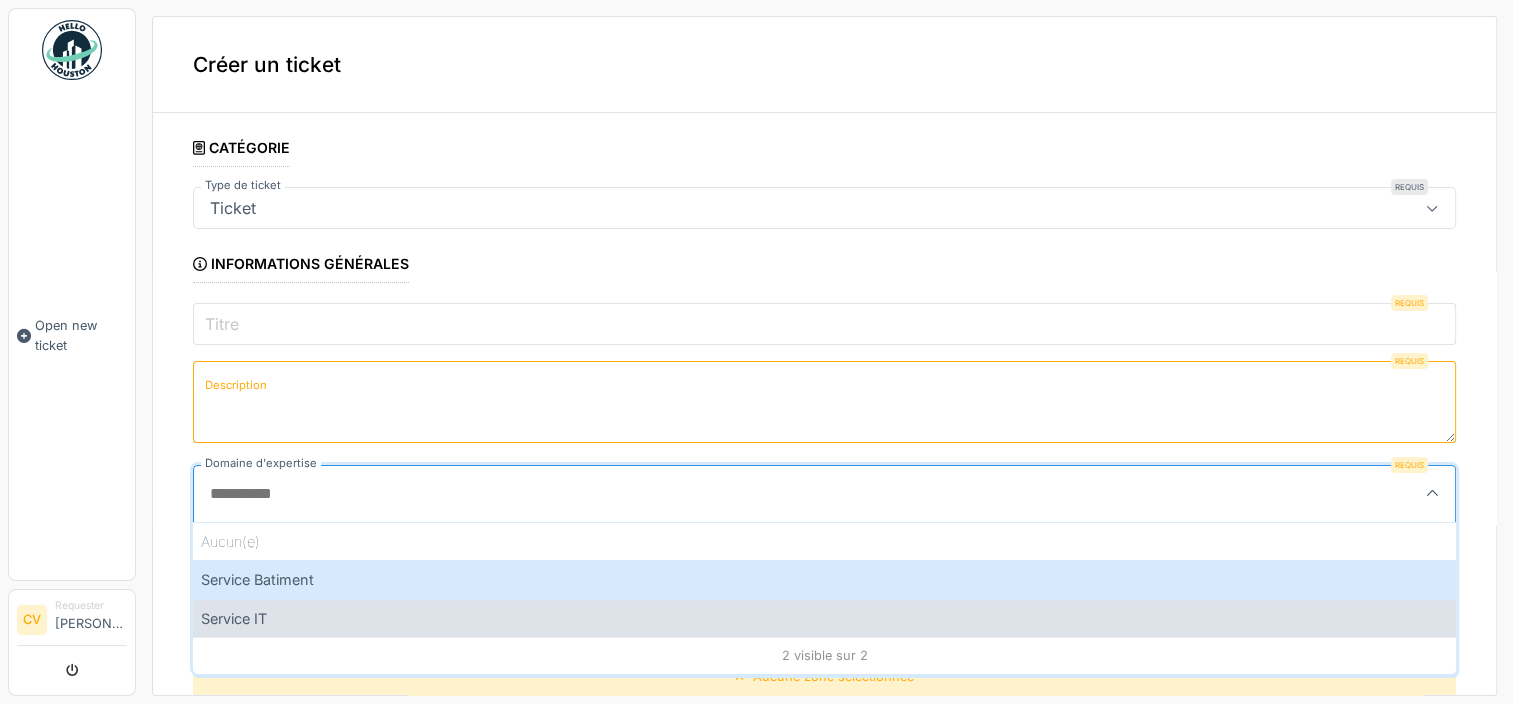 click on "Service IT" at bounding box center (824, 618) 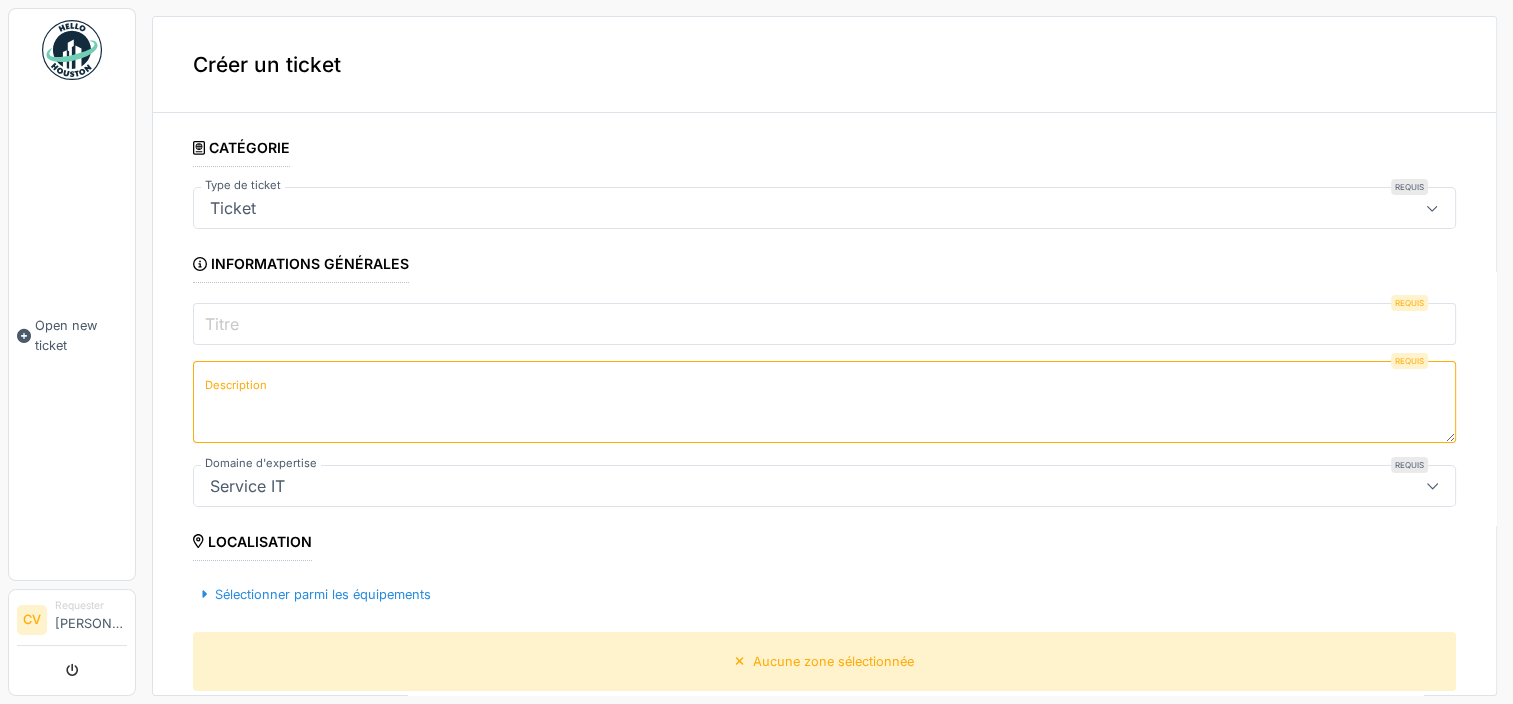 click on "Titre" at bounding box center [824, 324] 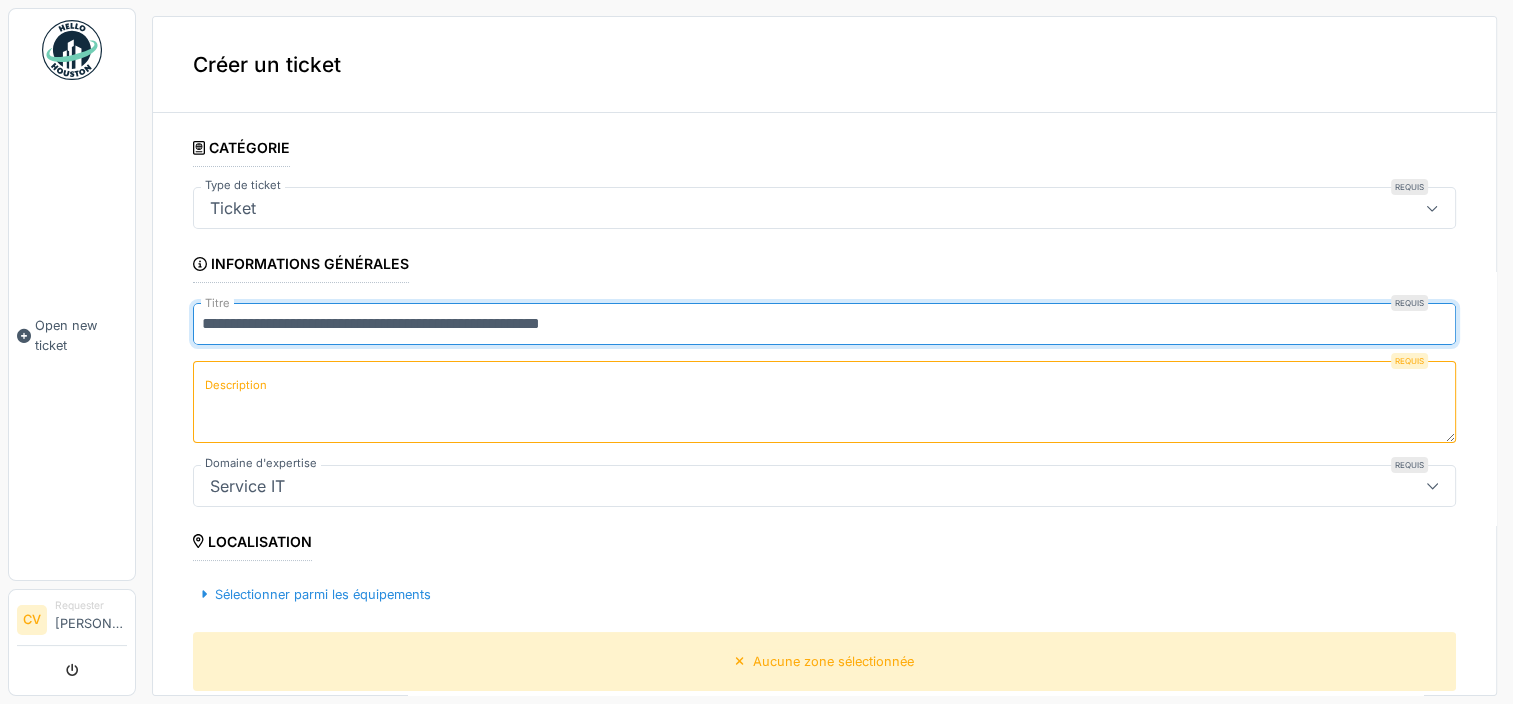 type on "**********" 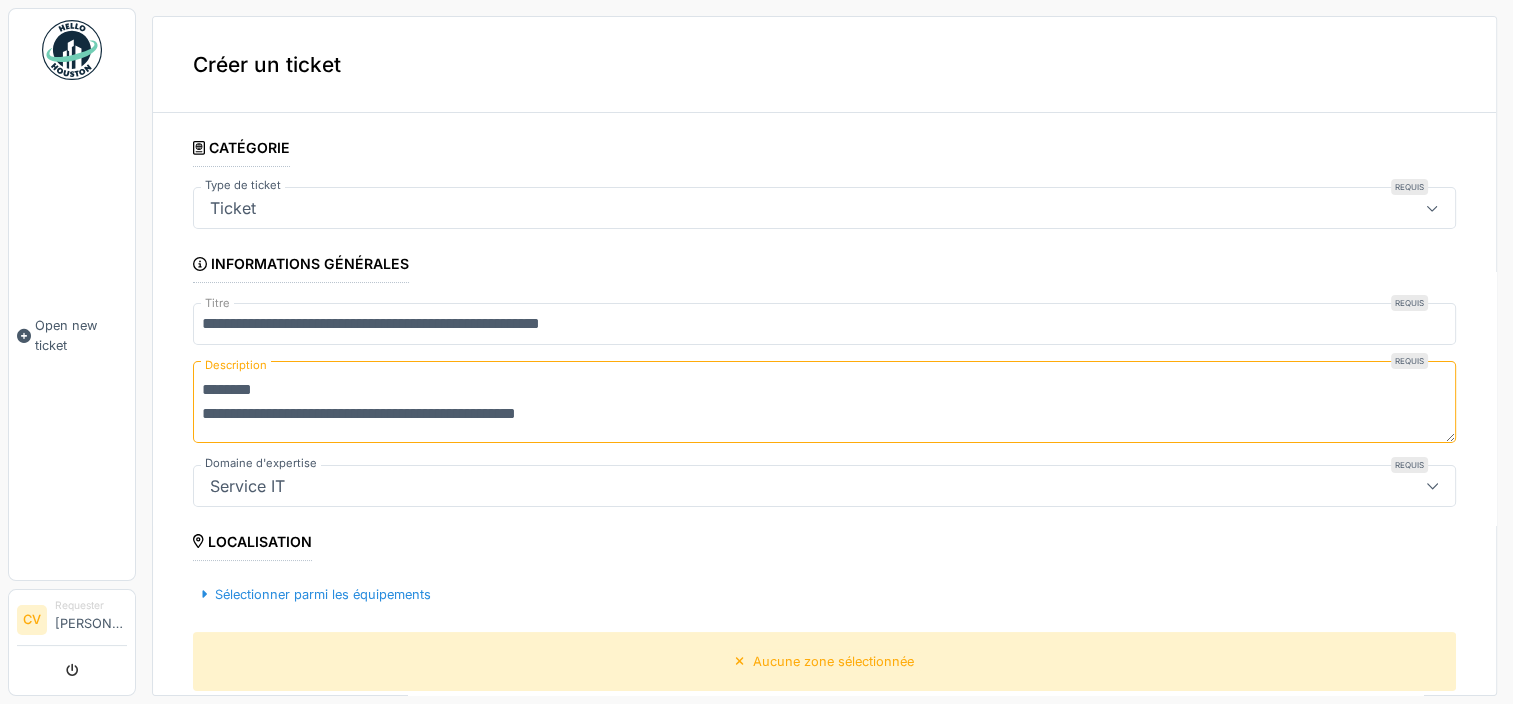 paste on "**********" 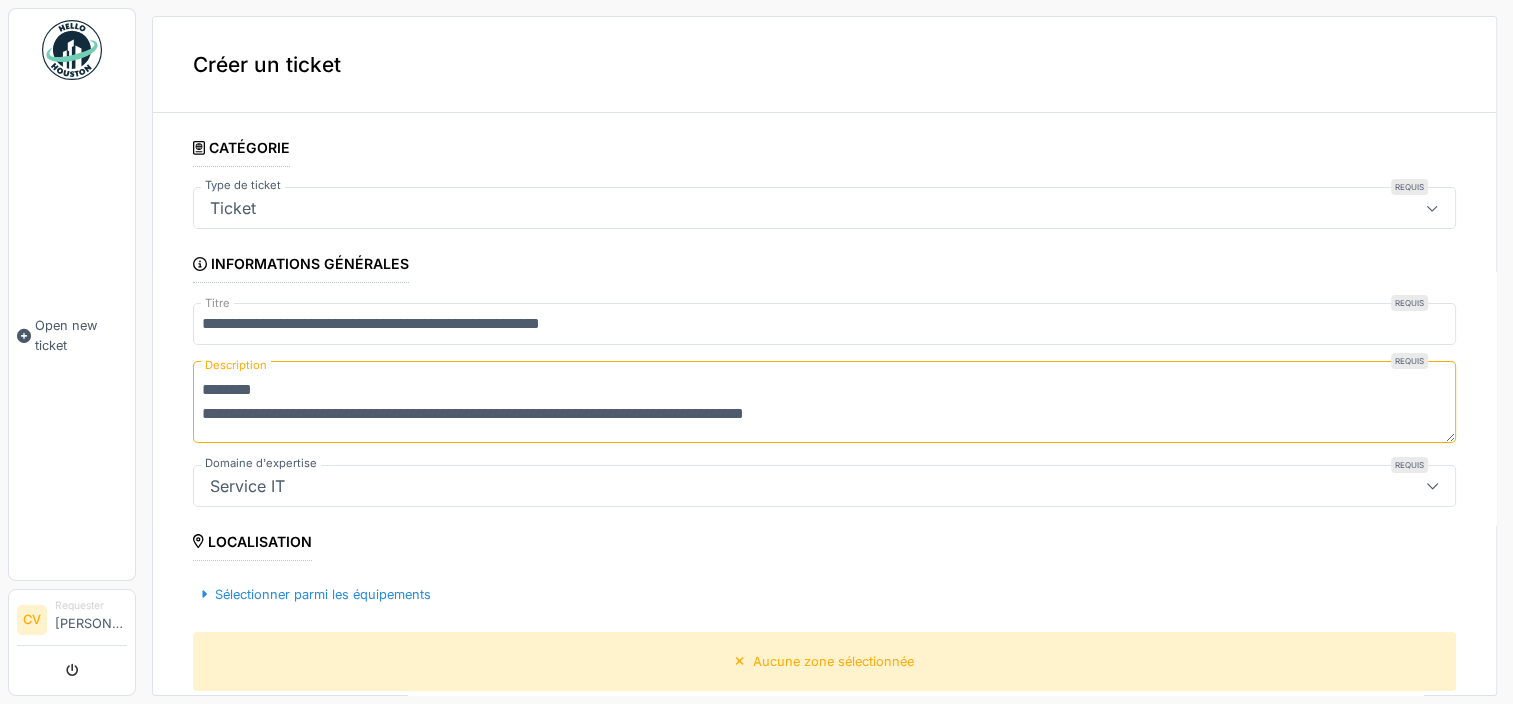 click on "**********" at bounding box center (824, 402) 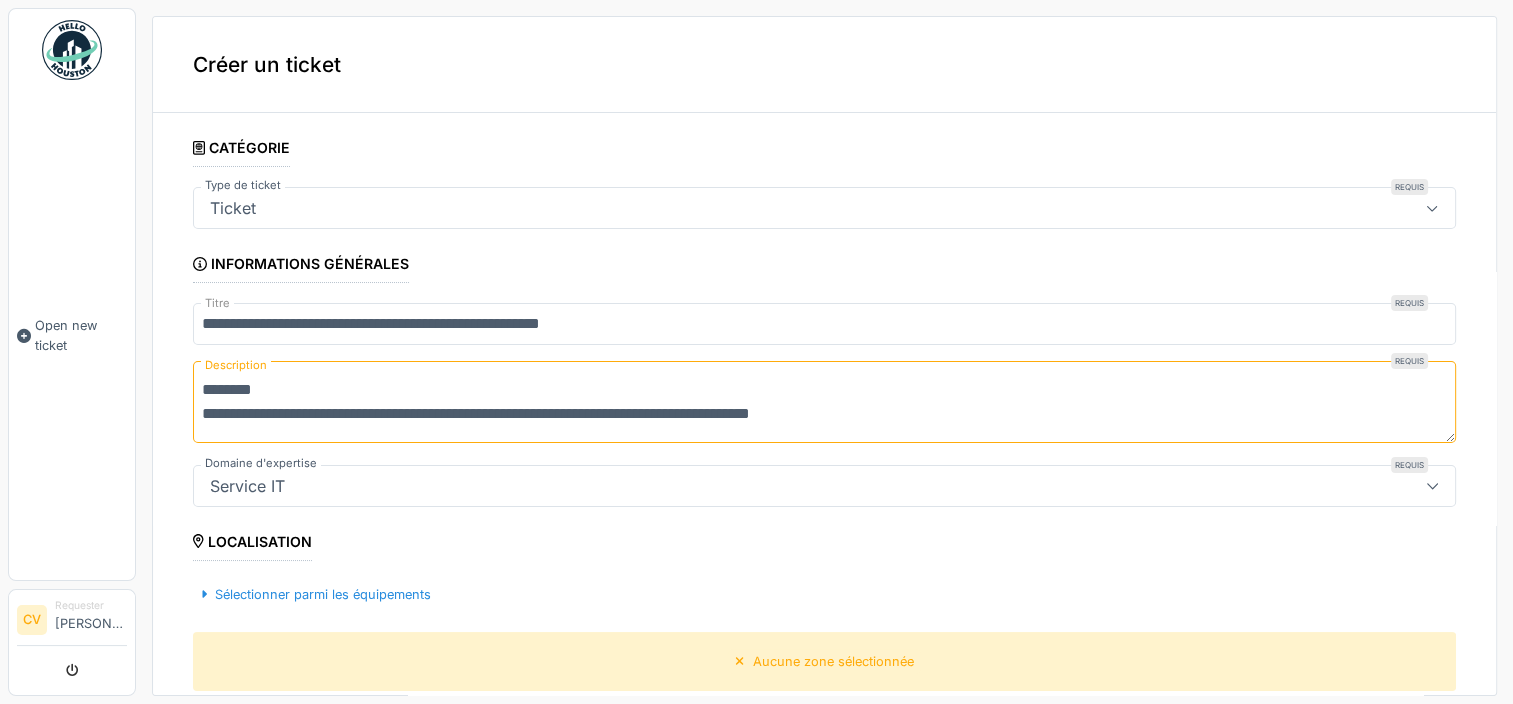 click on "**********" at bounding box center (824, 402) 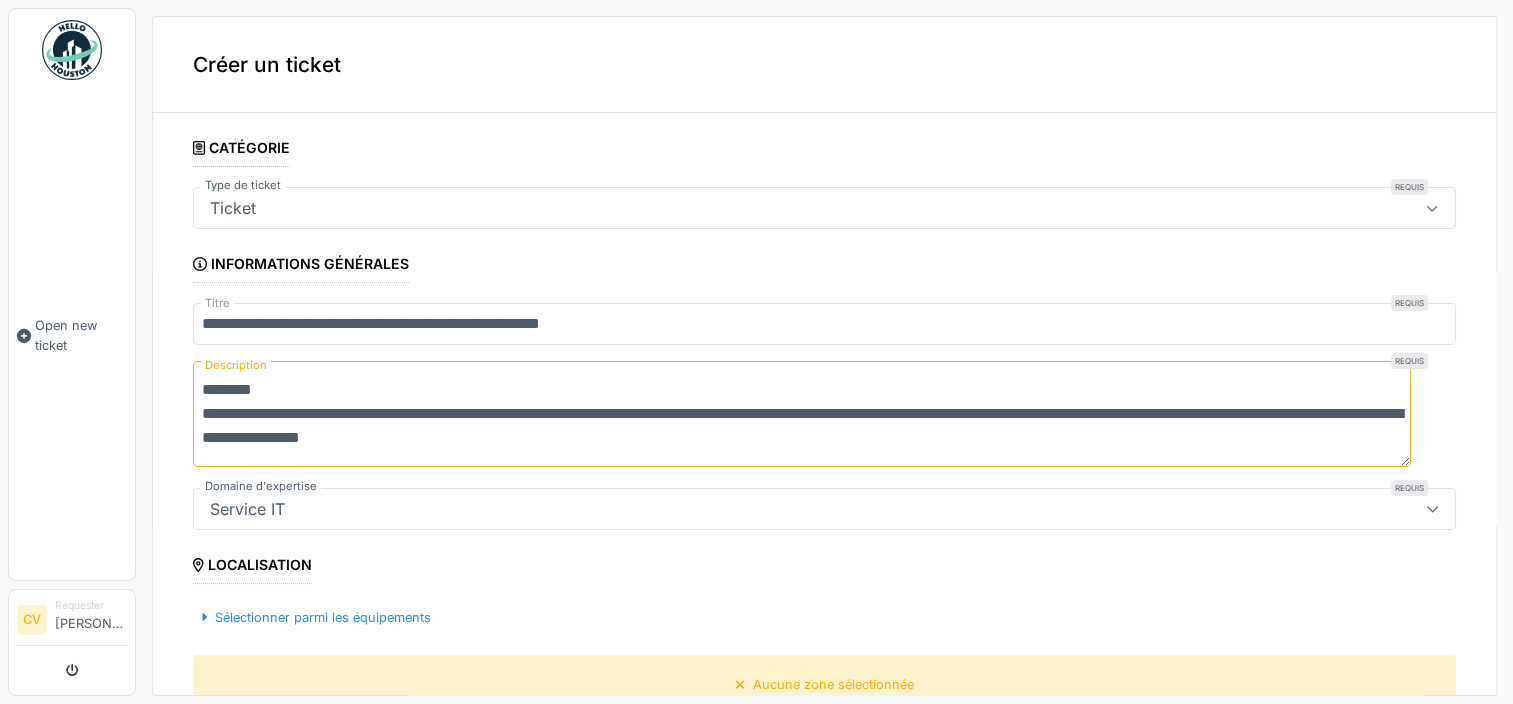 scroll, scrollTop: 24, scrollLeft: 0, axis: vertical 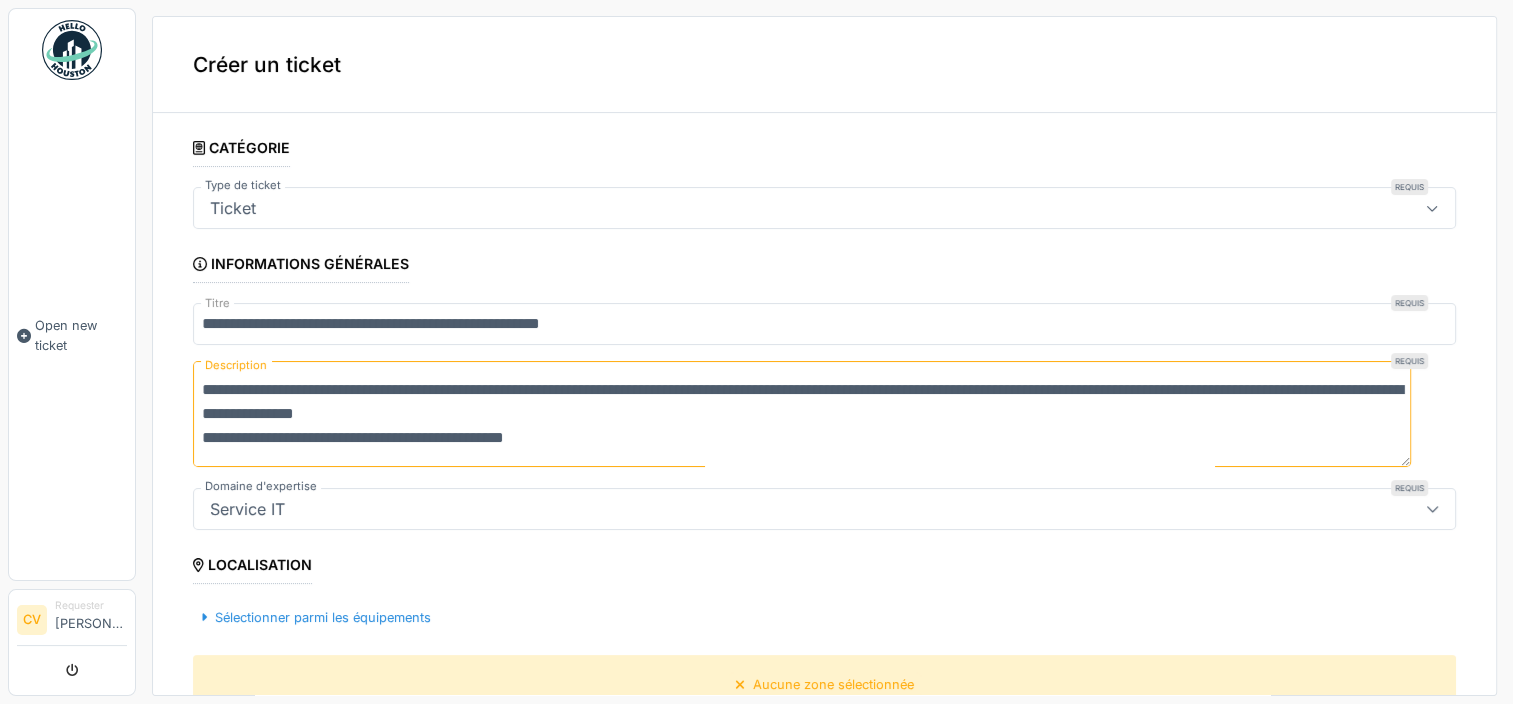 click on "**********" at bounding box center (802, 414) 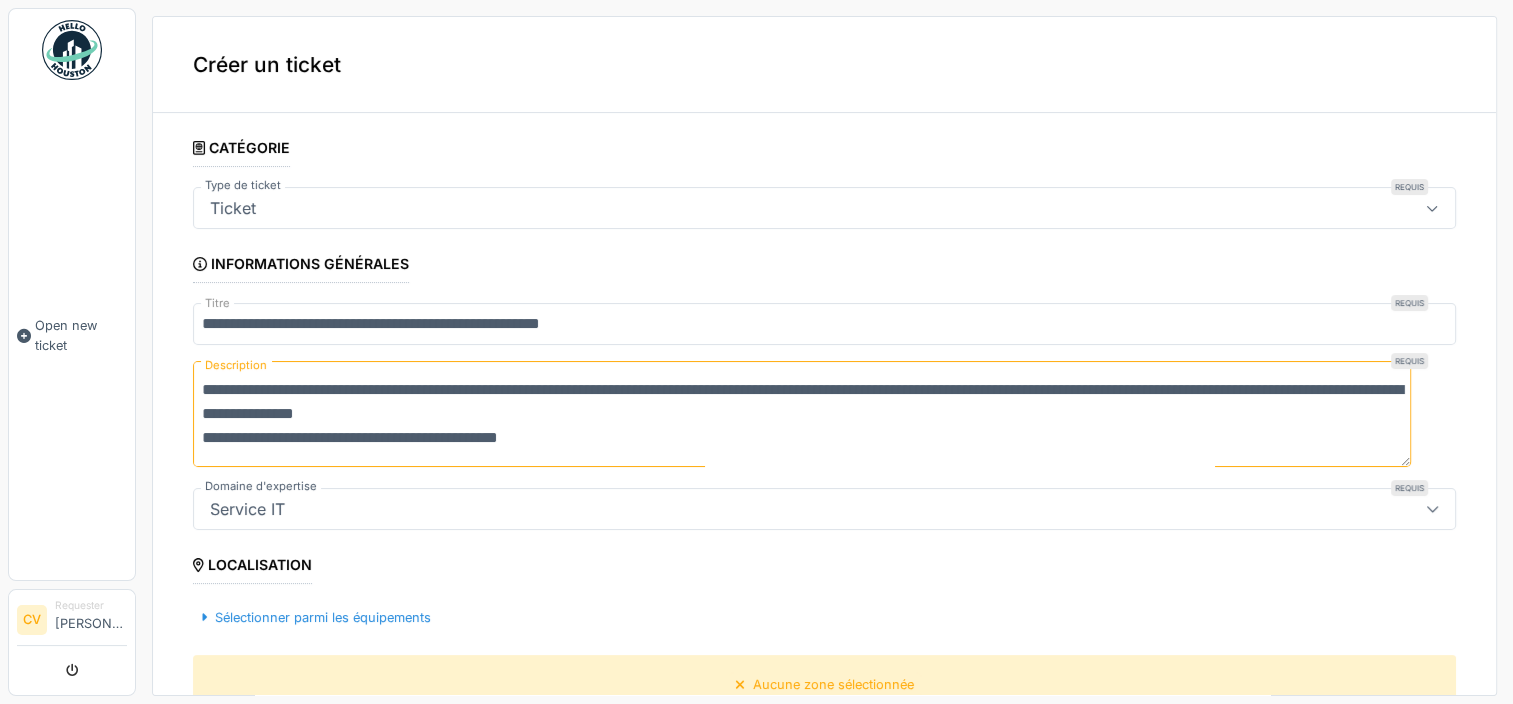 click on "**********" at bounding box center [802, 414] 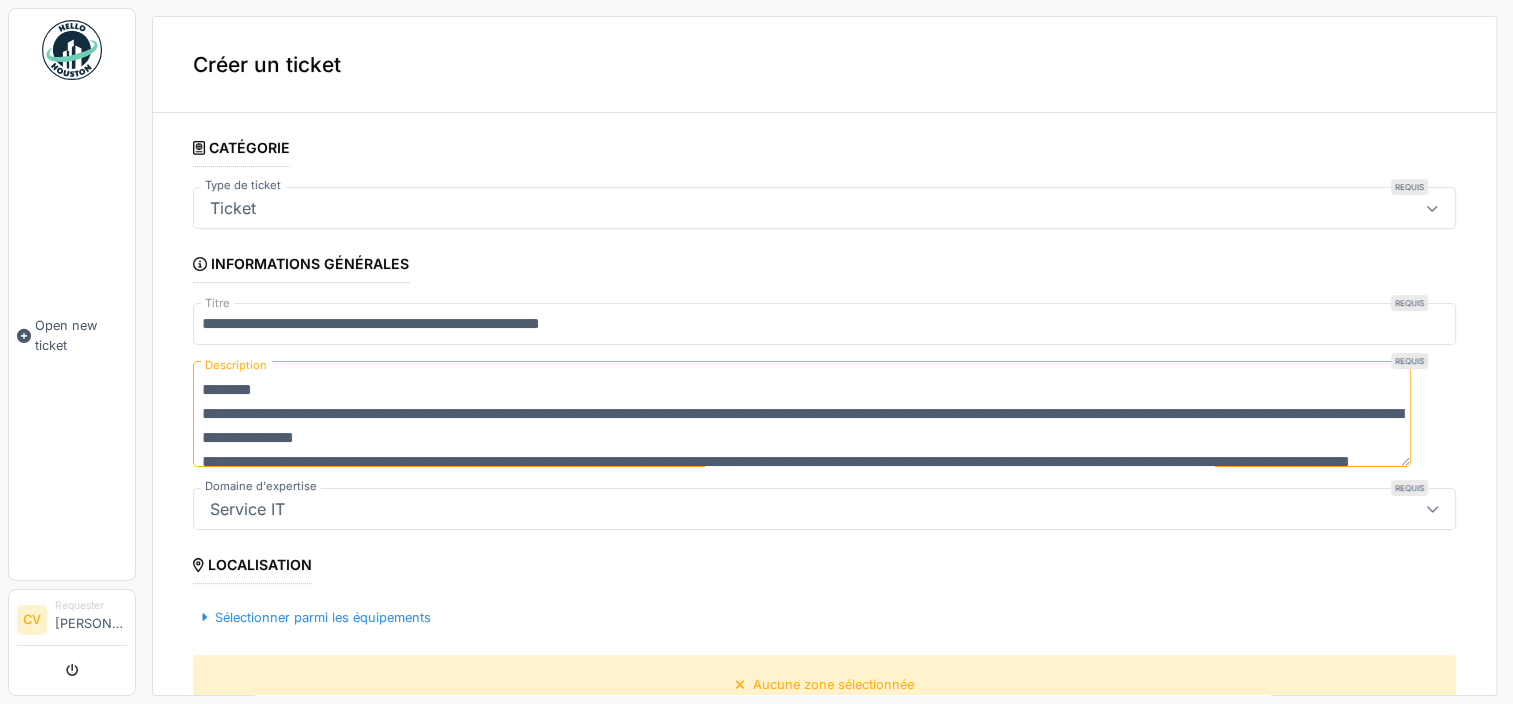 scroll, scrollTop: 48, scrollLeft: 0, axis: vertical 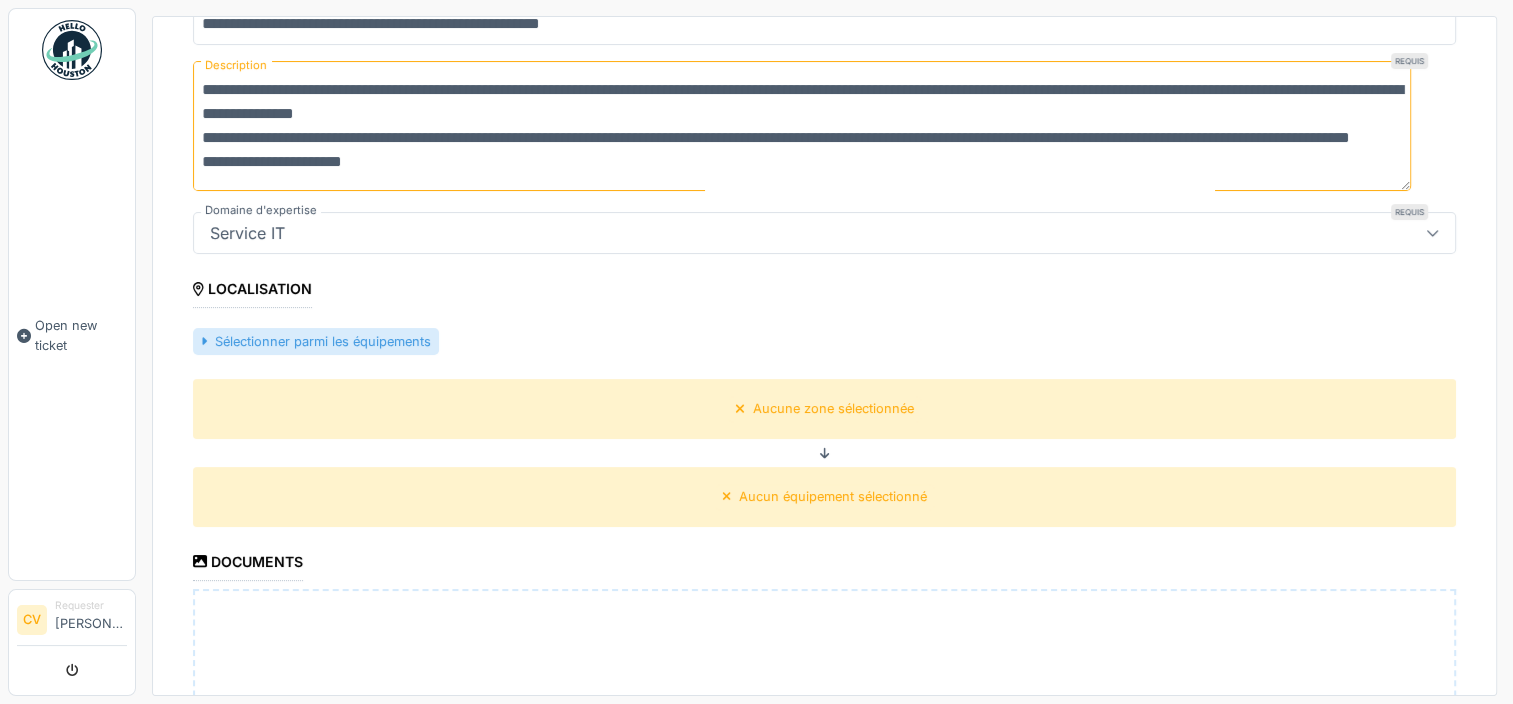 type on "**********" 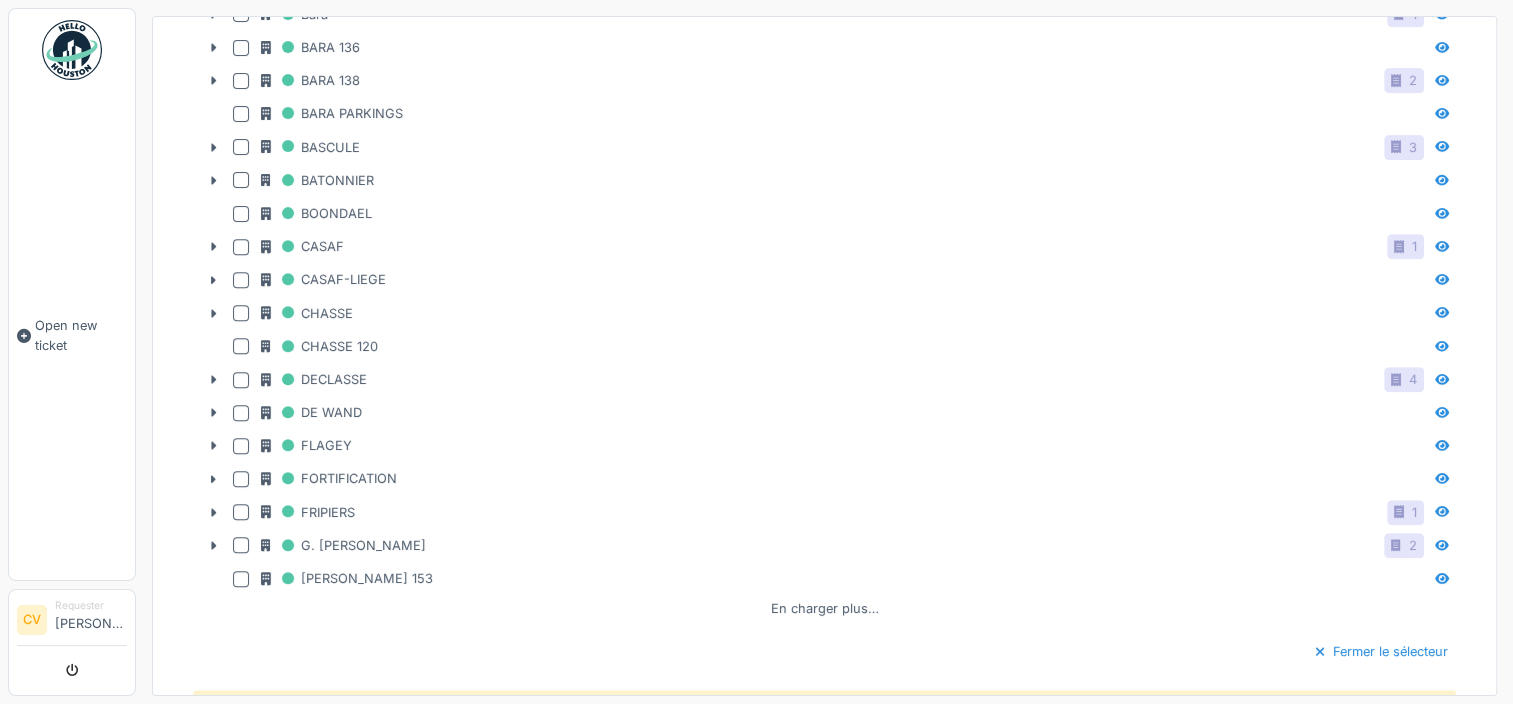 scroll, scrollTop: 800, scrollLeft: 0, axis: vertical 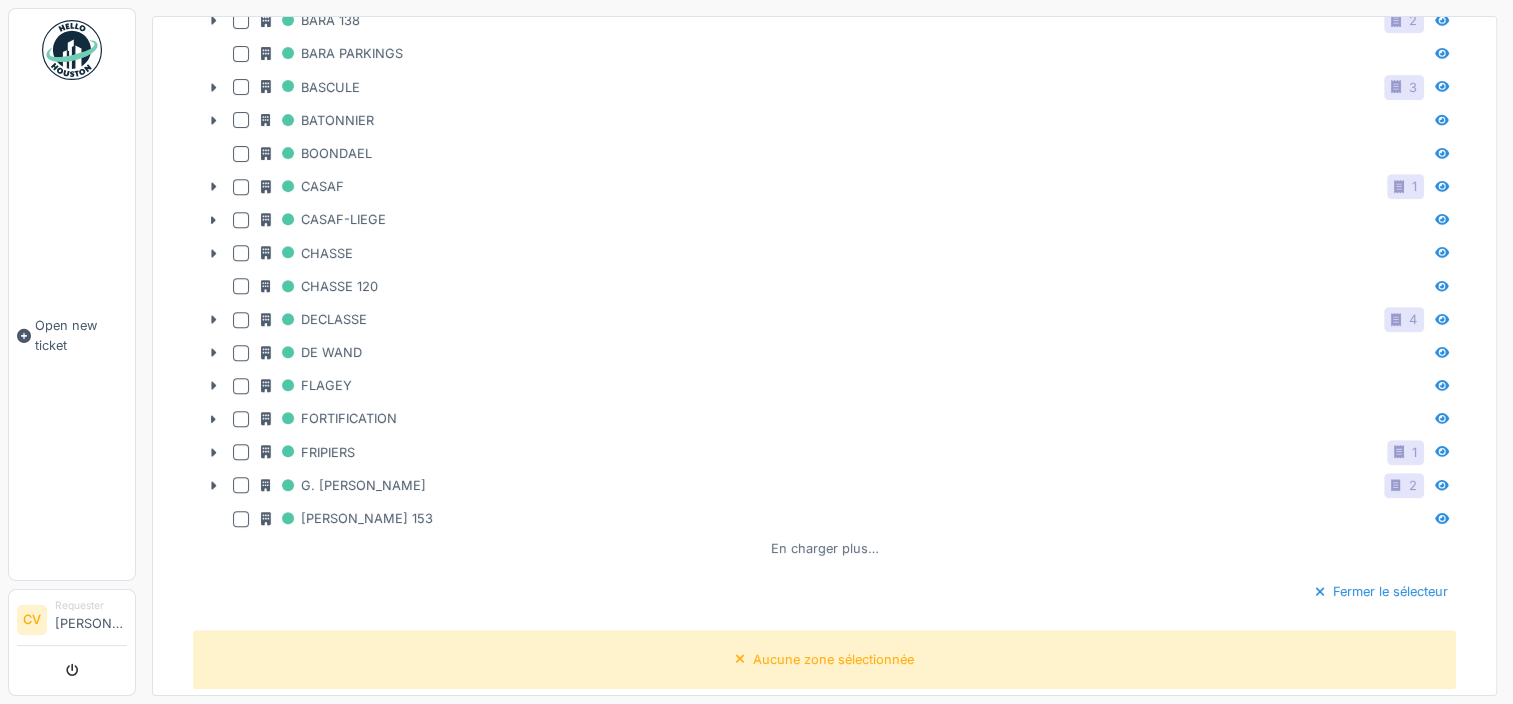 click on "En charger plus…" at bounding box center [825, 548] 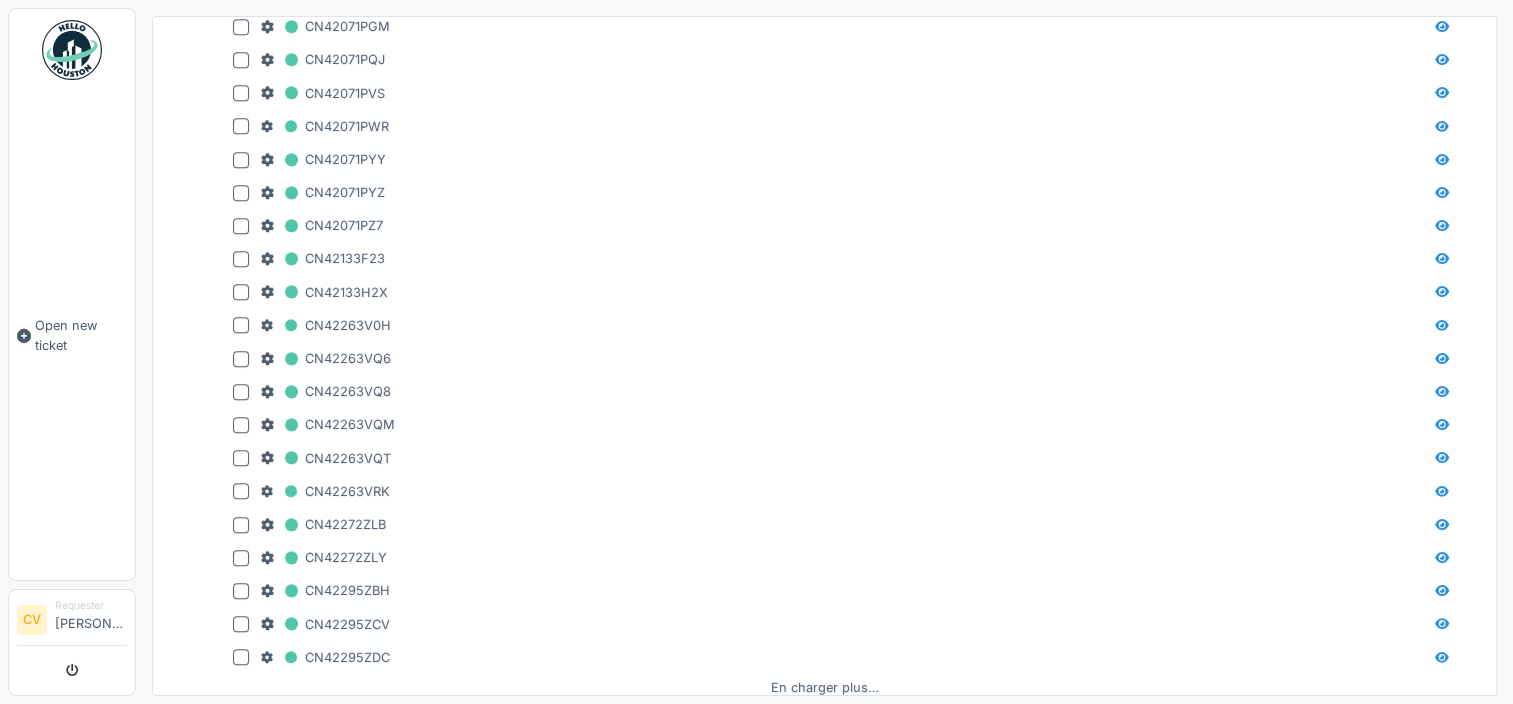 scroll, scrollTop: 2200, scrollLeft: 0, axis: vertical 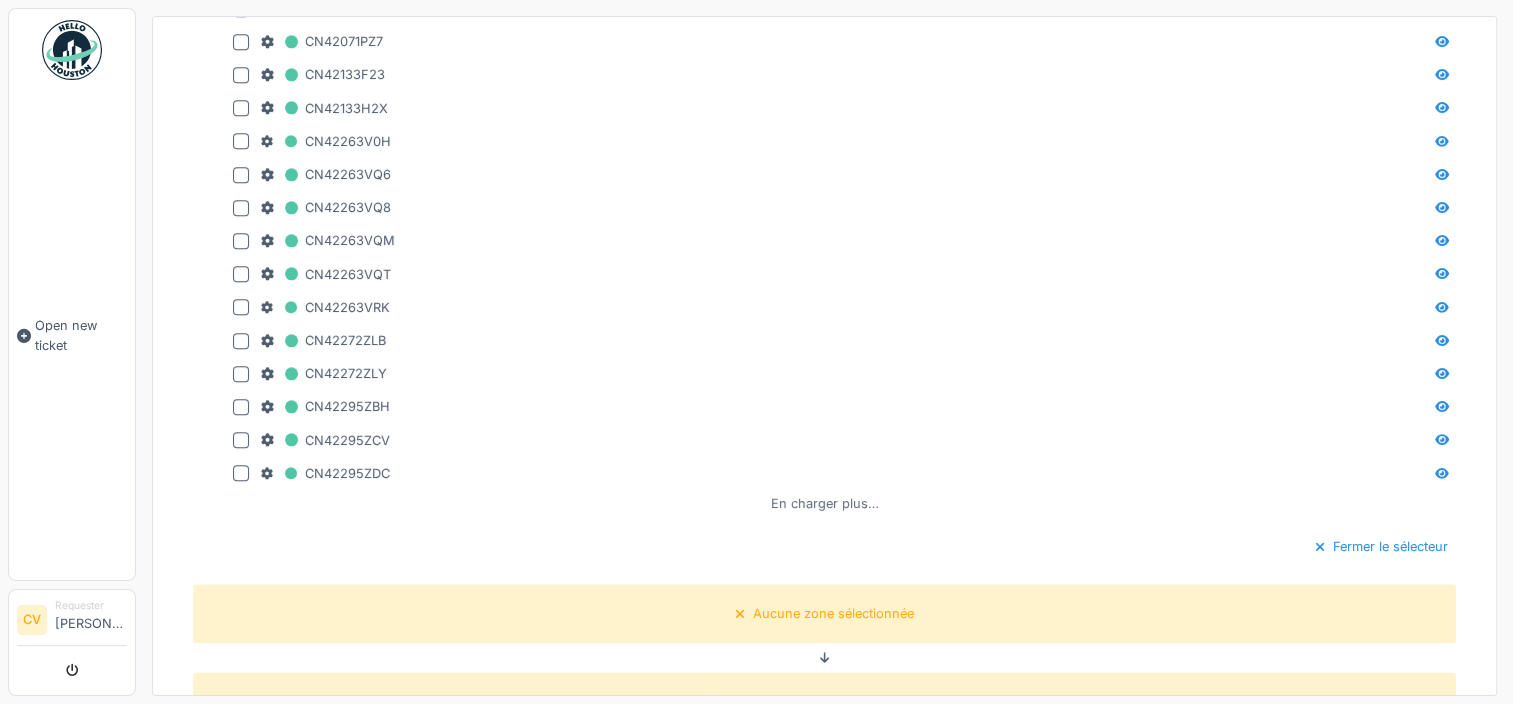 click on "En charger plus…" at bounding box center (825, 503) 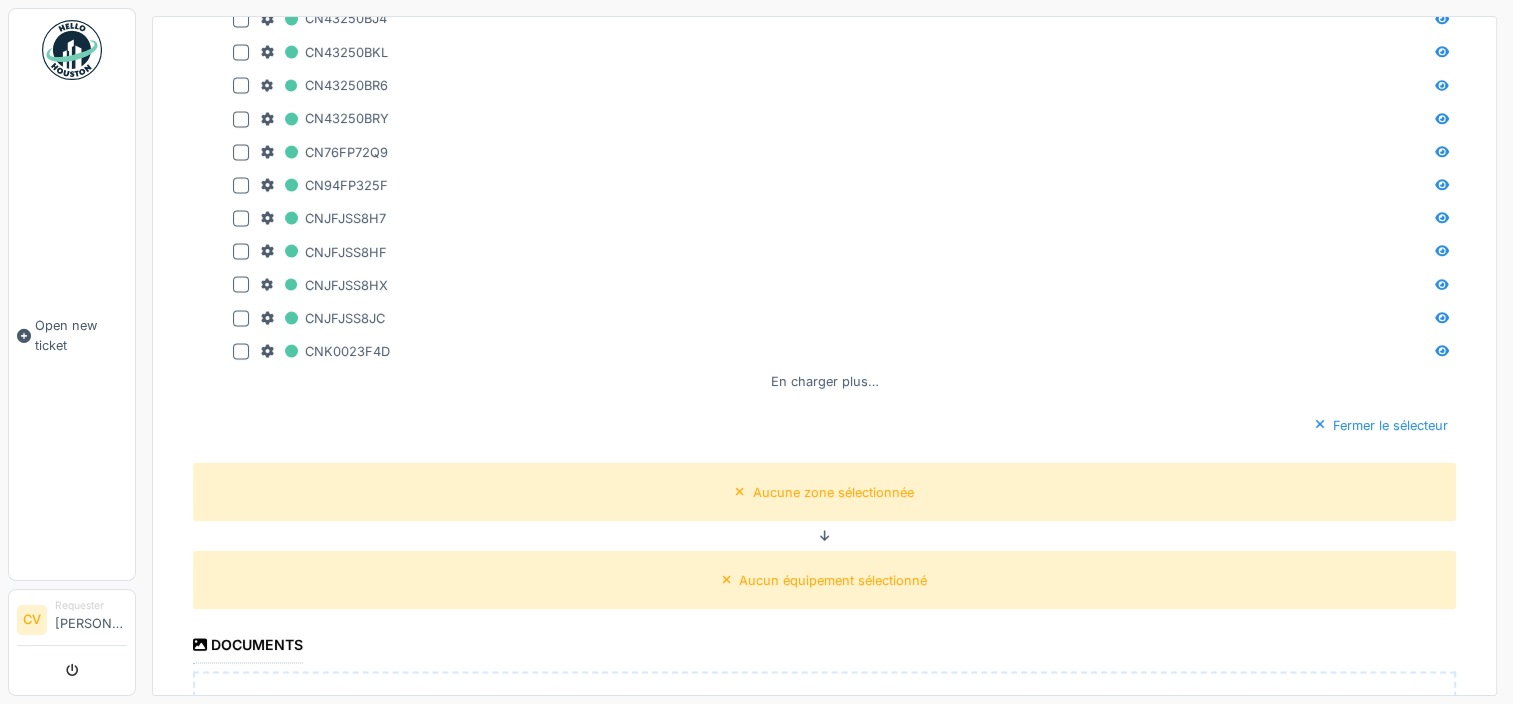 scroll, scrollTop: 3700, scrollLeft: 0, axis: vertical 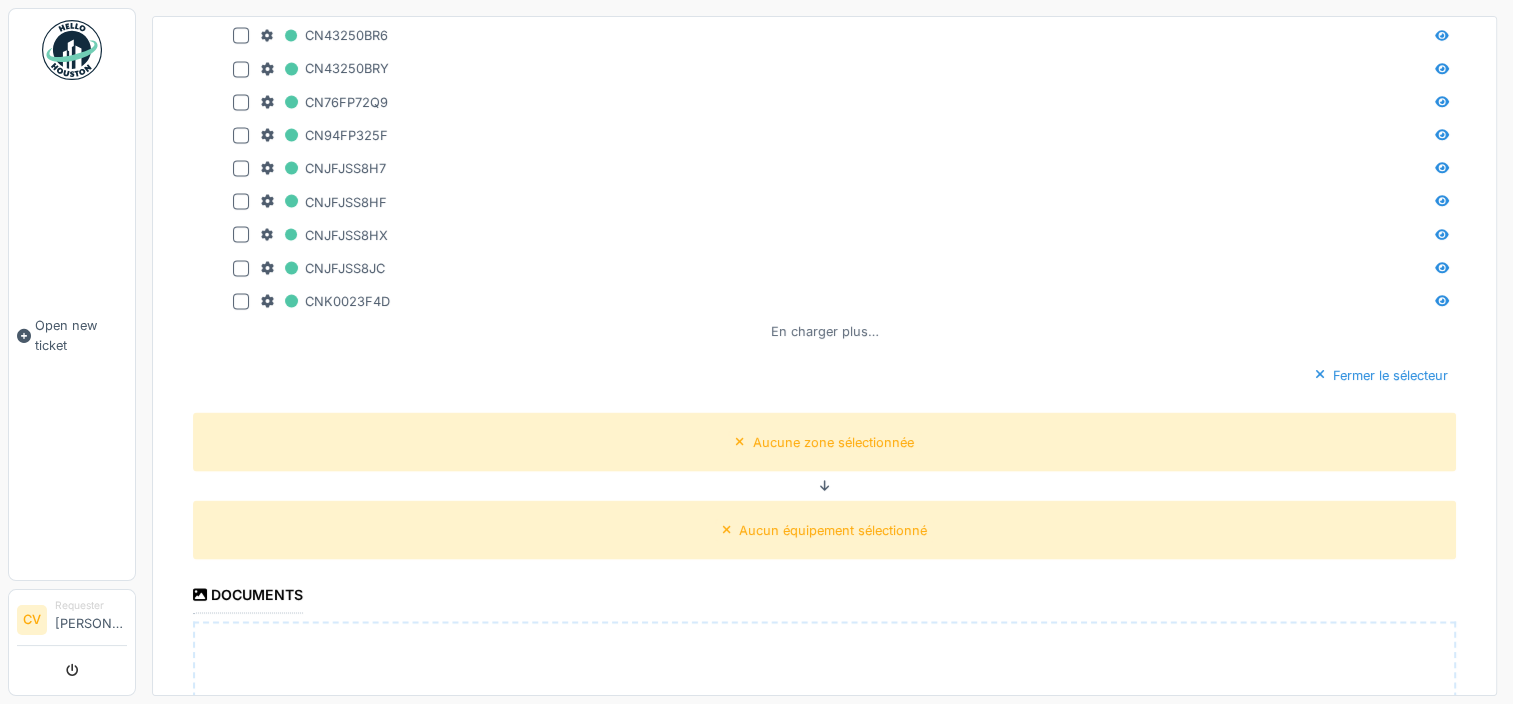 click on "En charger plus…" at bounding box center (825, 330) 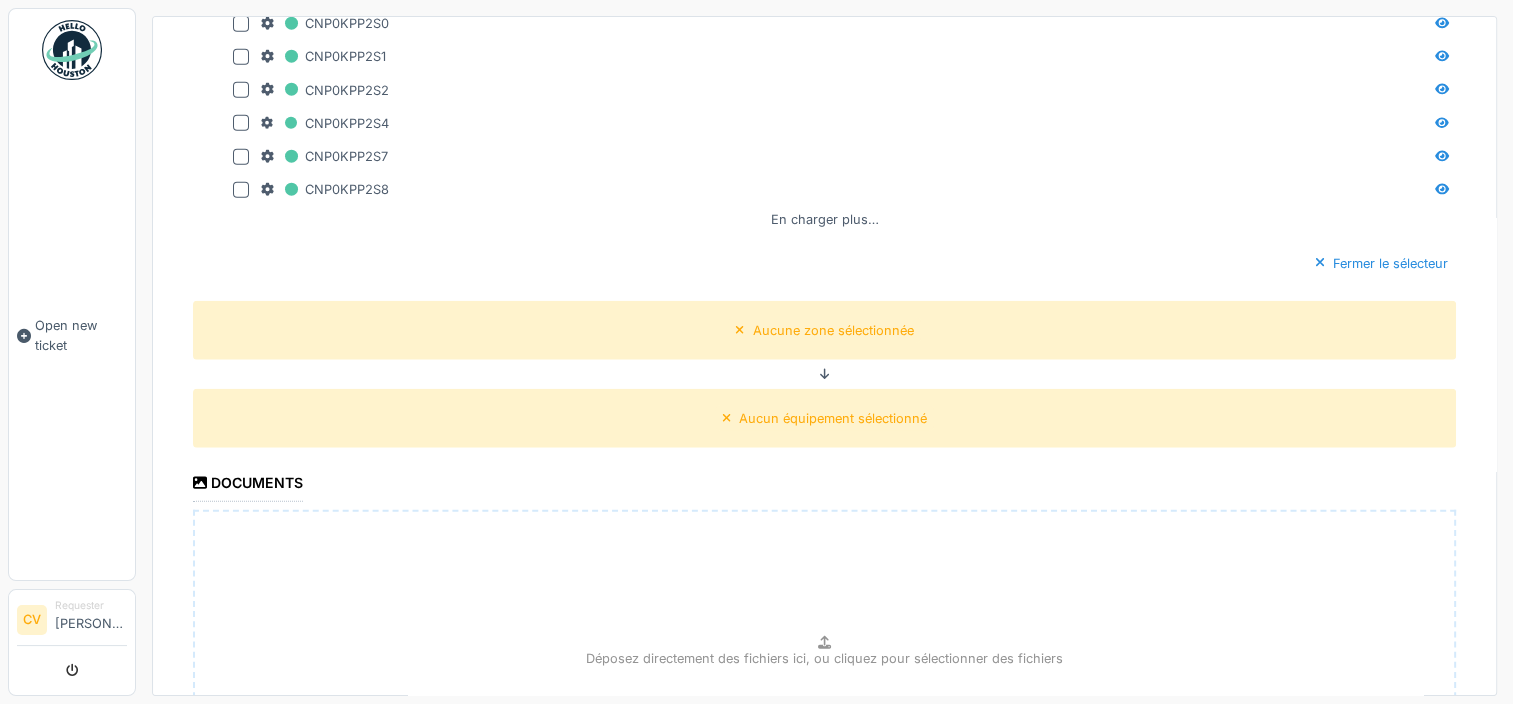 scroll, scrollTop: 4900, scrollLeft: 0, axis: vertical 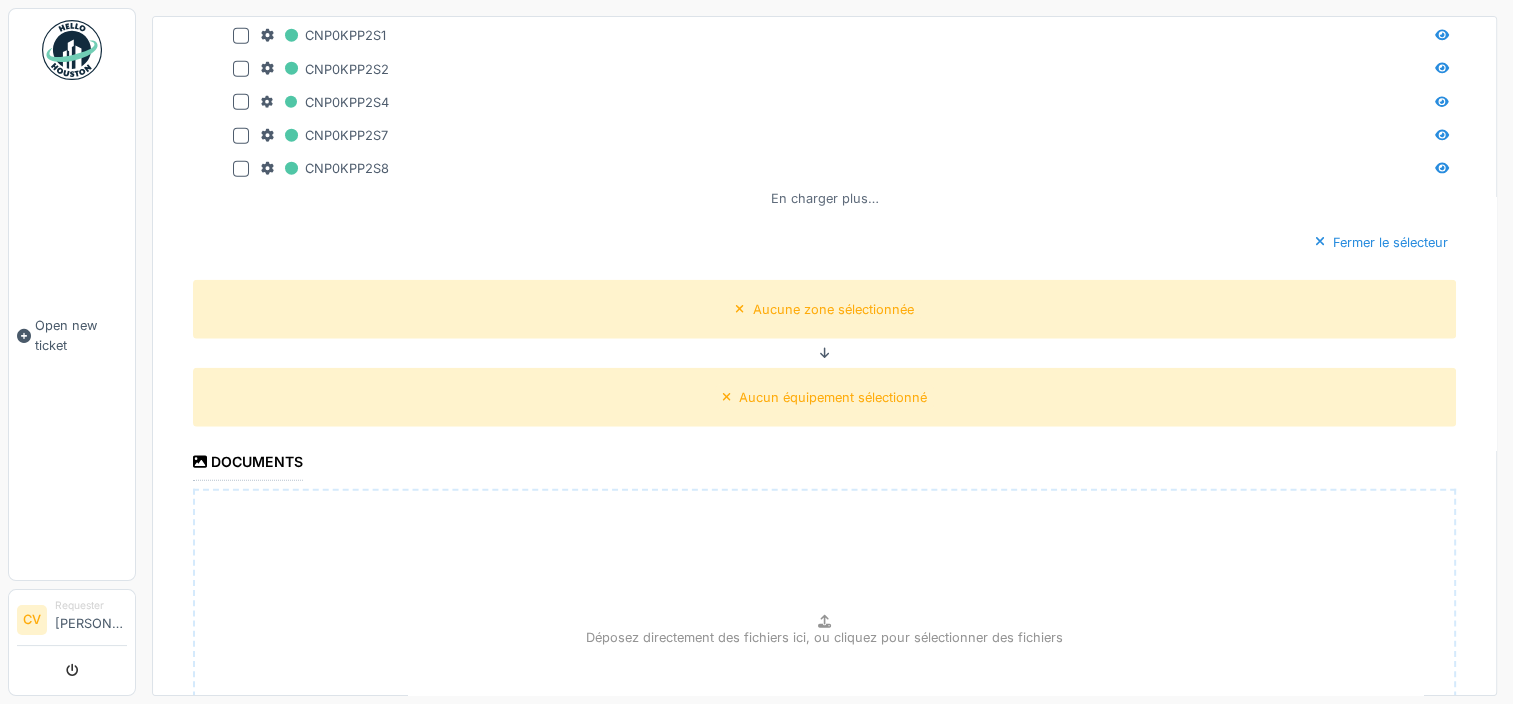 click on "En charger plus…" at bounding box center [825, 198] 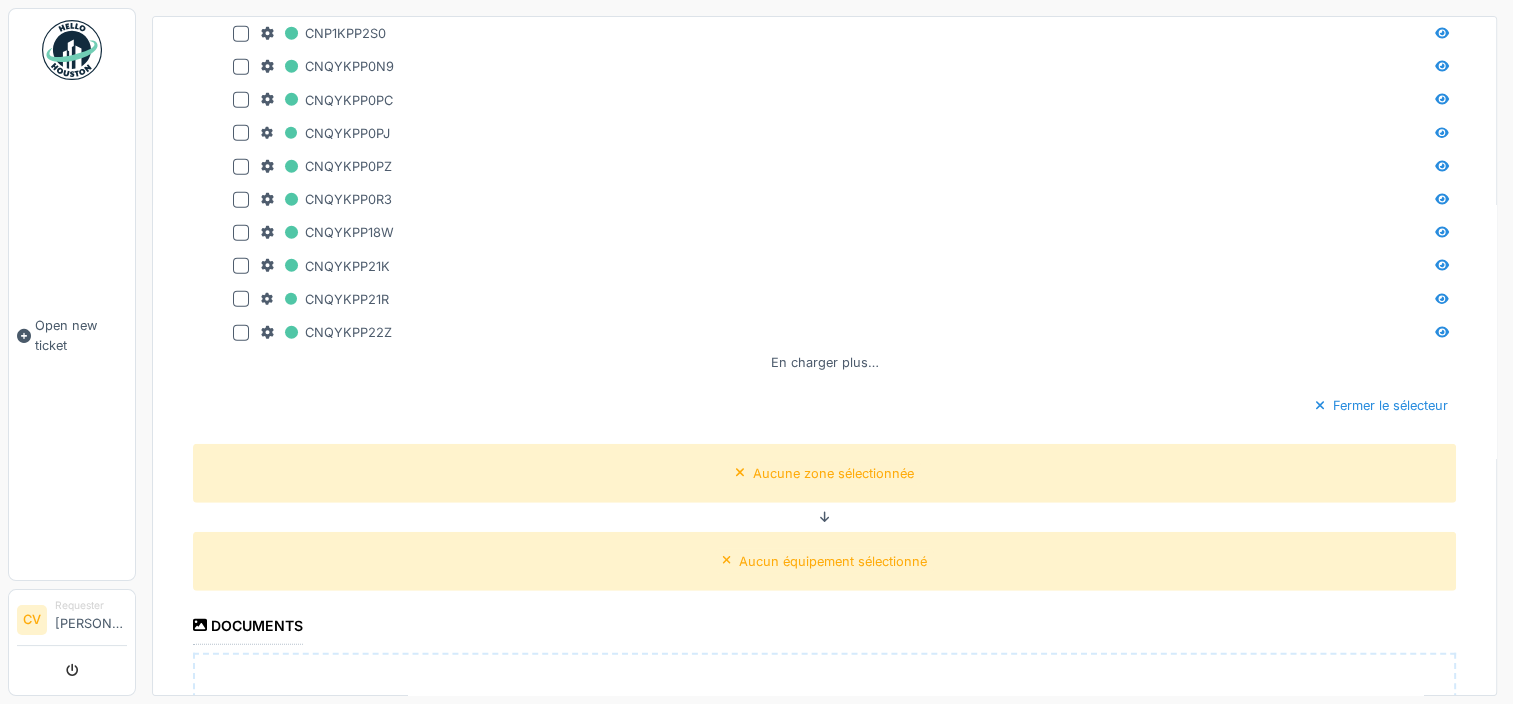 scroll, scrollTop: 5500, scrollLeft: 0, axis: vertical 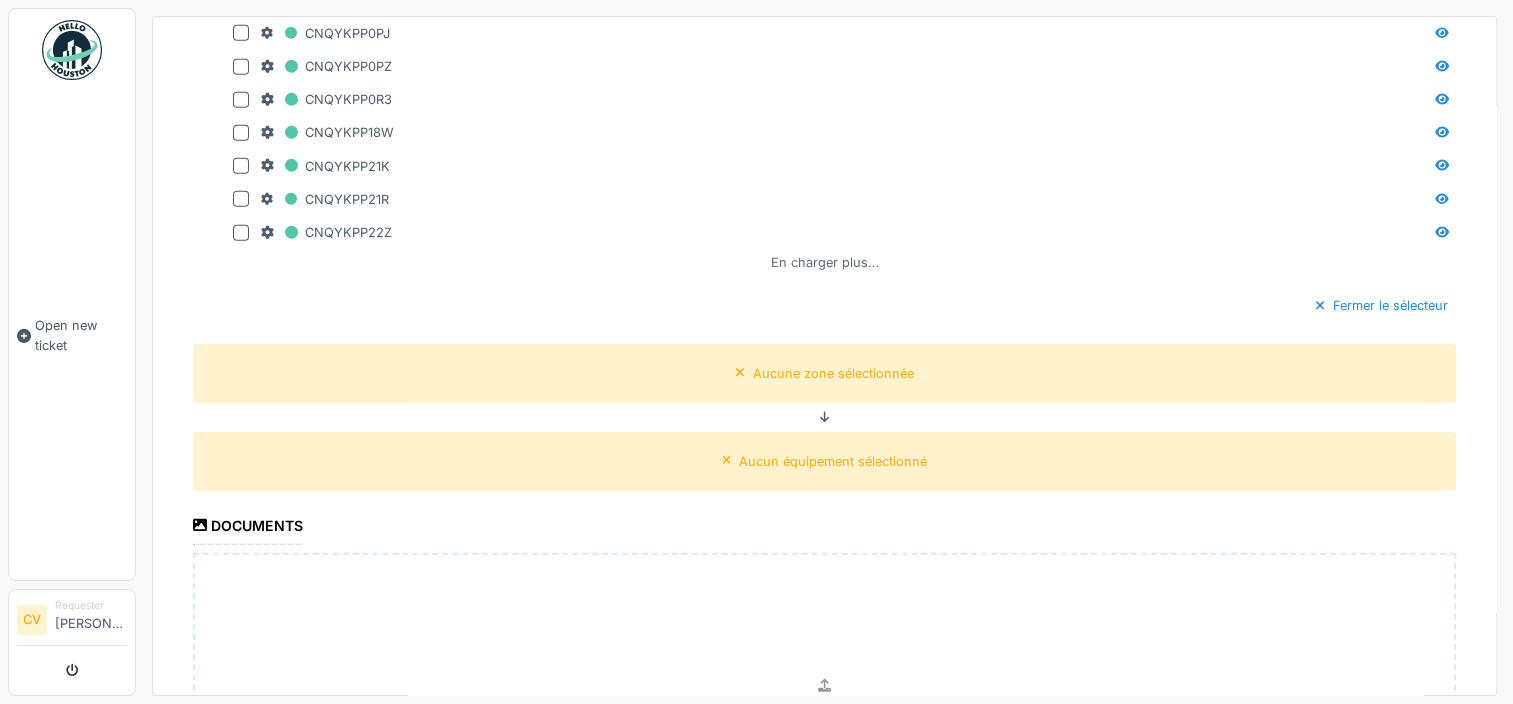 click on "En charger plus…" at bounding box center (825, 262) 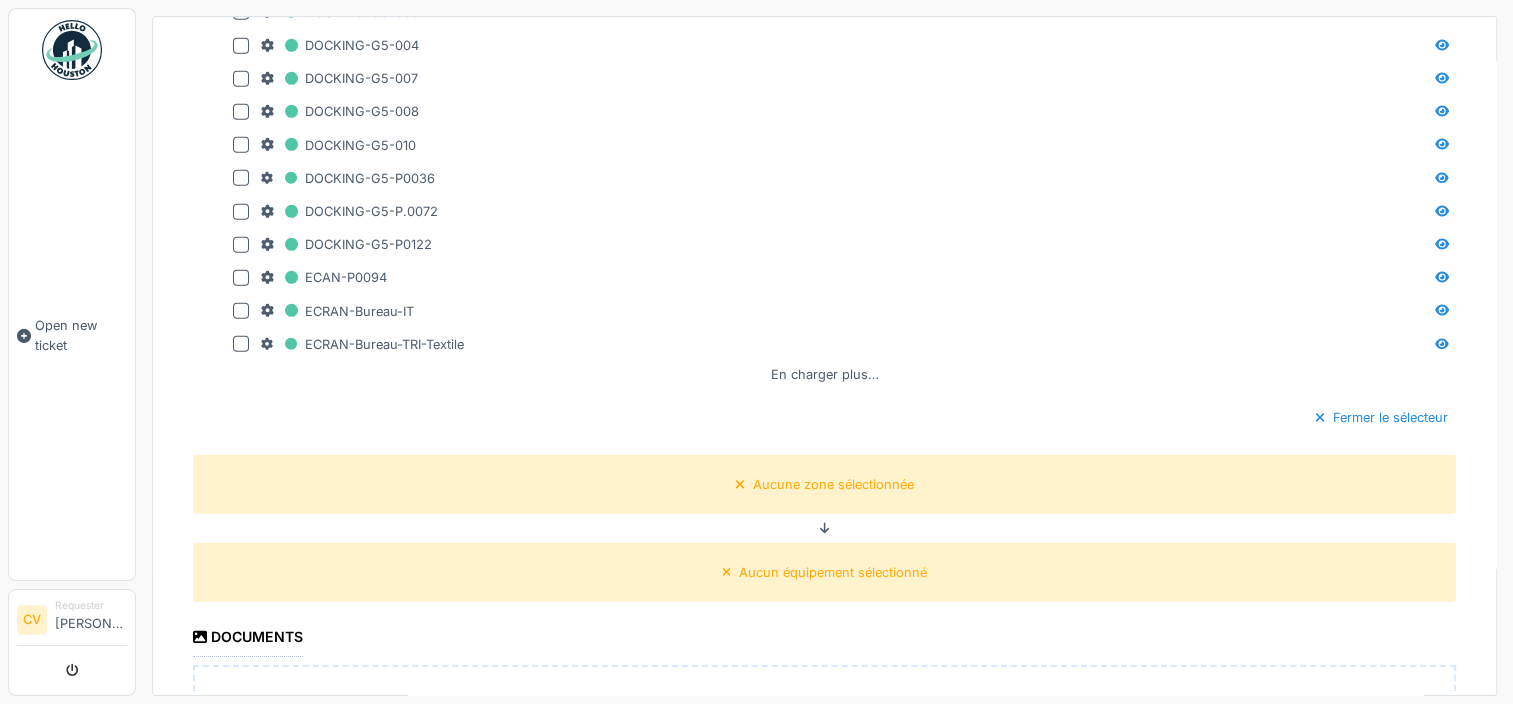 scroll, scrollTop: 6100, scrollLeft: 0, axis: vertical 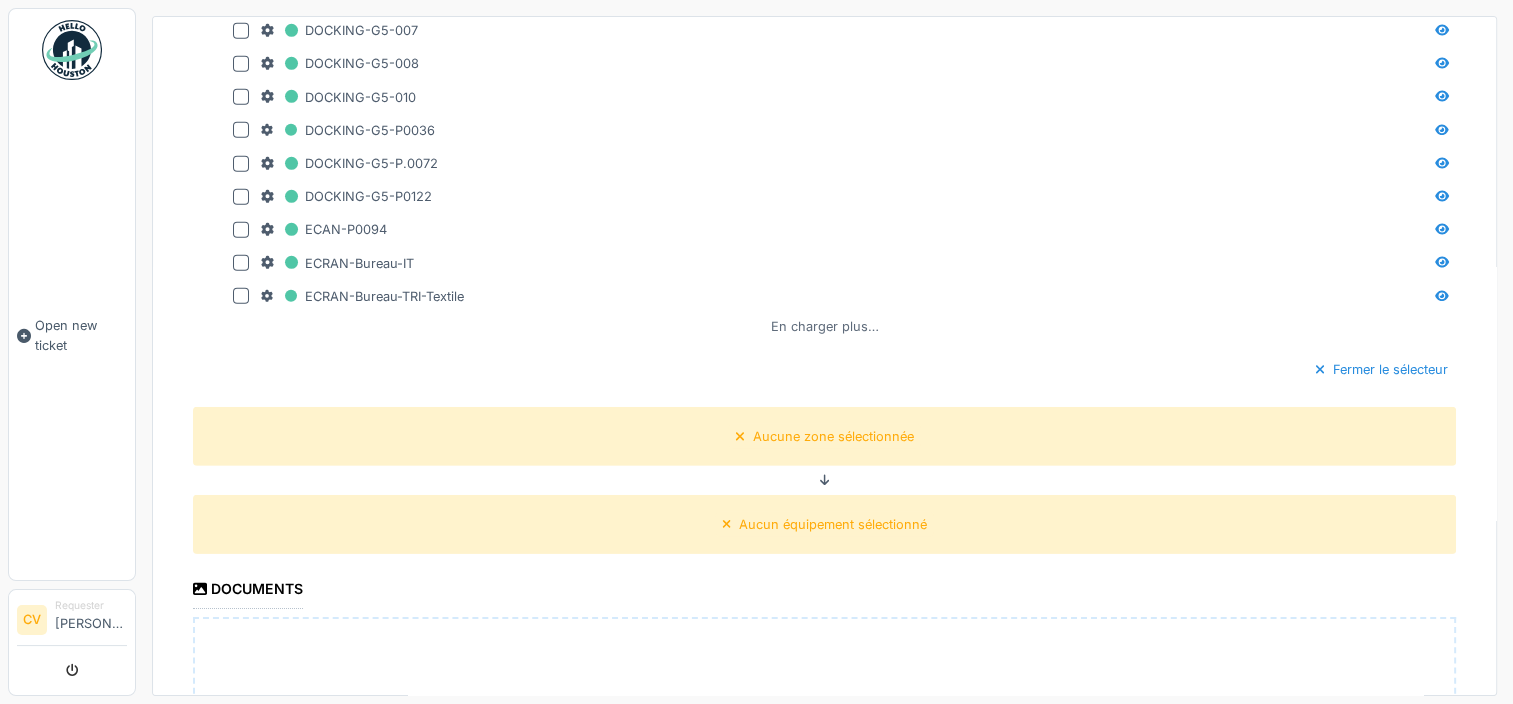 click on "En charger plus…" at bounding box center [825, 326] 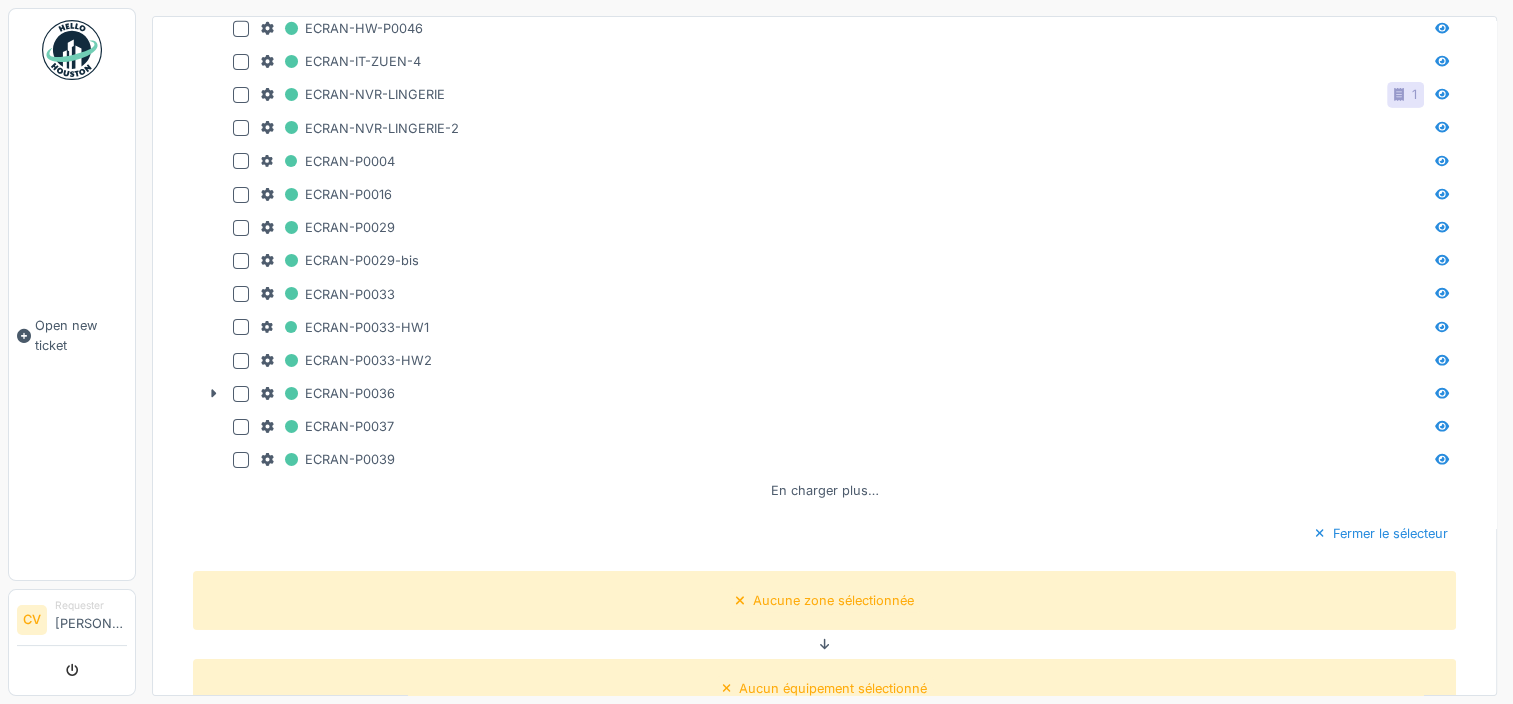 scroll, scrollTop: 6800, scrollLeft: 0, axis: vertical 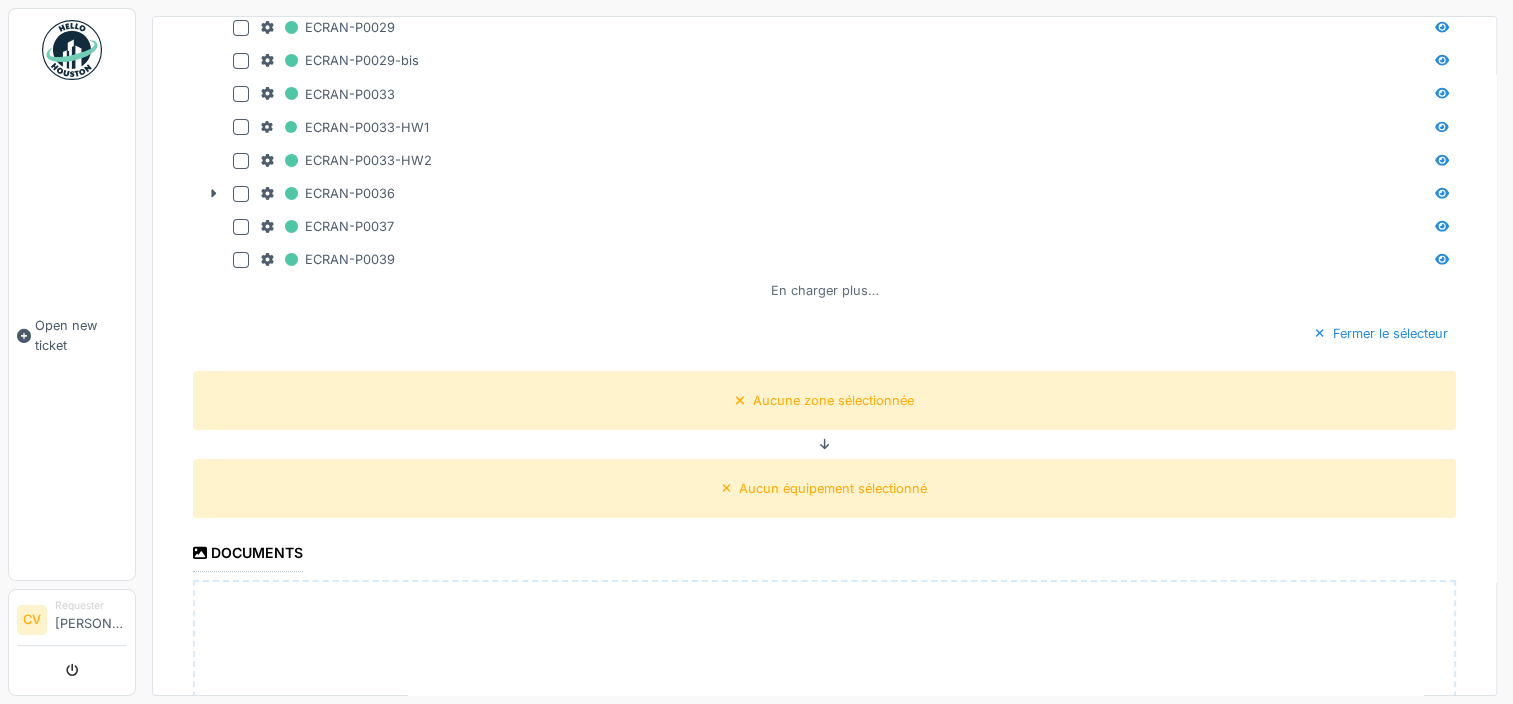 click on "En charger plus…" at bounding box center (825, 290) 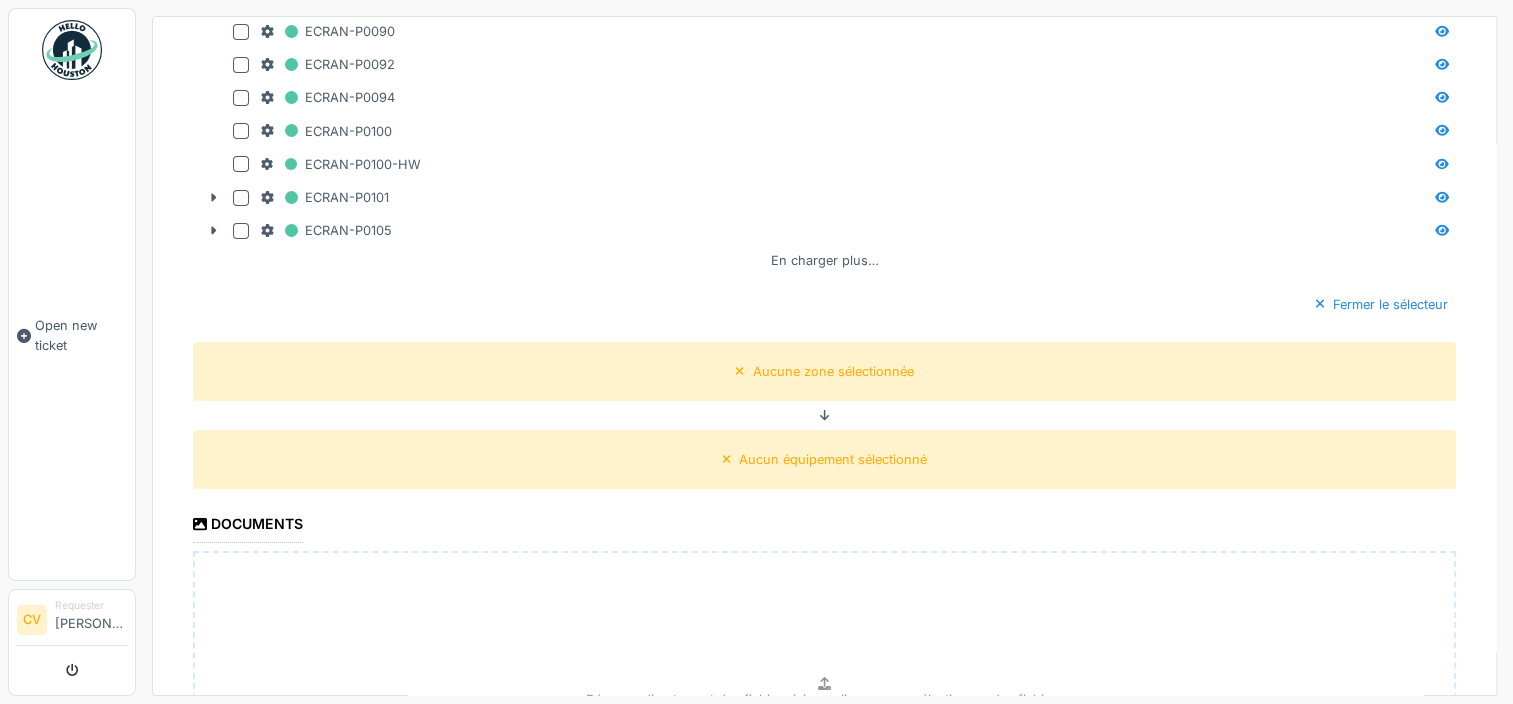scroll, scrollTop: 7500, scrollLeft: 0, axis: vertical 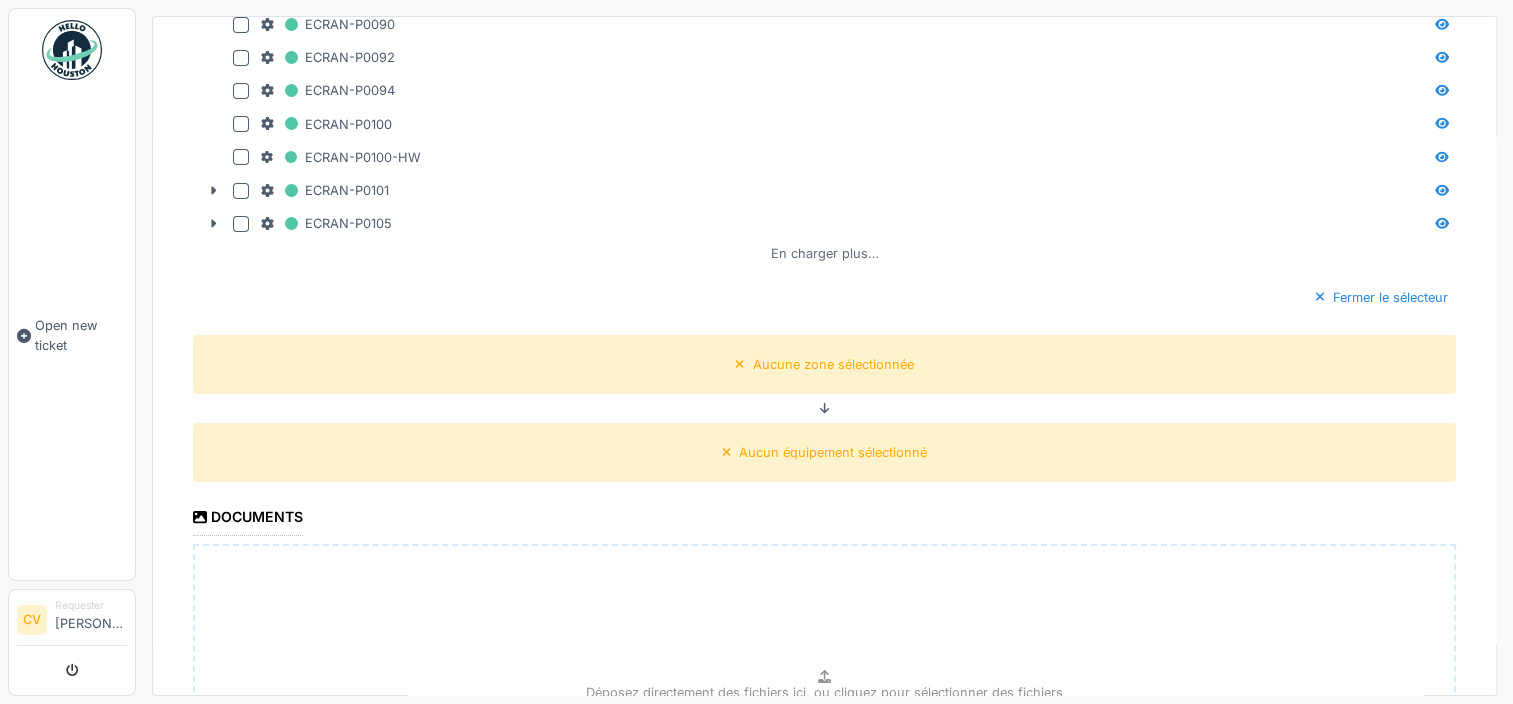click on "En charger plus…" at bounding box center (825, 253) 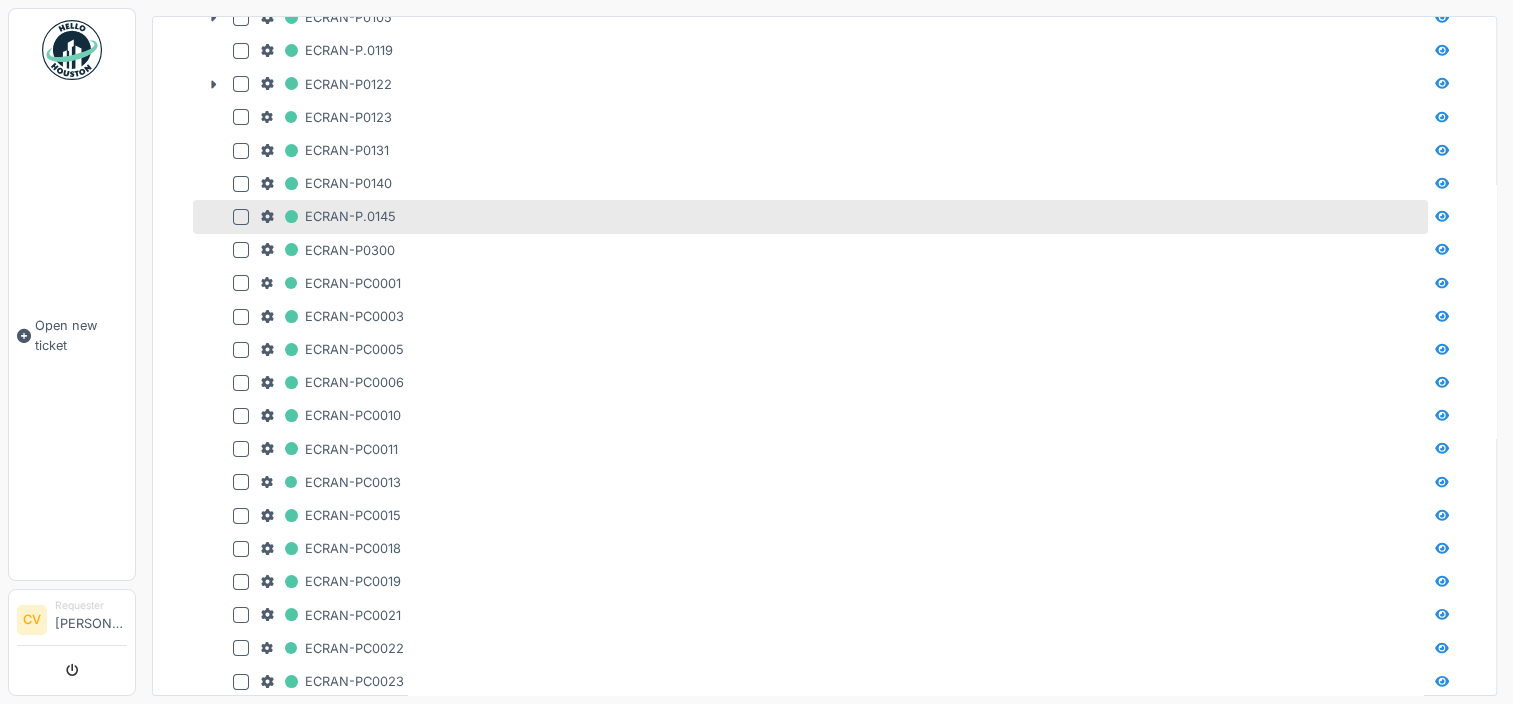 scroll, scrollTop: 8200, scrollLeft: 0, axis: vertical 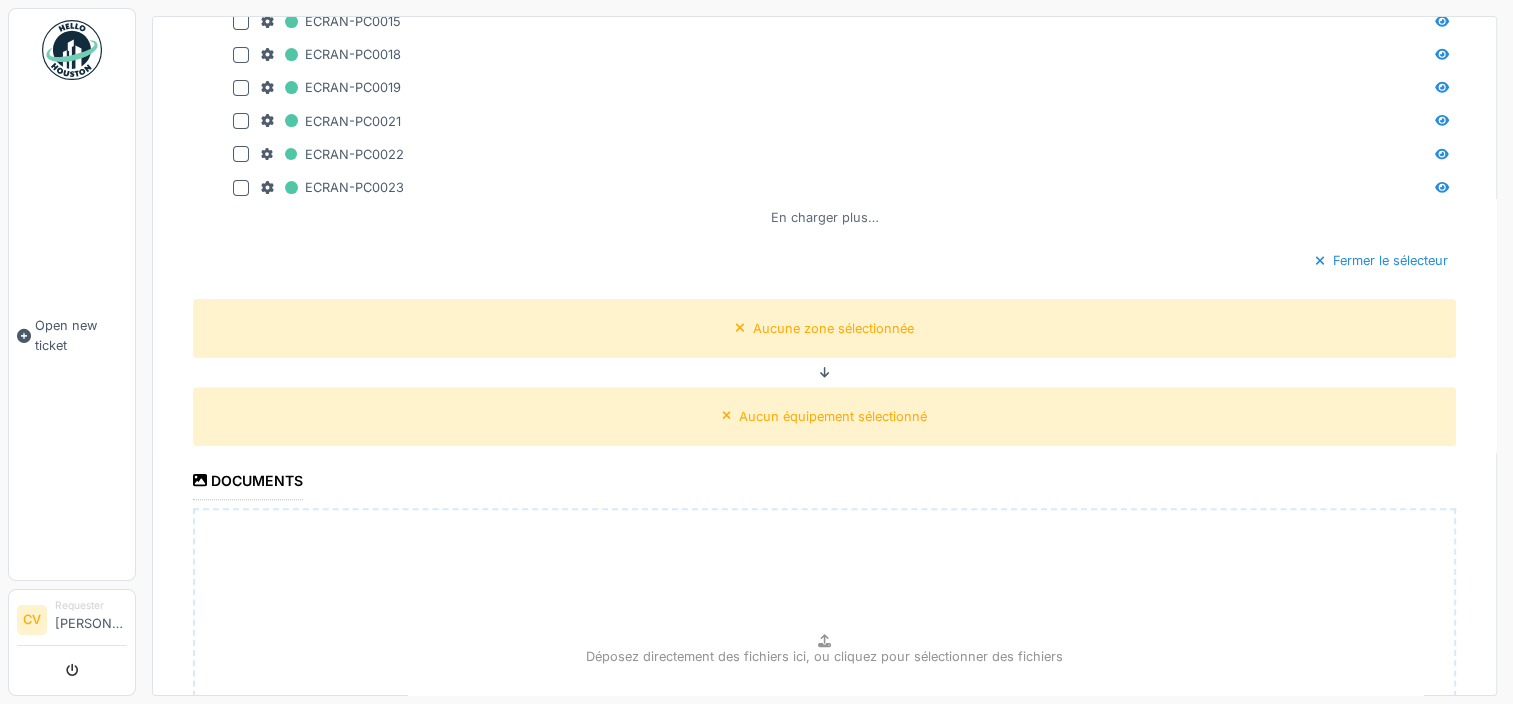 click on "En charger plus…" at bounding box center [825, 217] 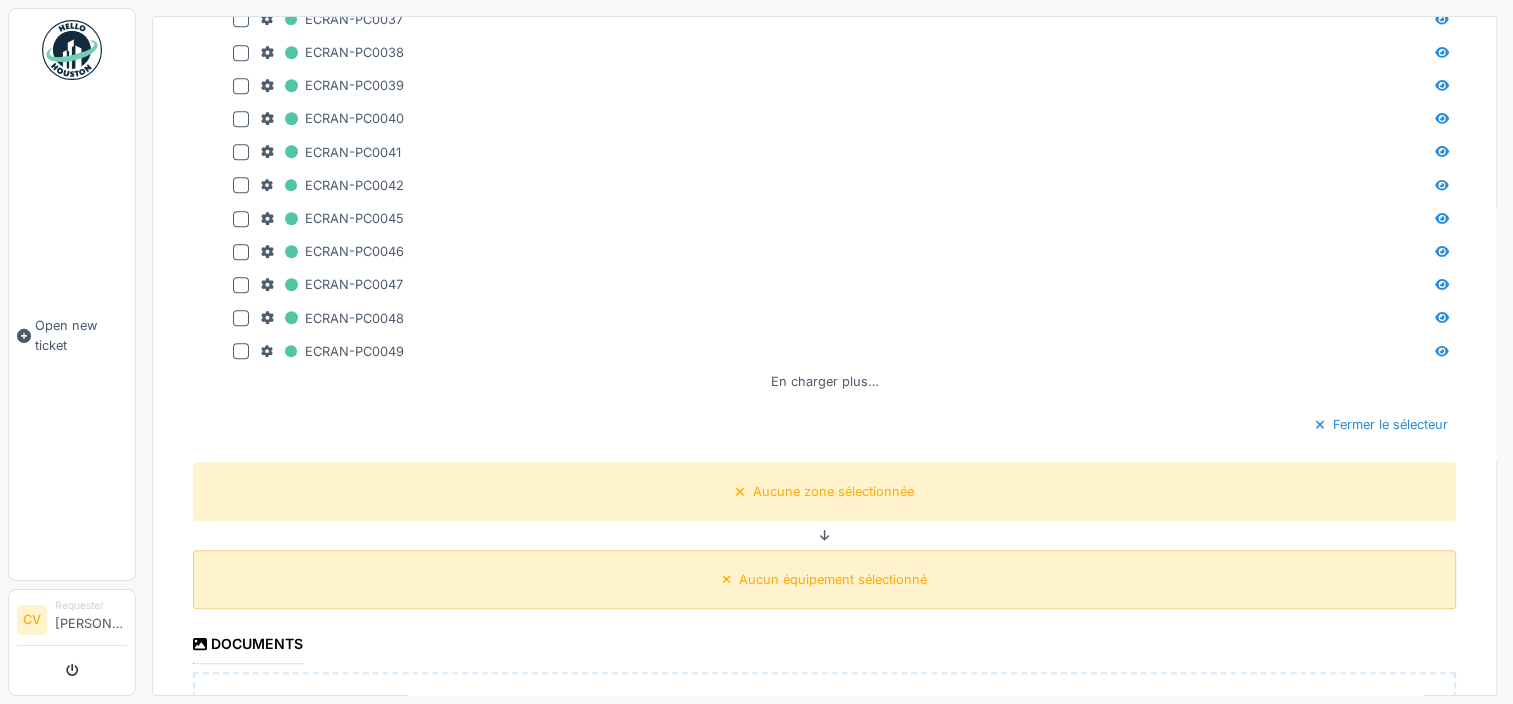 scroll, scrollTop: 8700, scrollLeft: 0, axis: vertical 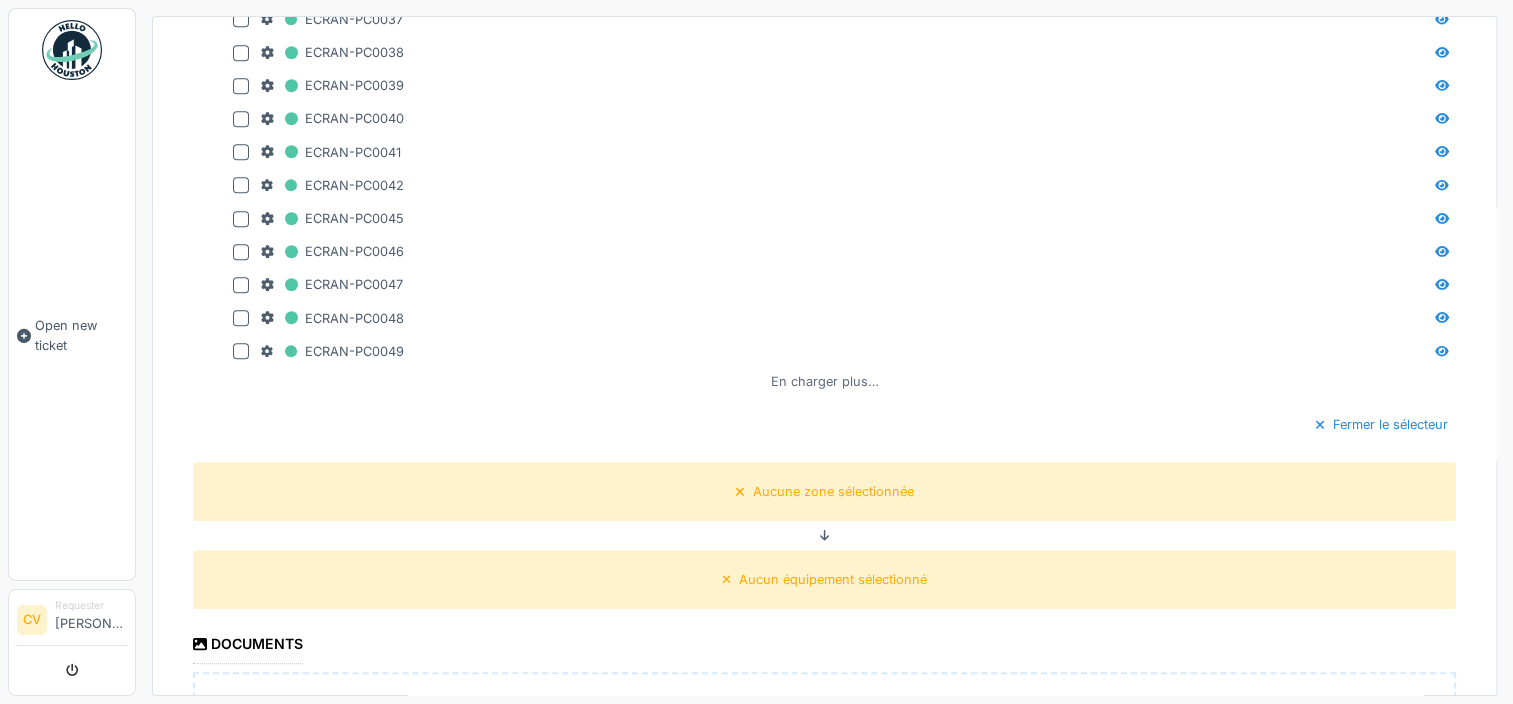 click on "En charger plus…" at bounding box center (825, 381) 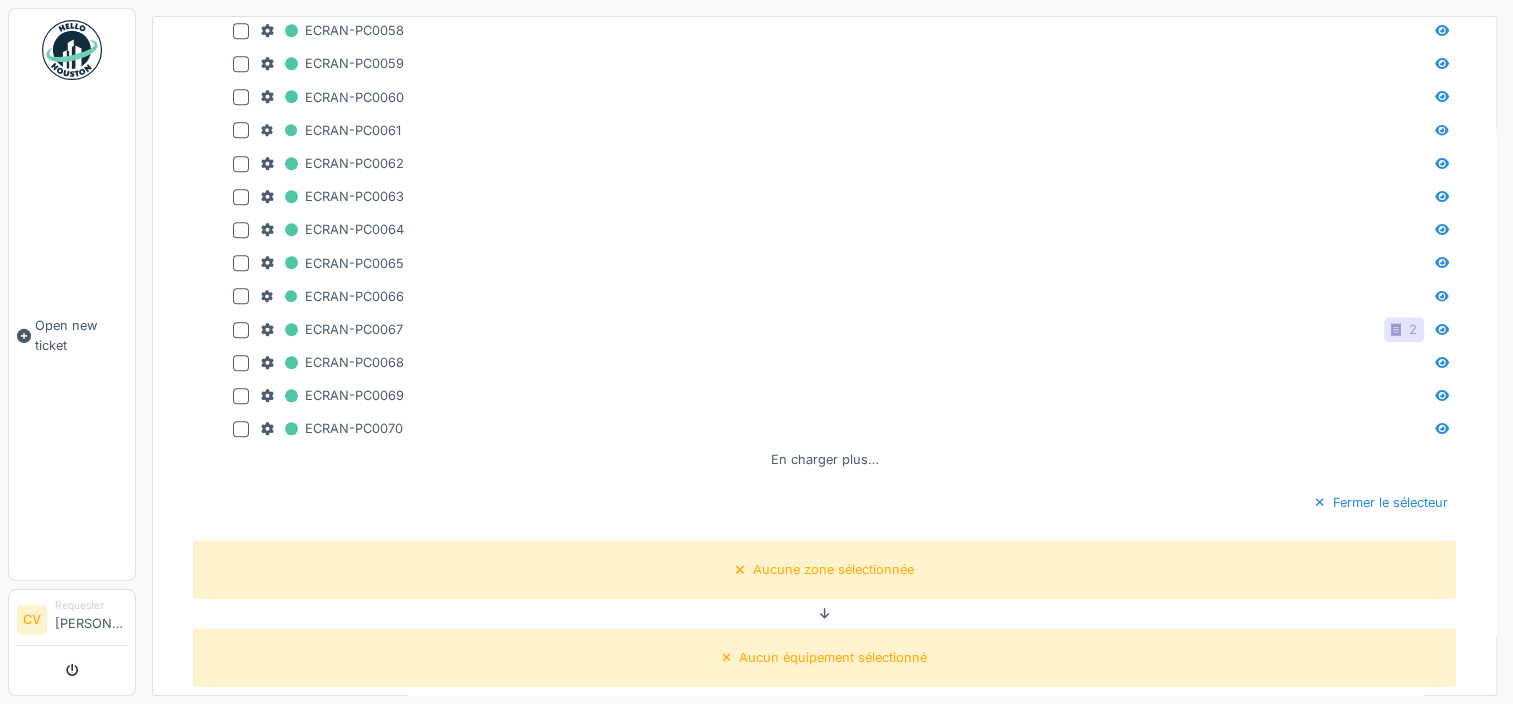 scroll, scrollTop: 9300, scrollLeft: 0, axis: vertical 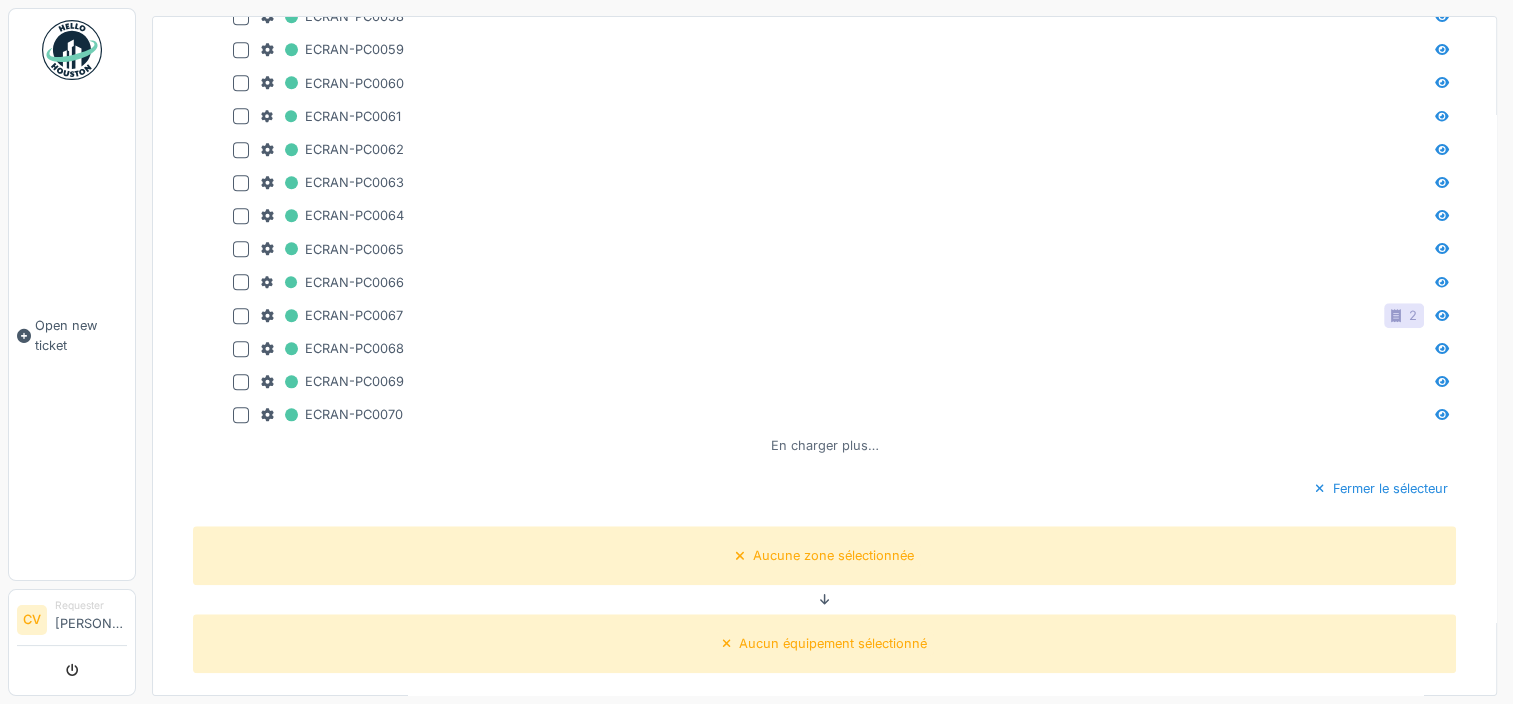 click on "En charger plus…" at bounding box center (825, 445) 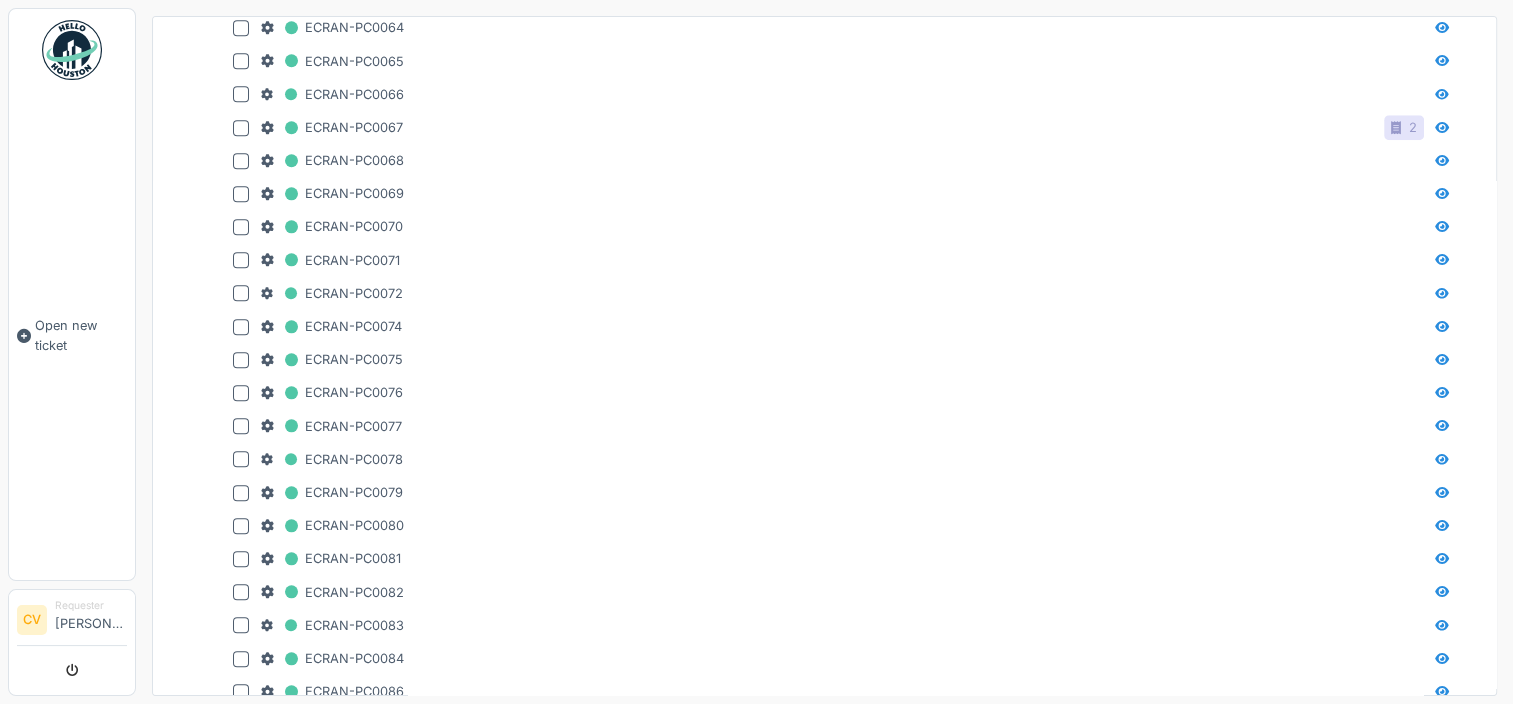 scroll, scrollTop: 9900, scrollLeft: 0, axis: vertical 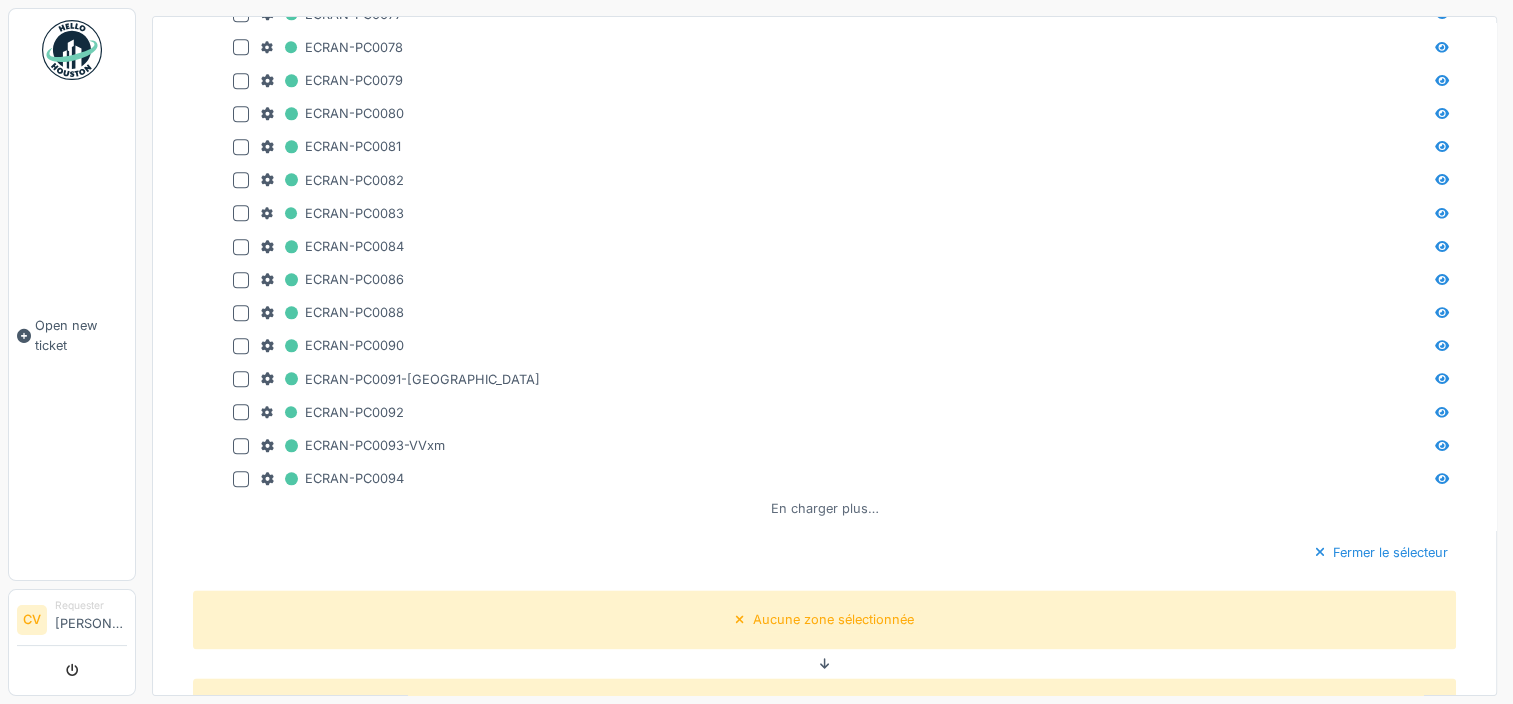 click on "En charger plus…" at bounding box center [825, 508] 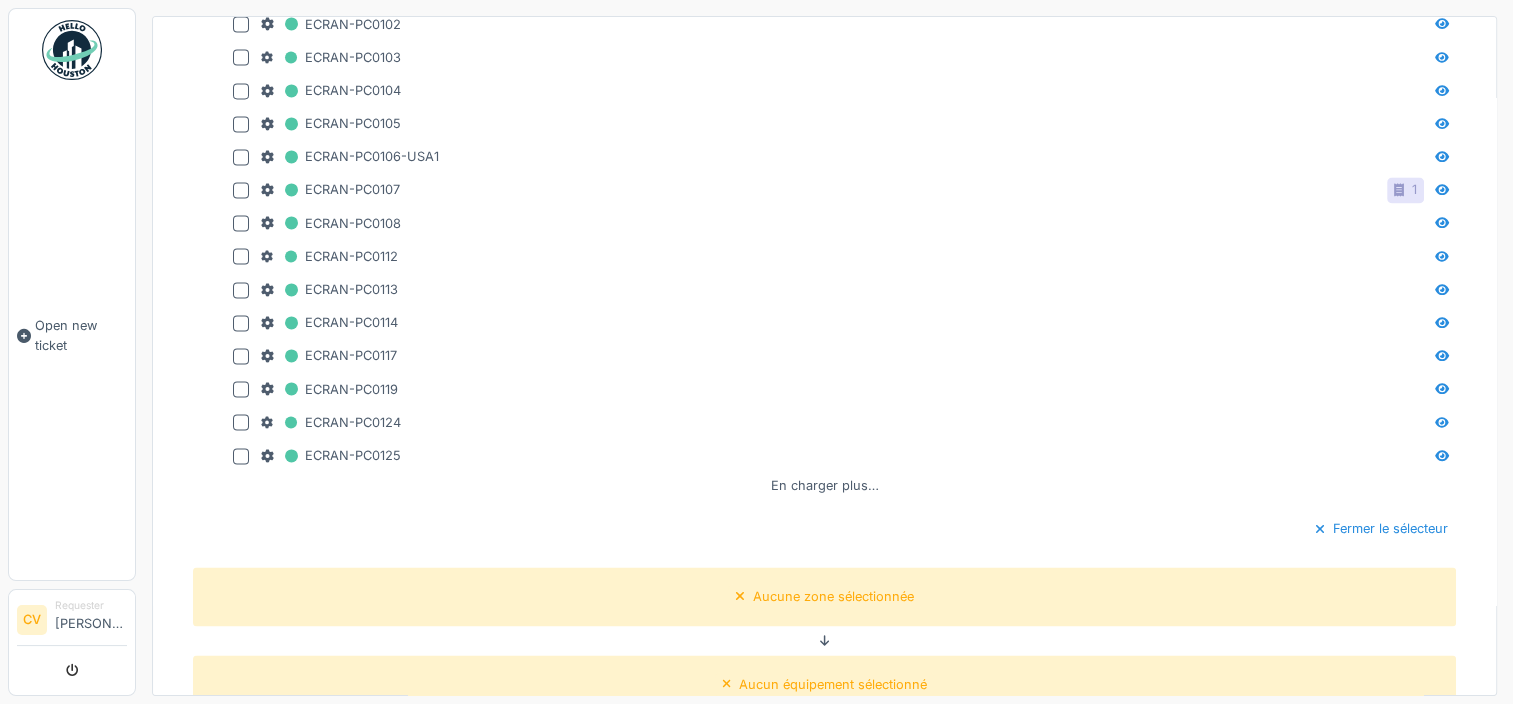 scroll, scrollTop: 10600, scrollLeft: 0, axis: vertical 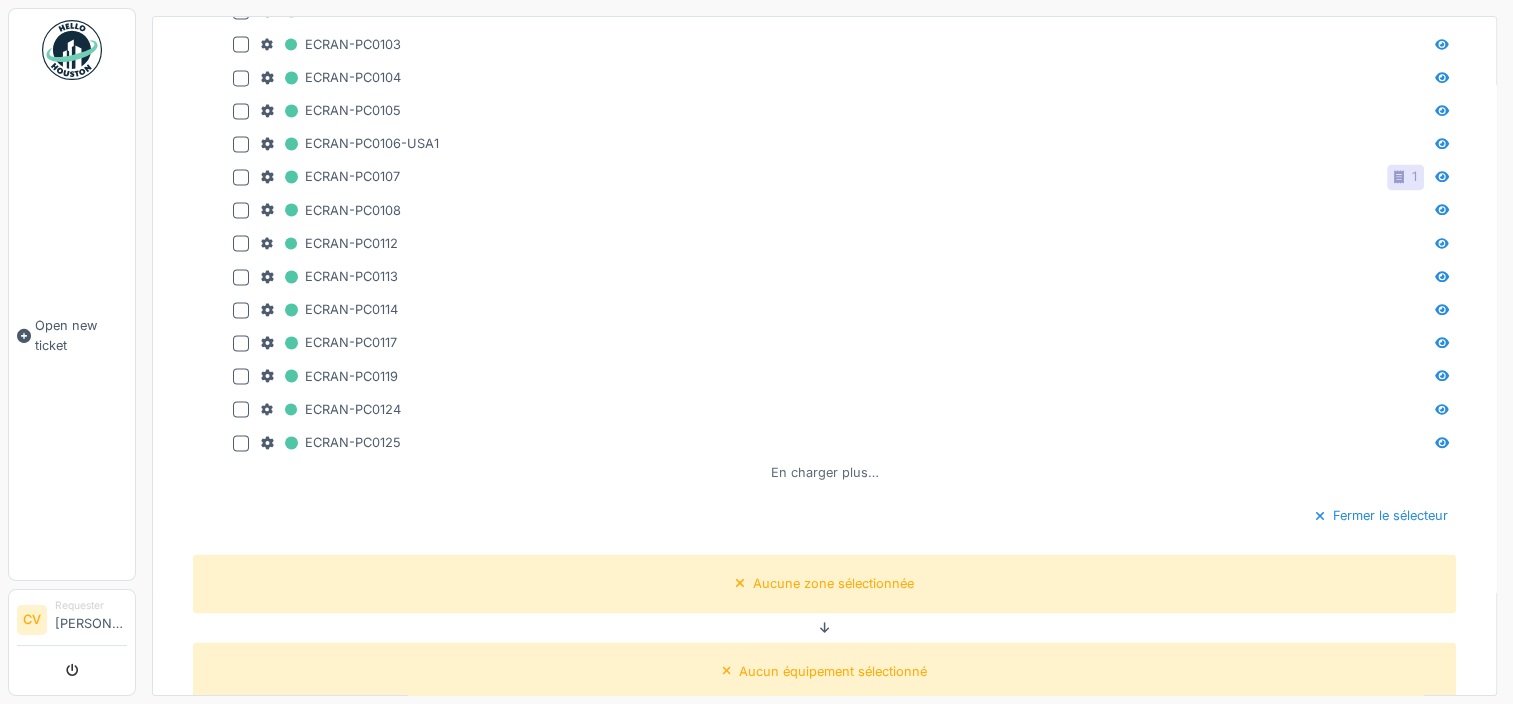 click on "En charger plus…" at bounding box center [825, 472] 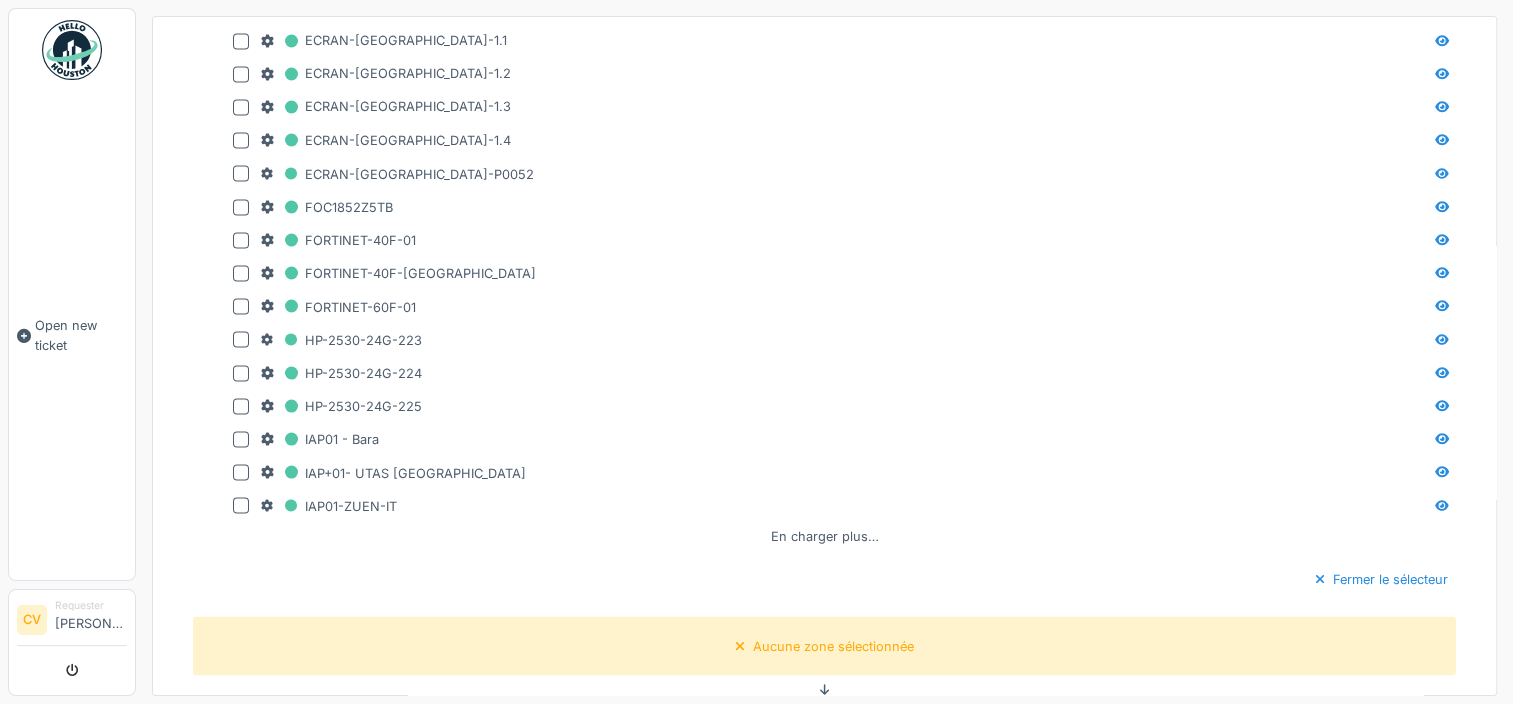 scroll, scrollTop: 11300, scrollLeft: 0, axis: vertical 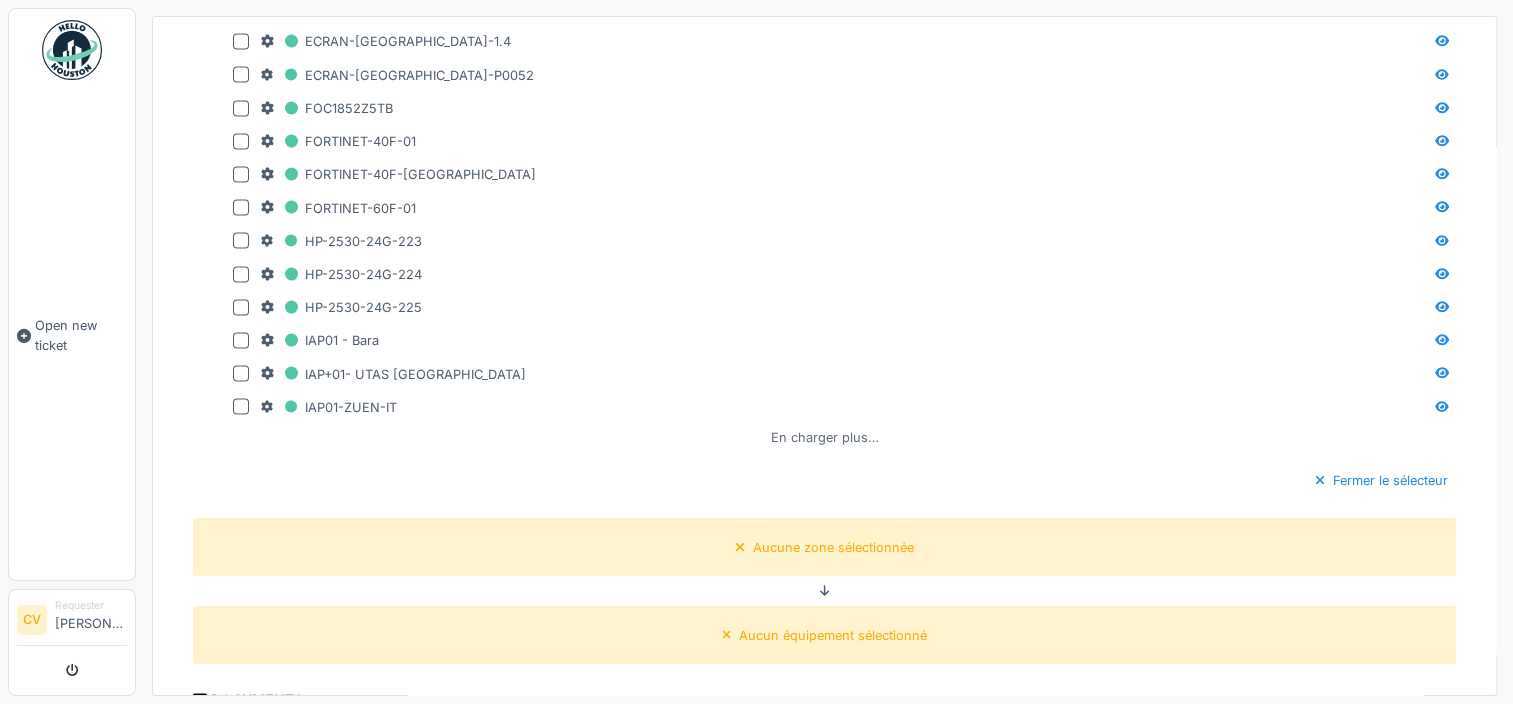 click on "En charger plus…" at bounding box center (825, 436) 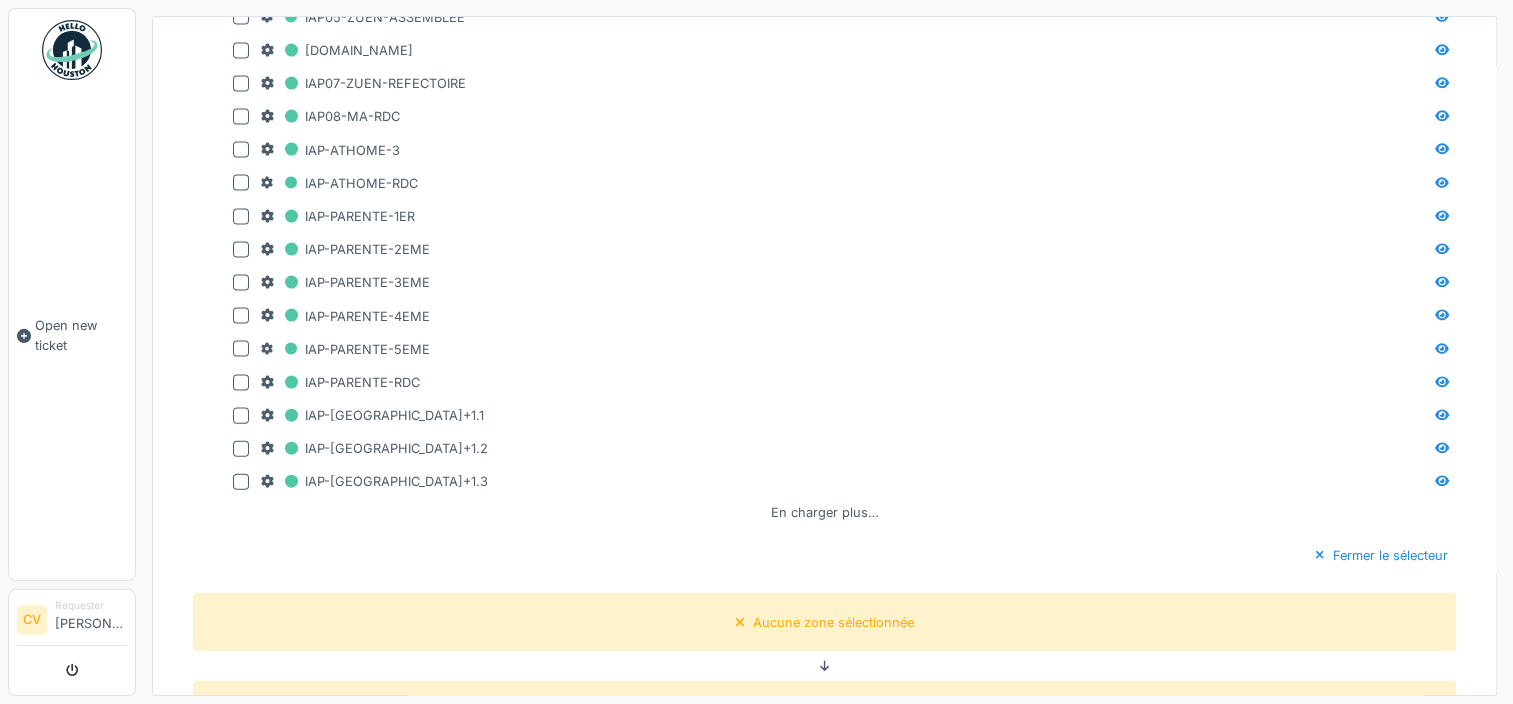 scroll, scrollTop: 11900, scrollLeft: 0, axis: vertical 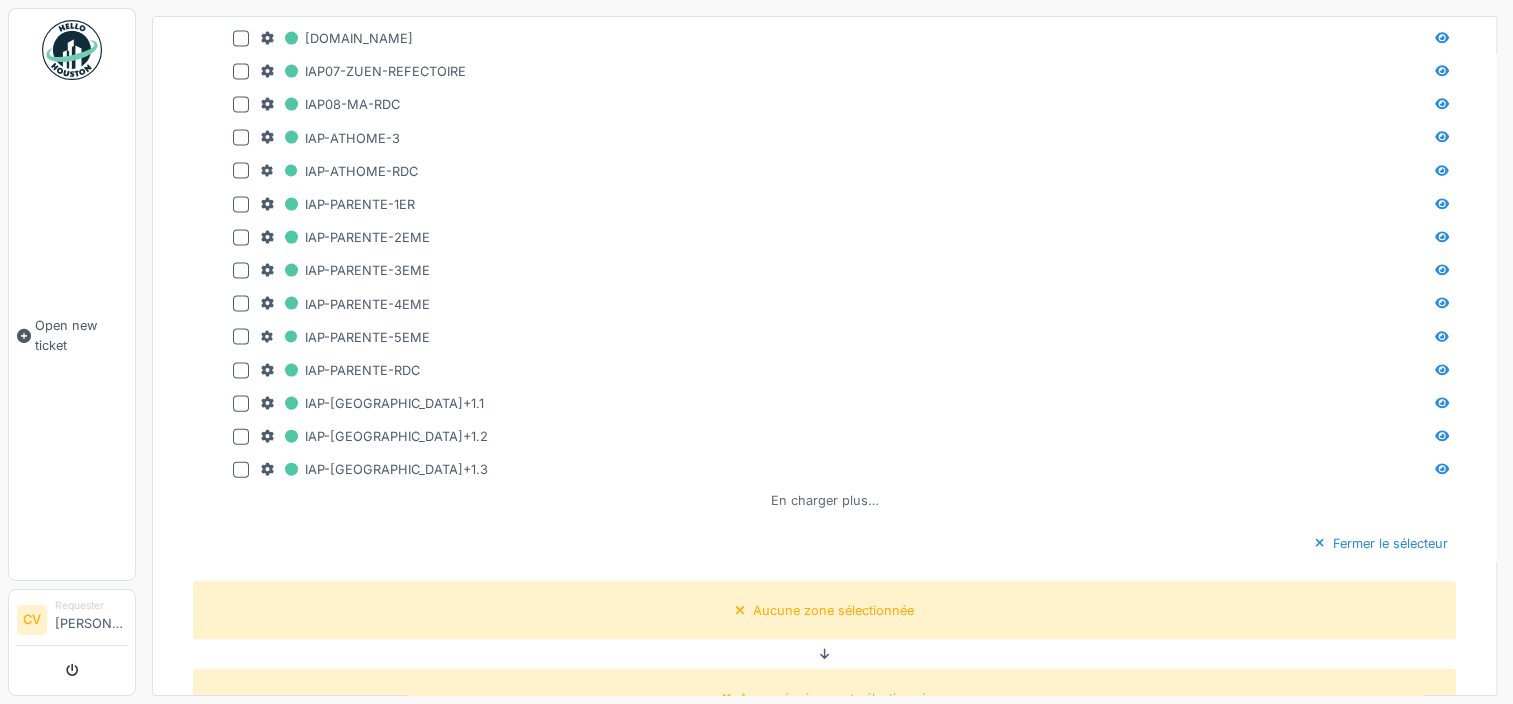 click on "En charger plus…" at bounding box center [825, 500] 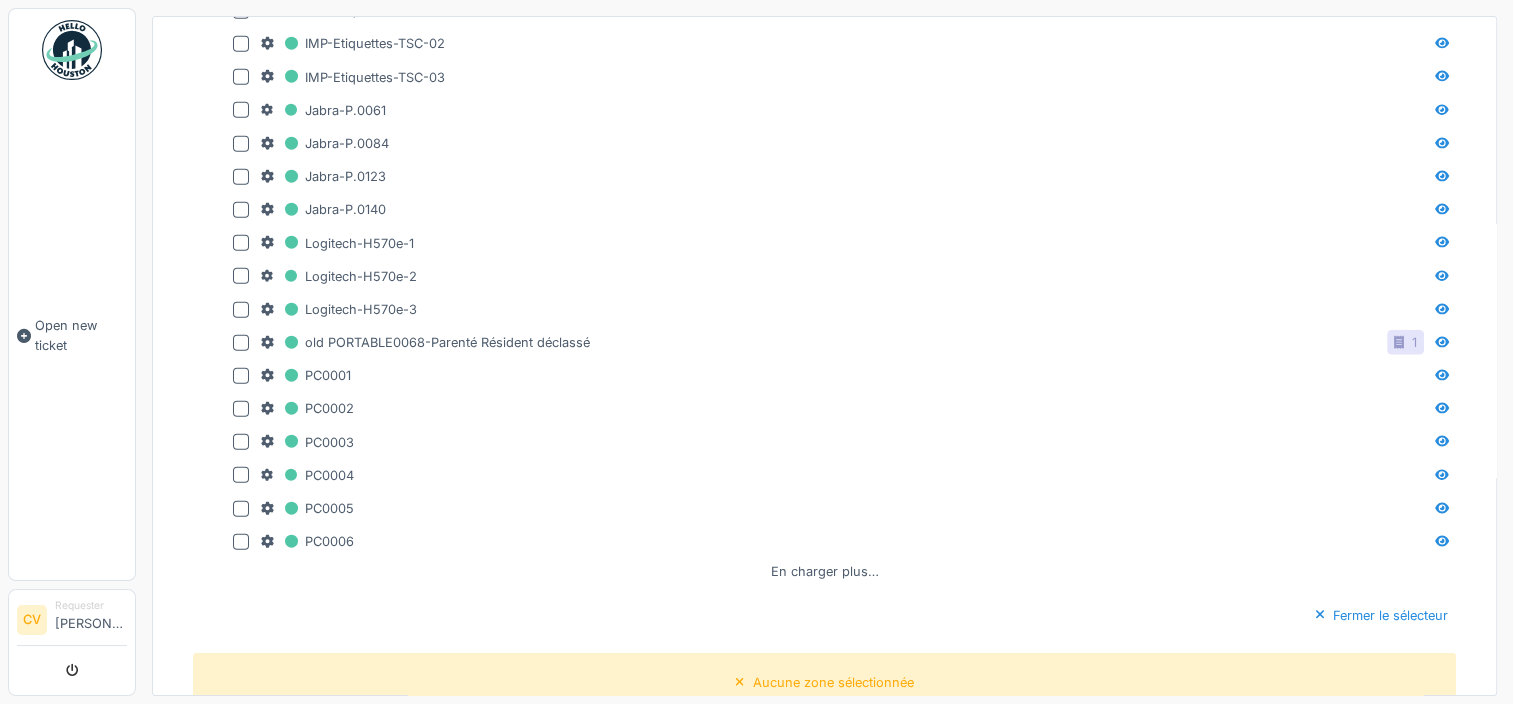 scroll, scrollTop: 12500, scrollLeft: 0, axis: vertical 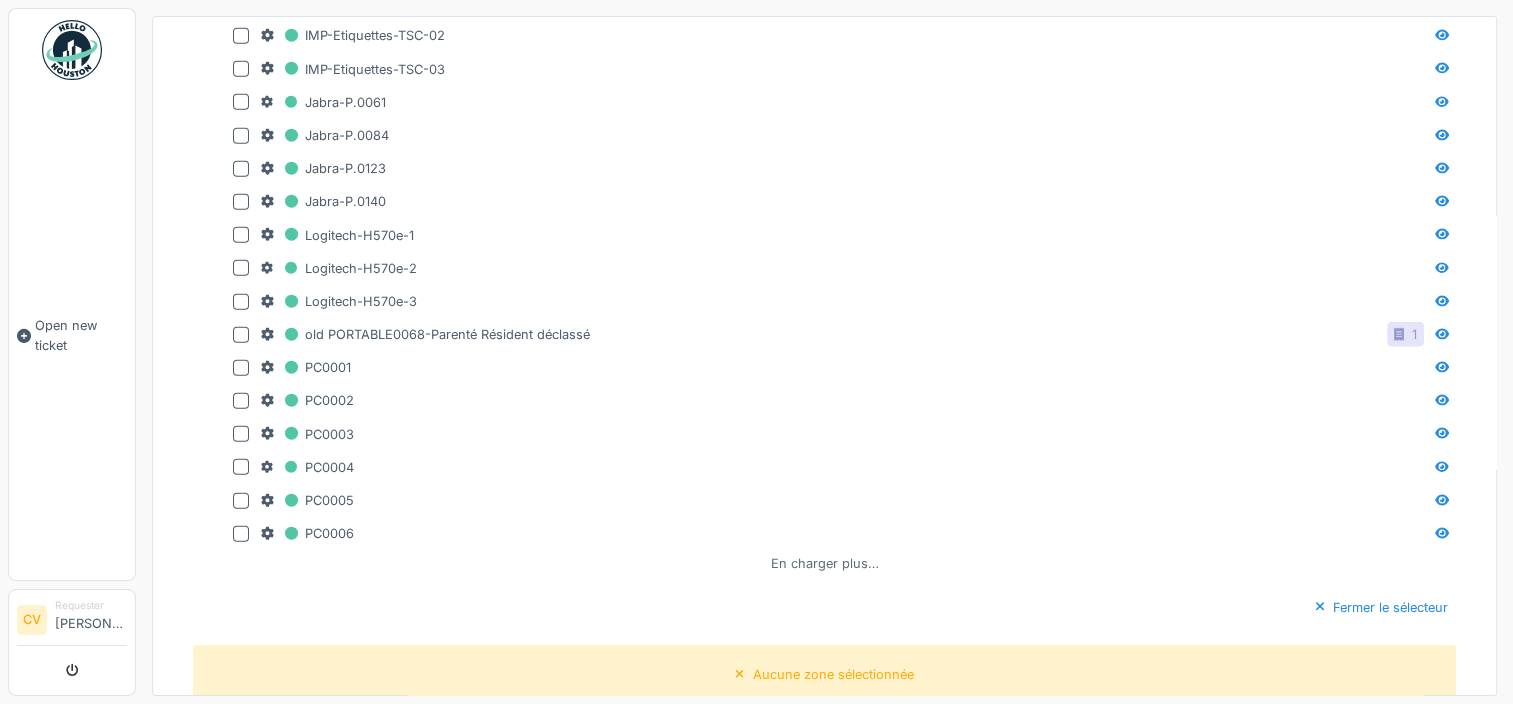 click on "En charger plus…" at bounding box center (825, 563) 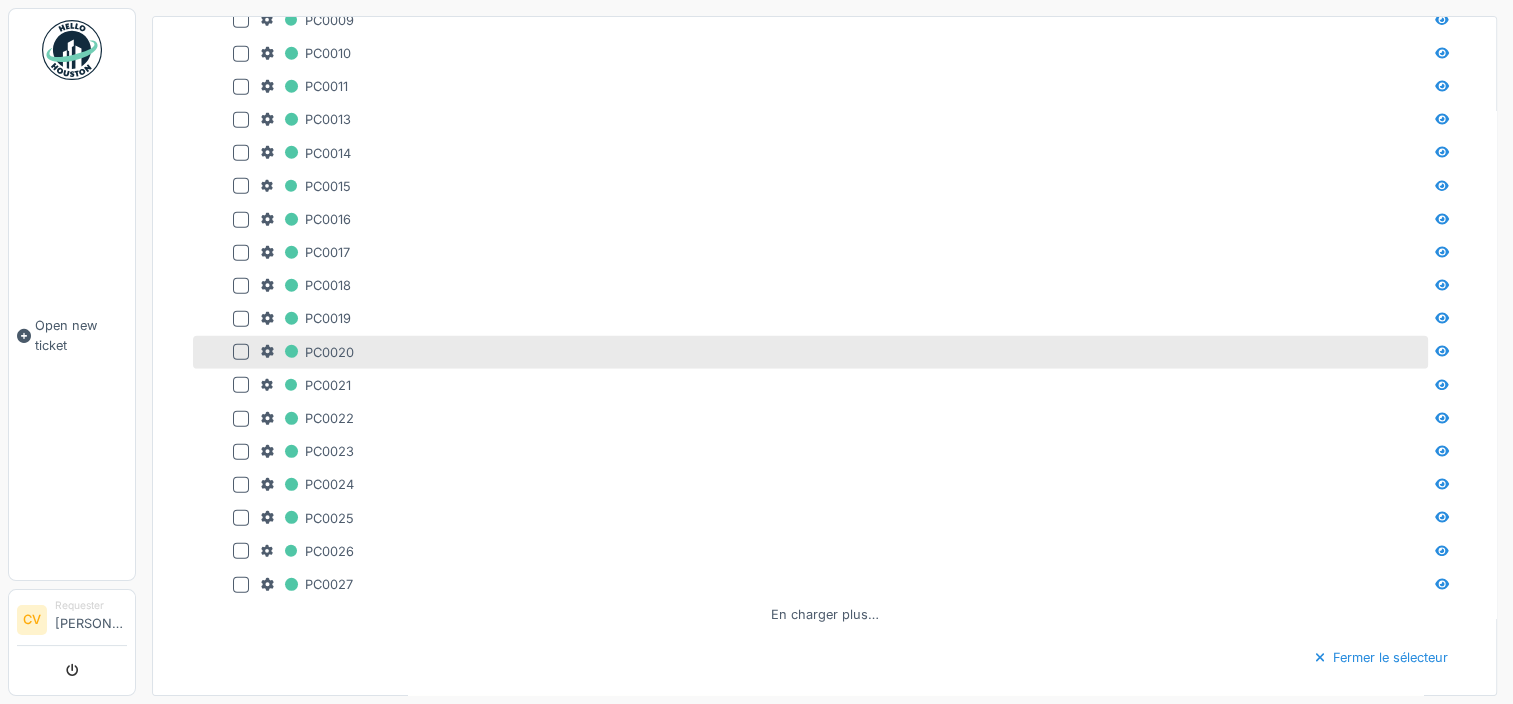 scroll, scrollTop: 13440, scrollLeft: 0, axis: vertical 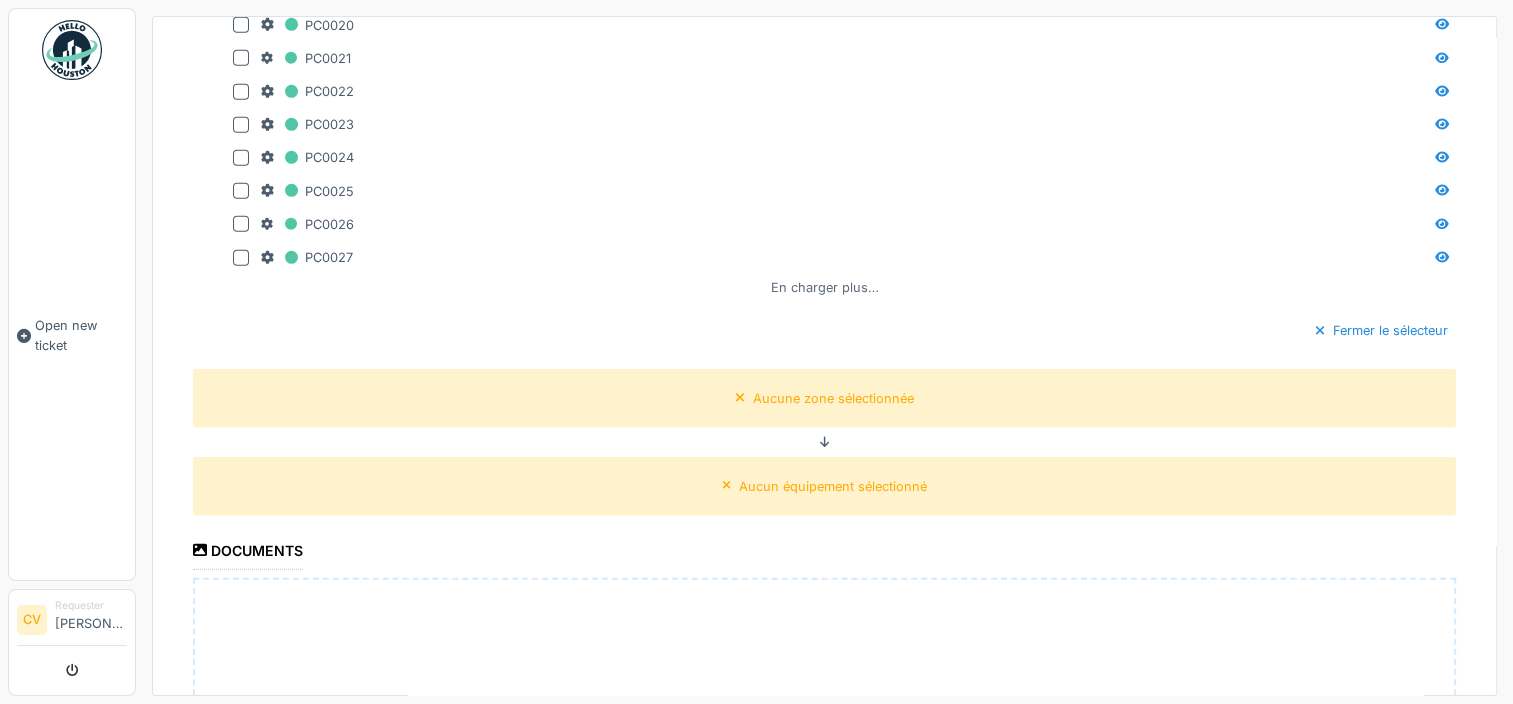 click on "En charger plus…" at bounding box center [825, 287] 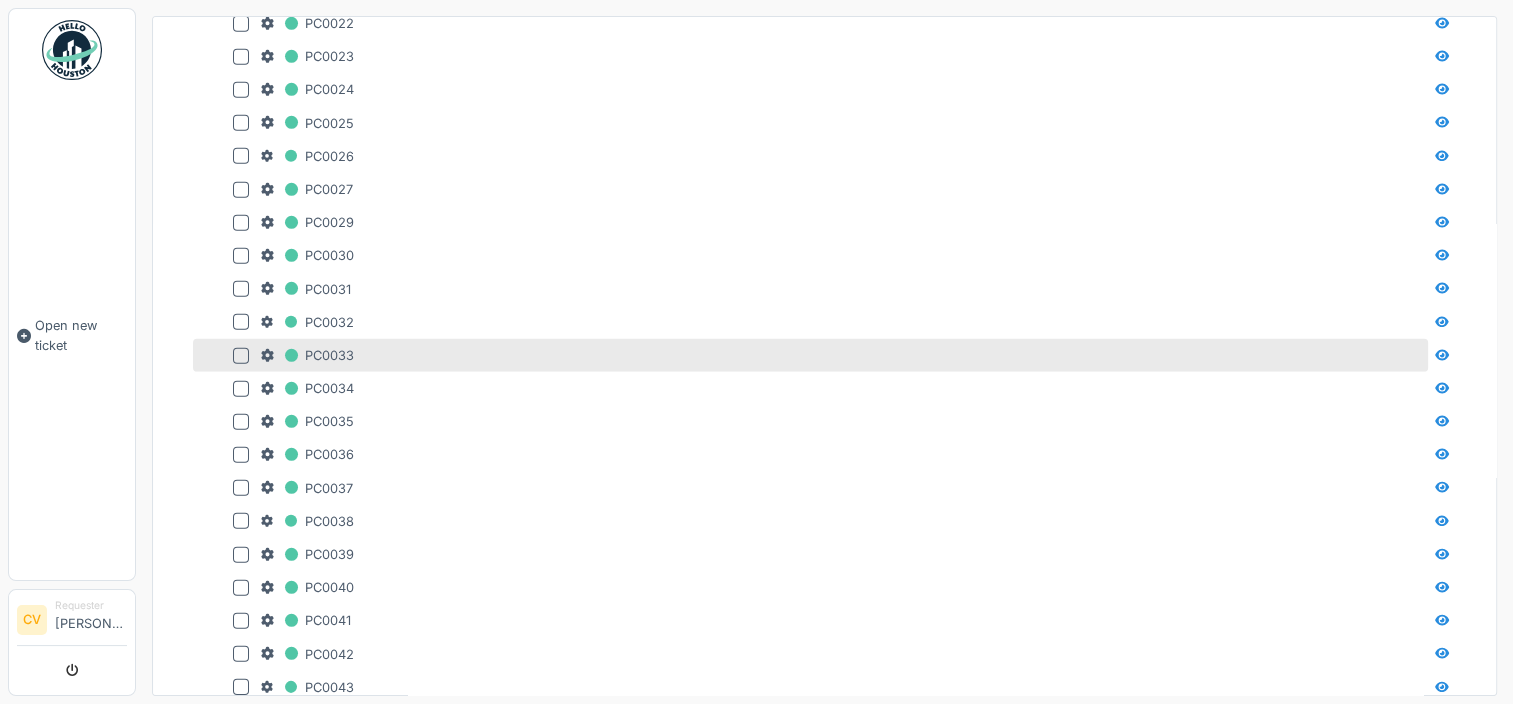 scroll, scrollTop: 14040, scrollLeft: 0, axis: vertical 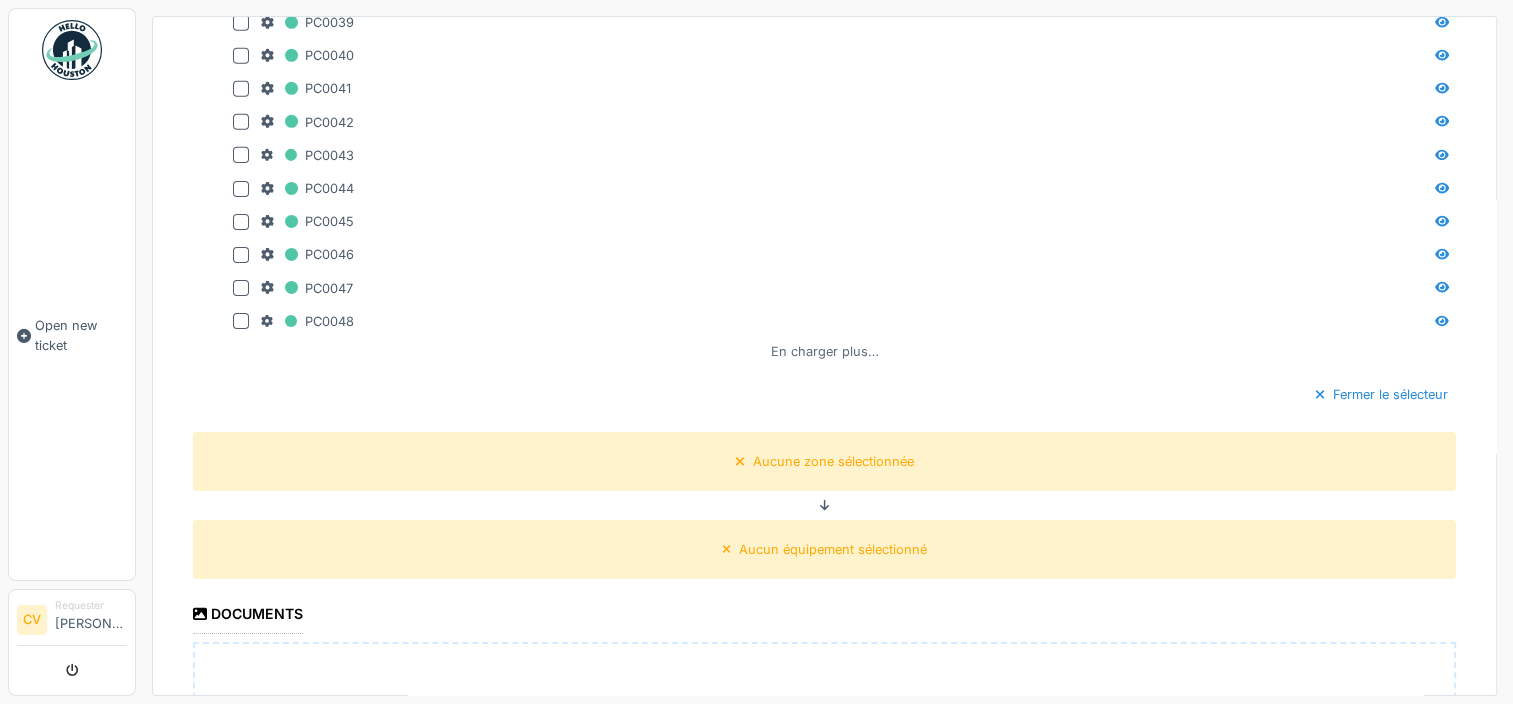 click on "En charger plus…" at bounding box center (825, 351) 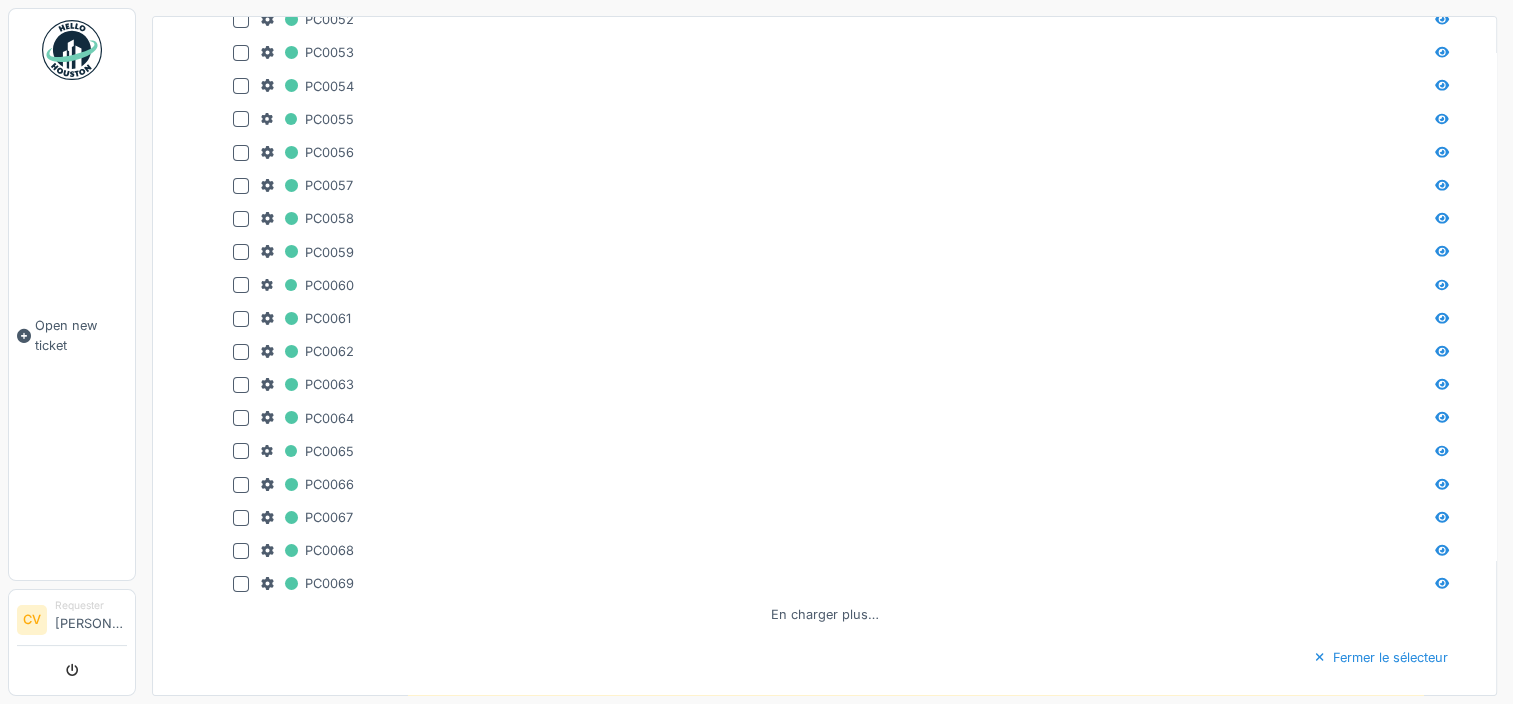 scroll, scrollTop: 14540, scrollLeft: 0, axis: vertical 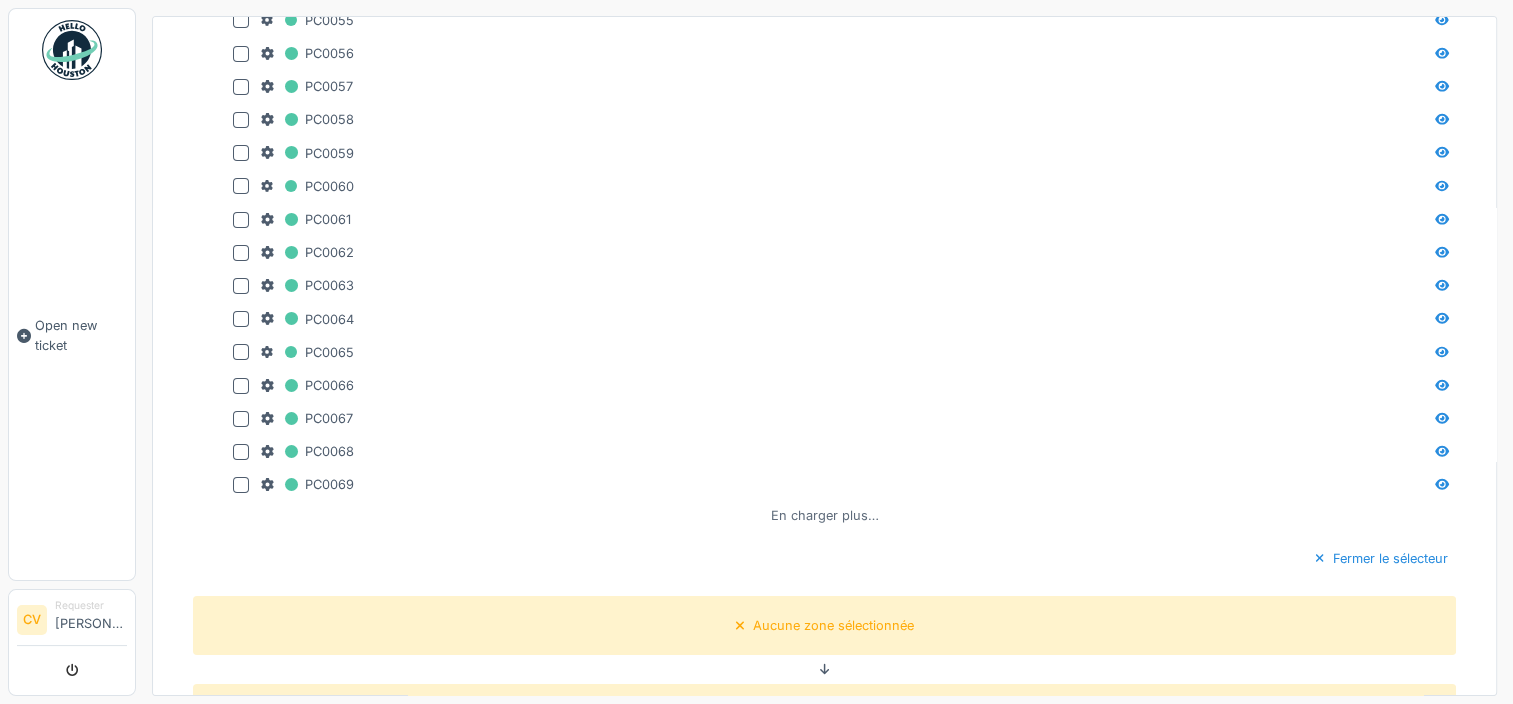 click on "En charger plus…" at bounding box center [825, 515] 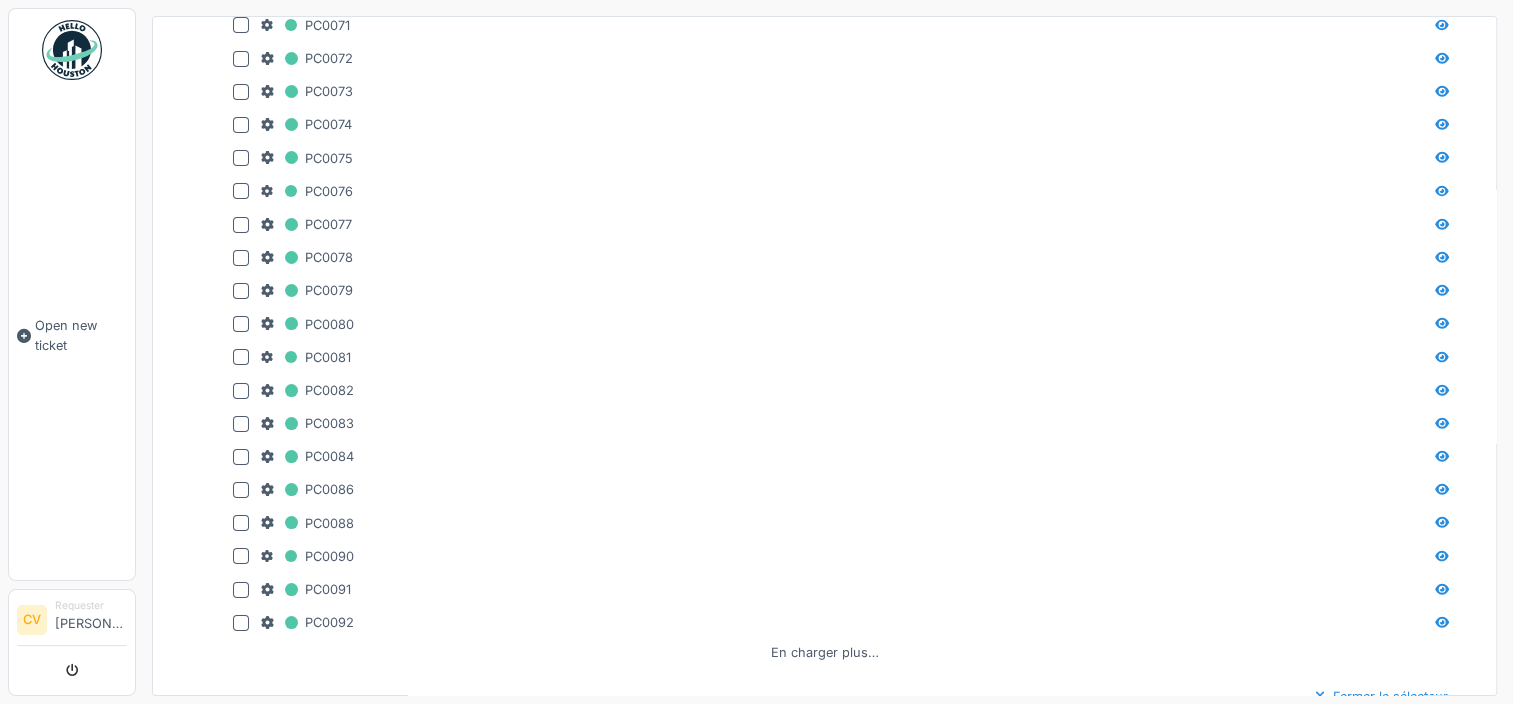 scroll, scrollTop: 15140, scrollLeft: 0, axis: vertical 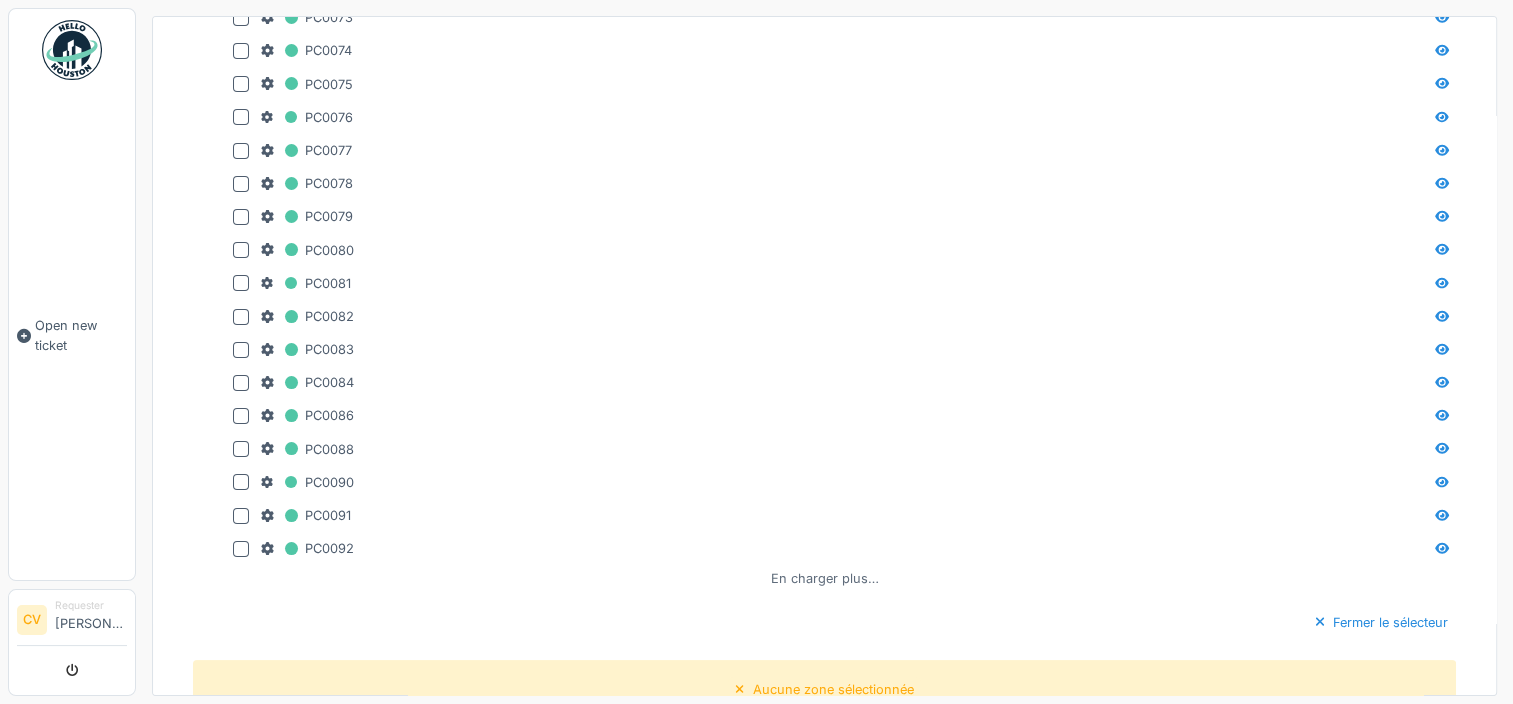 click on "En charger plus…" at bounding box center (825, 578) 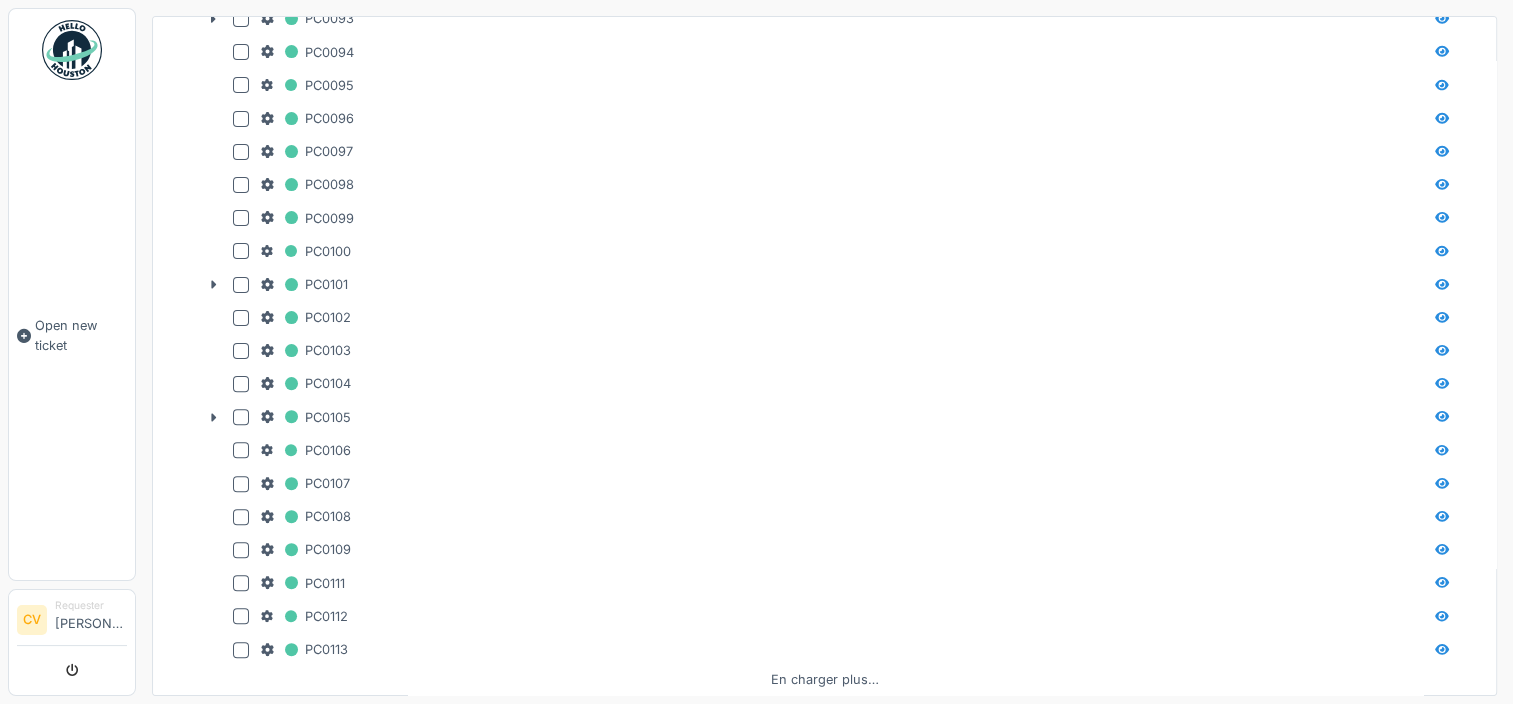 scroll, scrollTop: 15740, scrollLeft: 0, axis: vertical 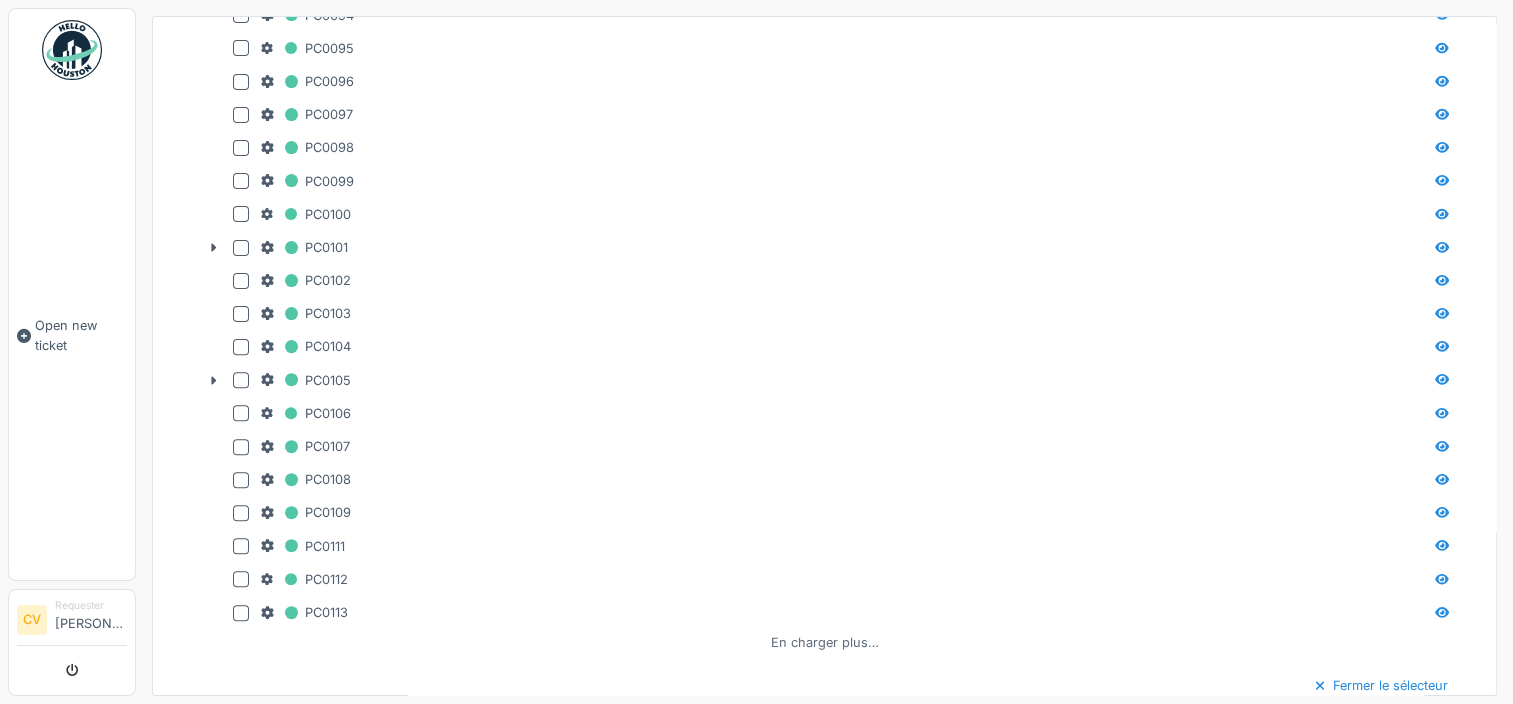 click on "En charger plus…" at bounding box center (825, 642) 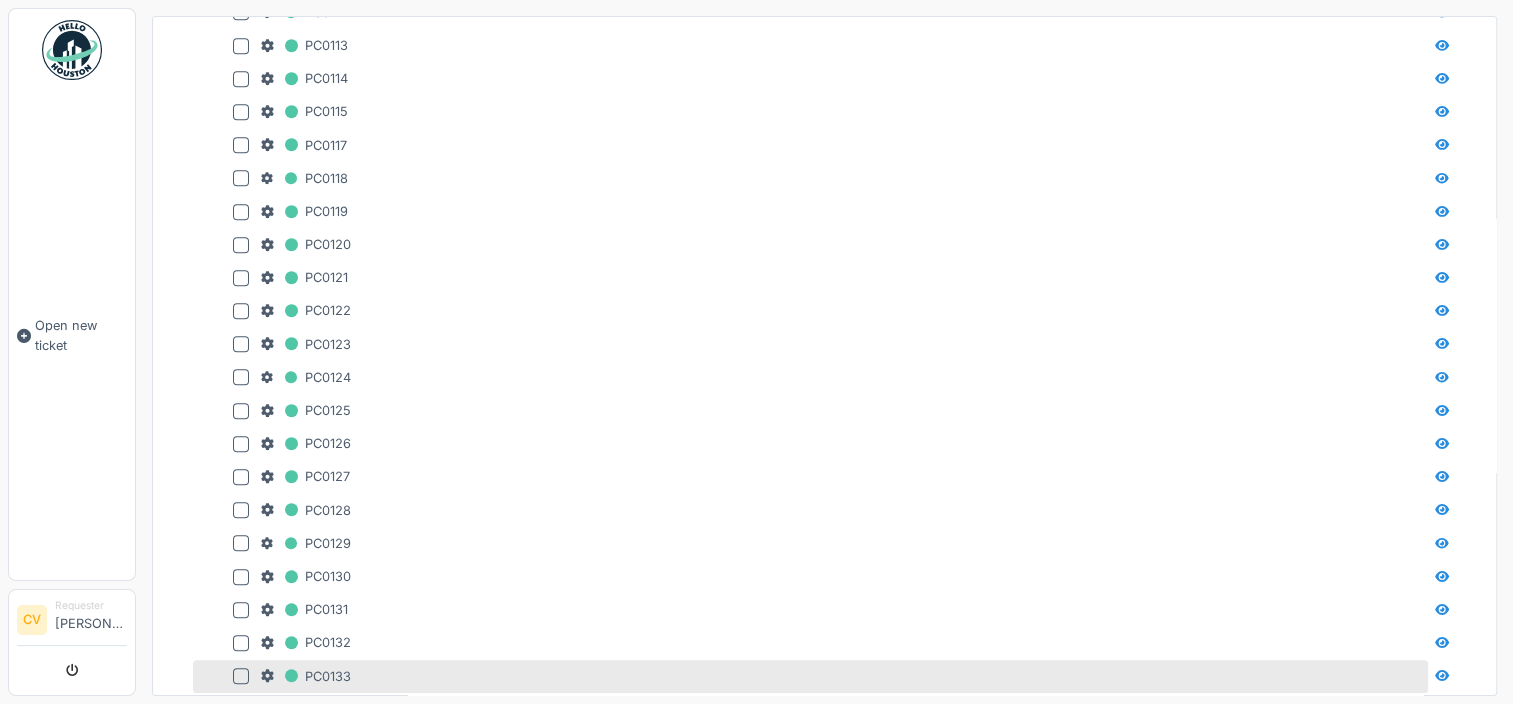 scroll, scrollTop: 16340, scrollLeft: 0, axis: vertical 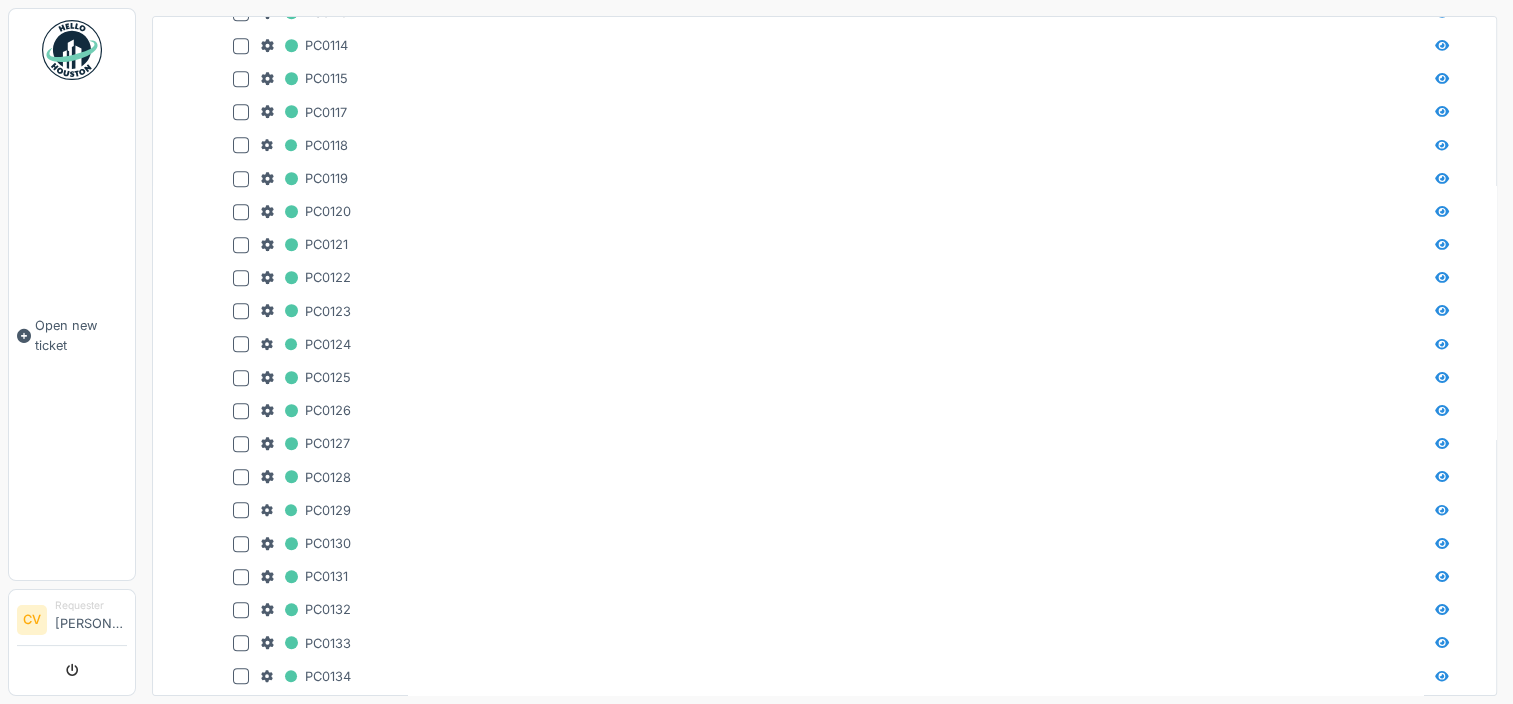 click on "En charger plus…" at bounding box center (825, 706) 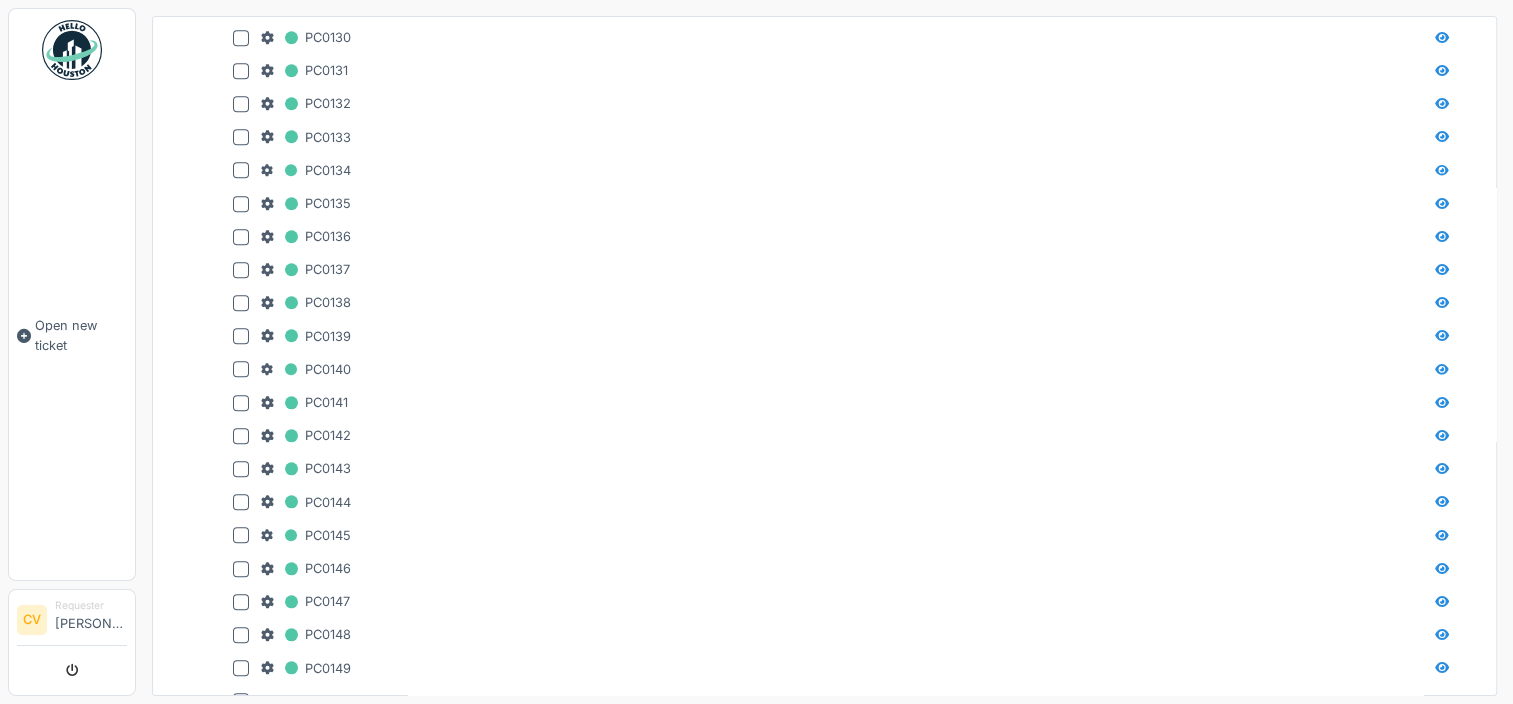 scroll, scrollTop: 16940, scrollLeft: 0, axis: vertical 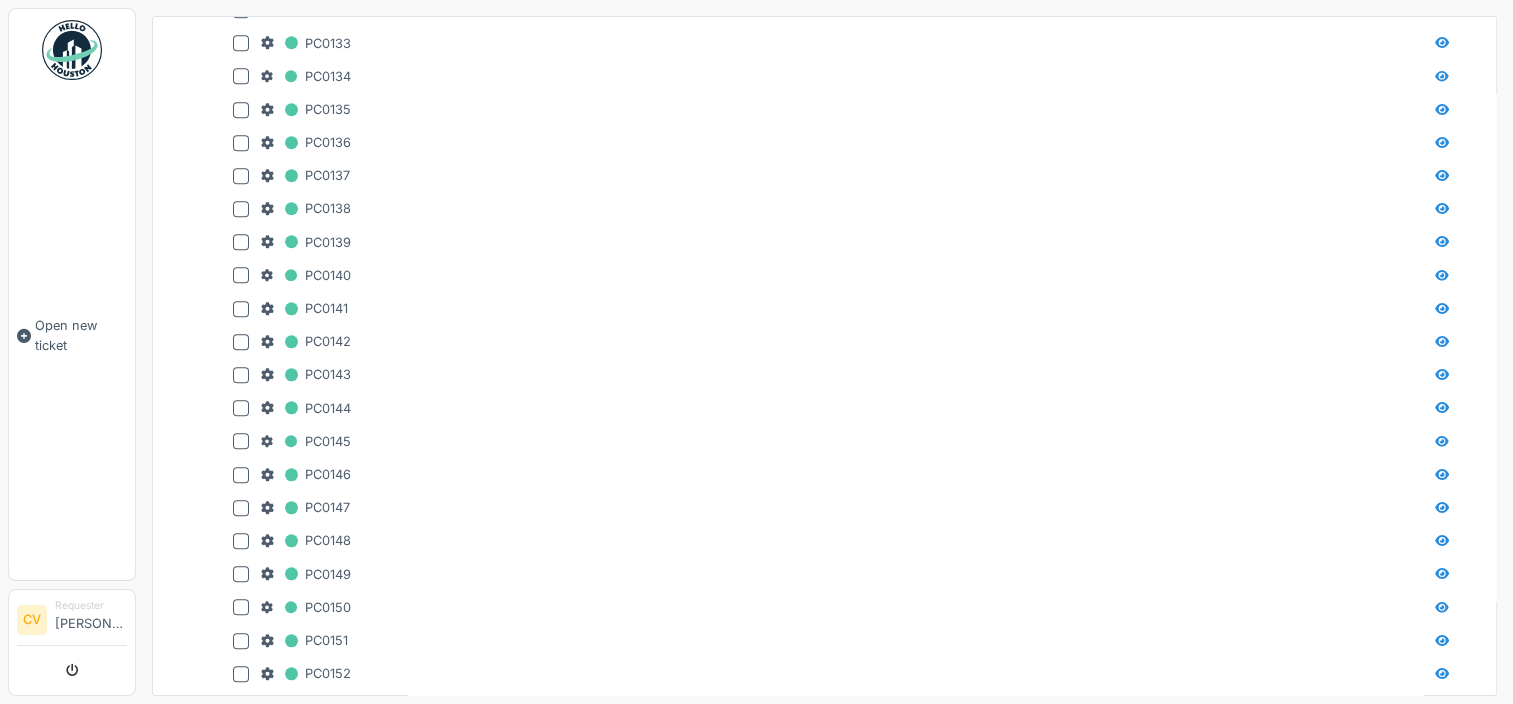 click on "En charger plus…" at bounding box center (825, 770) 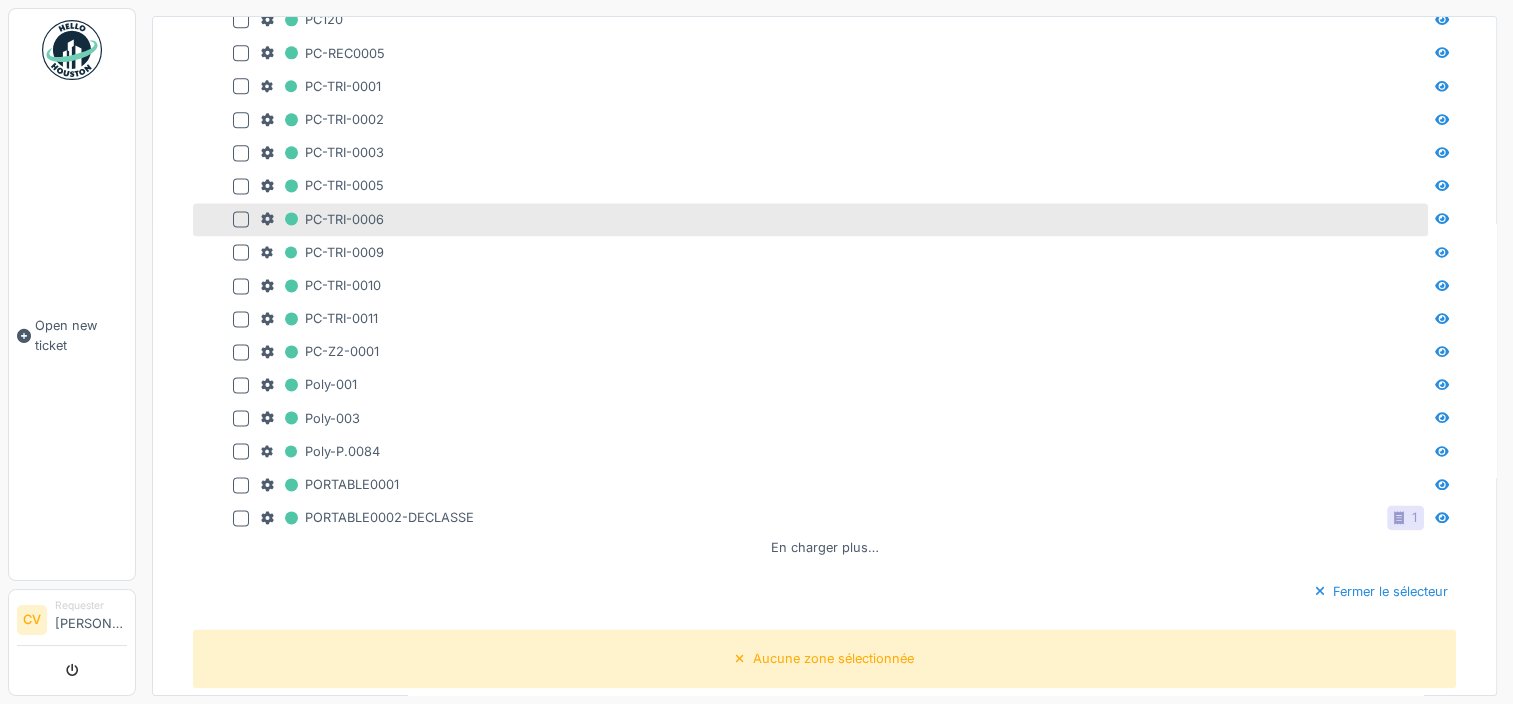 scroll, scrollTop: 17840, scrollLeft: 0, axis: vertical 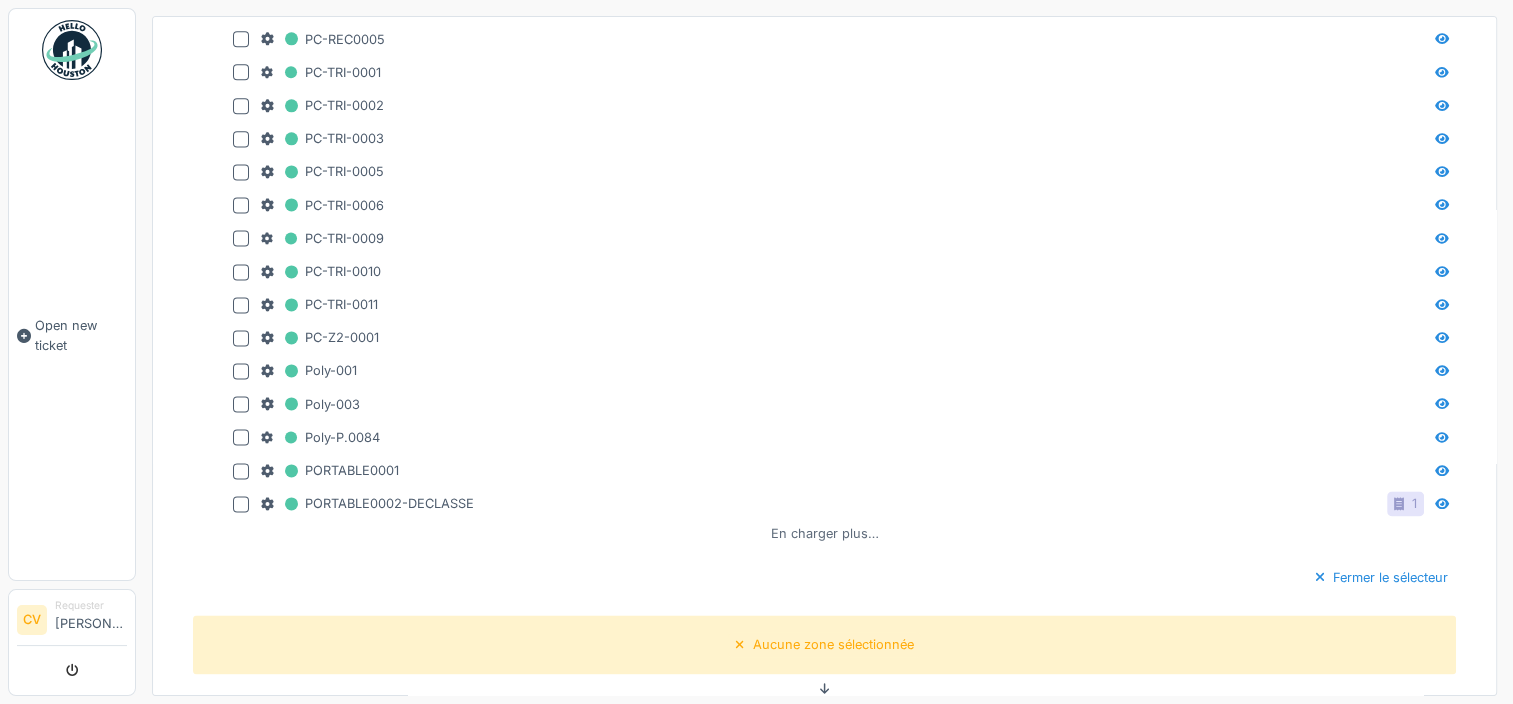 click on "En charger plus…" at bounding box center (825, 533) 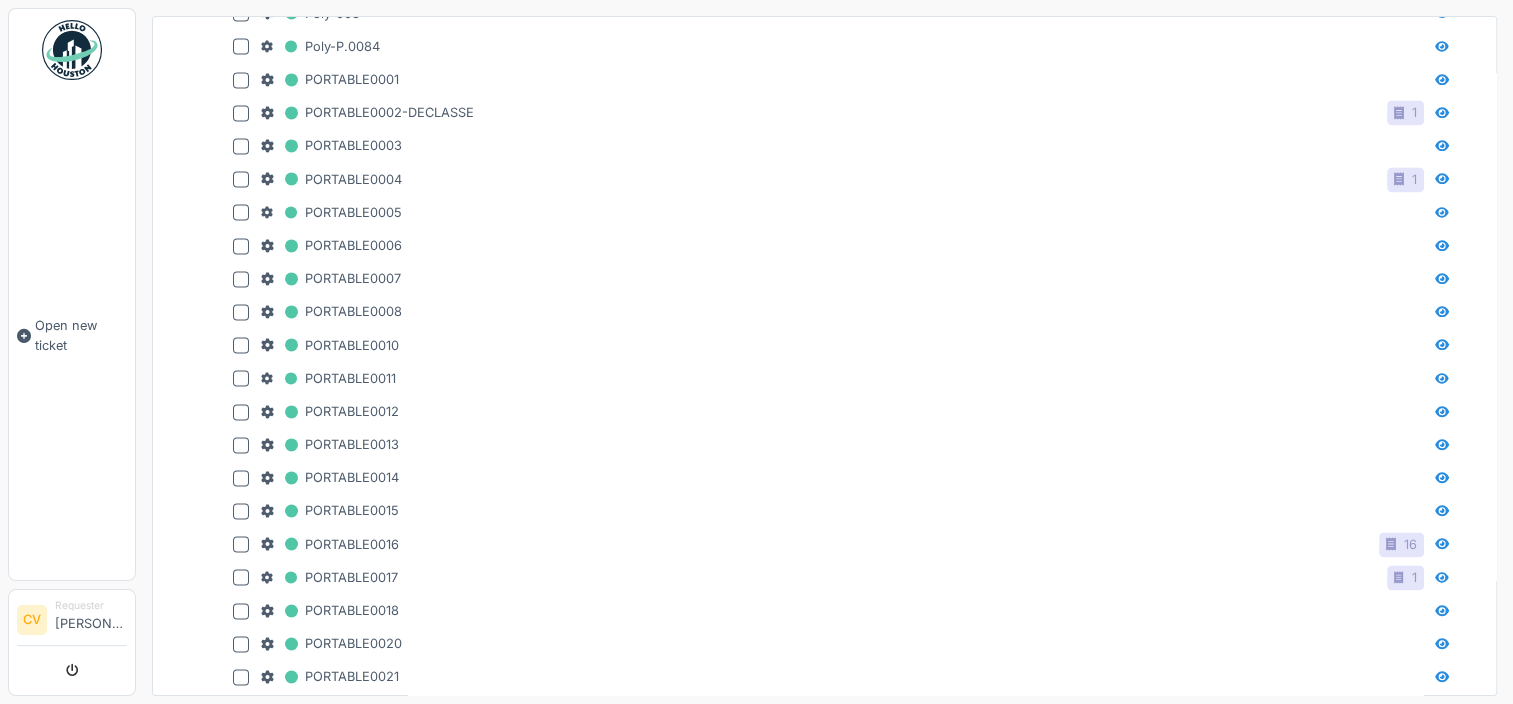 scroll, scrollTop: 18340, scrollLeft: 0, axis: vertical 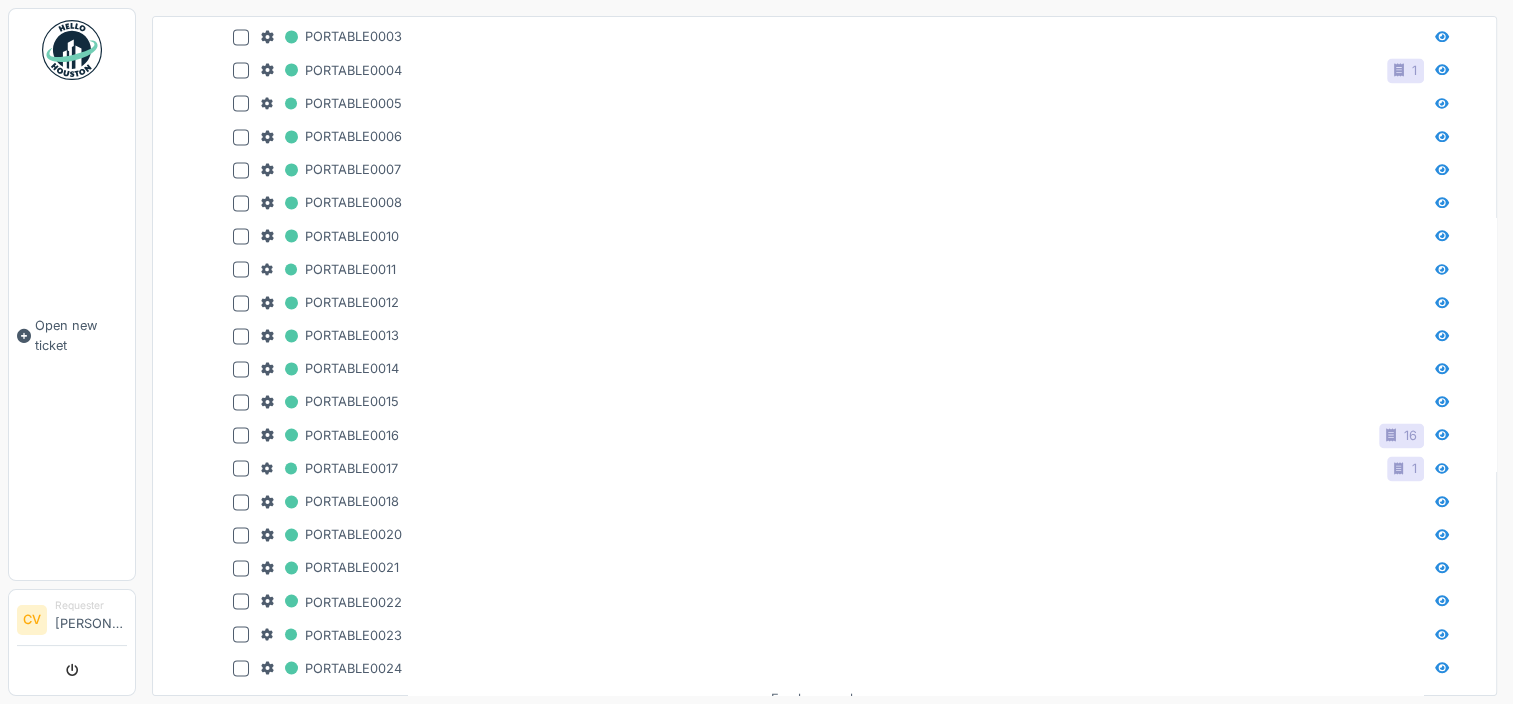 click on "En charger plus…" at bounding box center [825, 697] 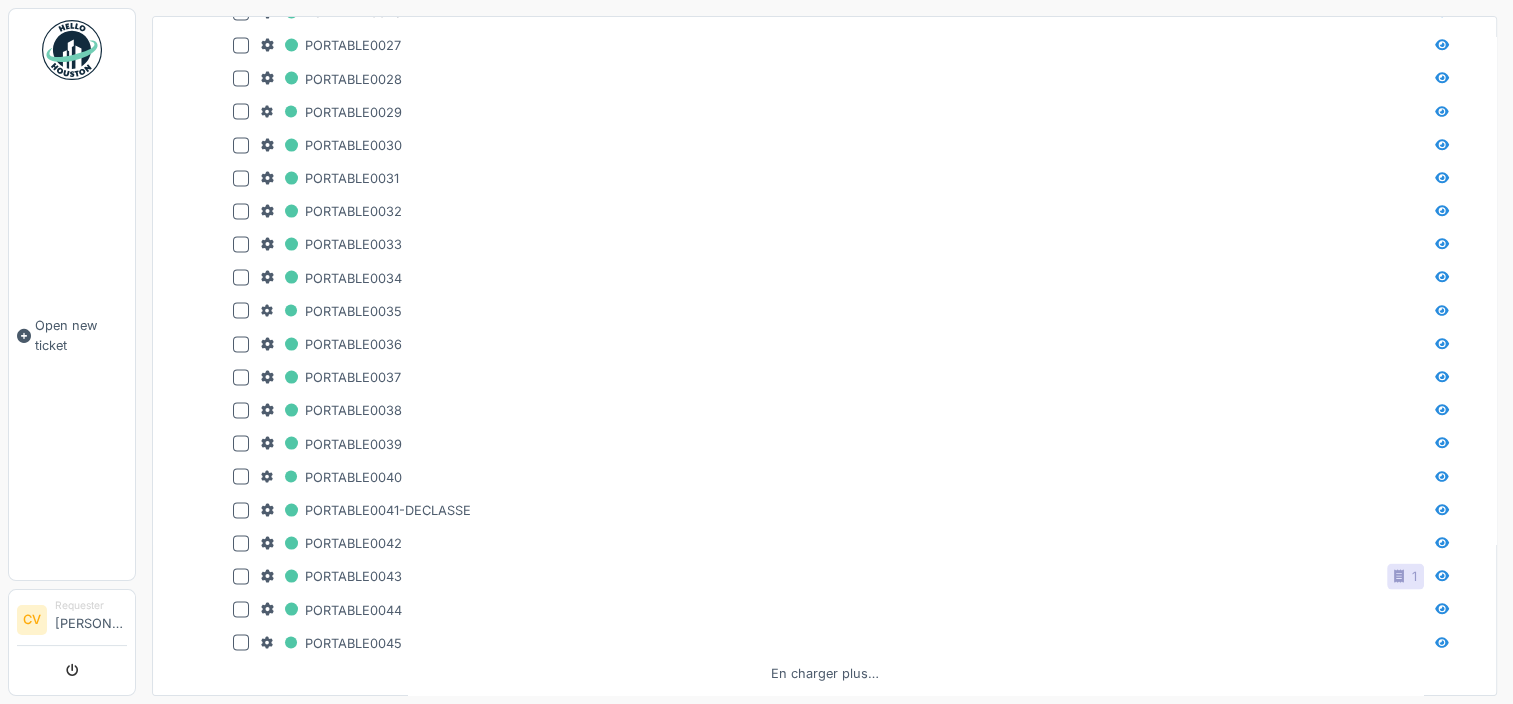 scroll, scrollTop: 19040, scrollLeft: 0, axis: vertical 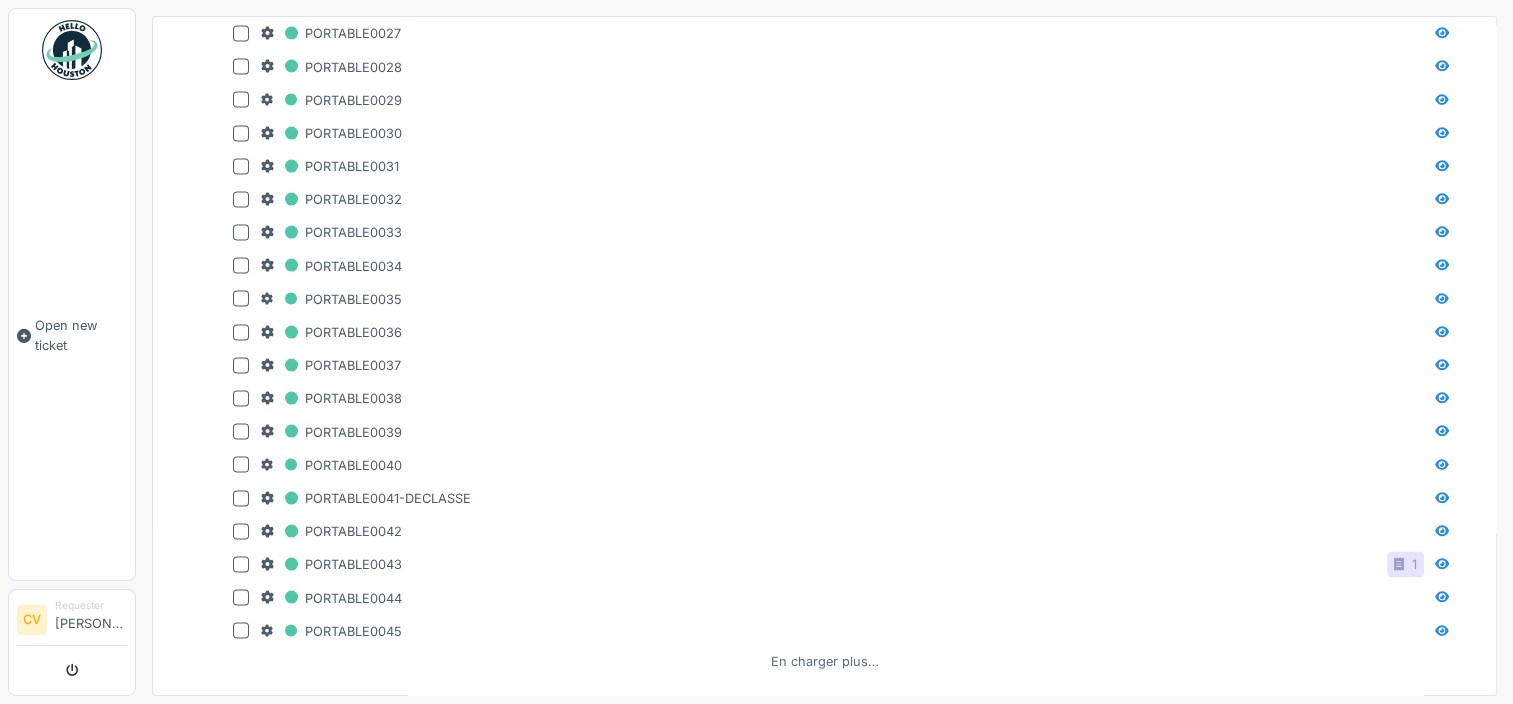 click on "En charger plus…" at bounding box center [825, 661] 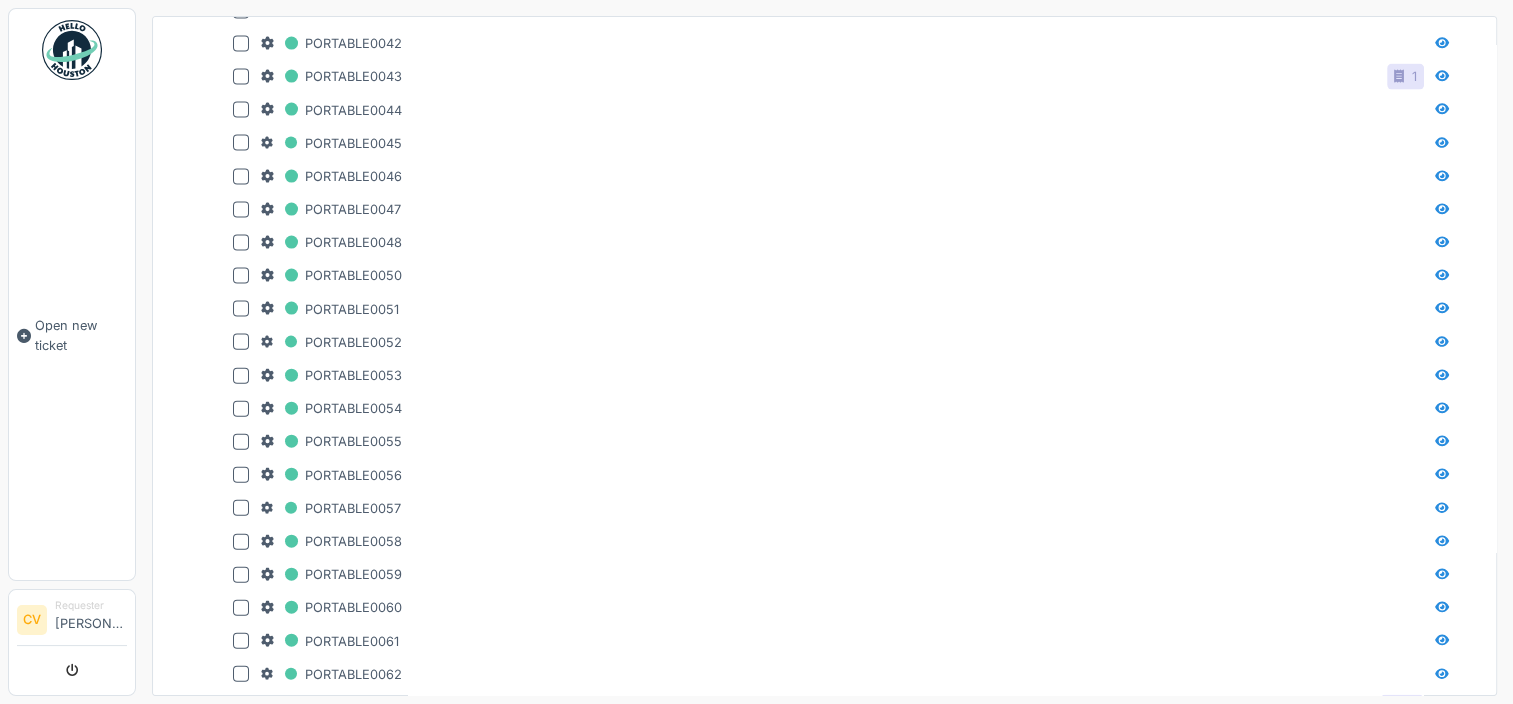 scroll, scrollTop: 19640, scrollLeft: 0, axis: vertical 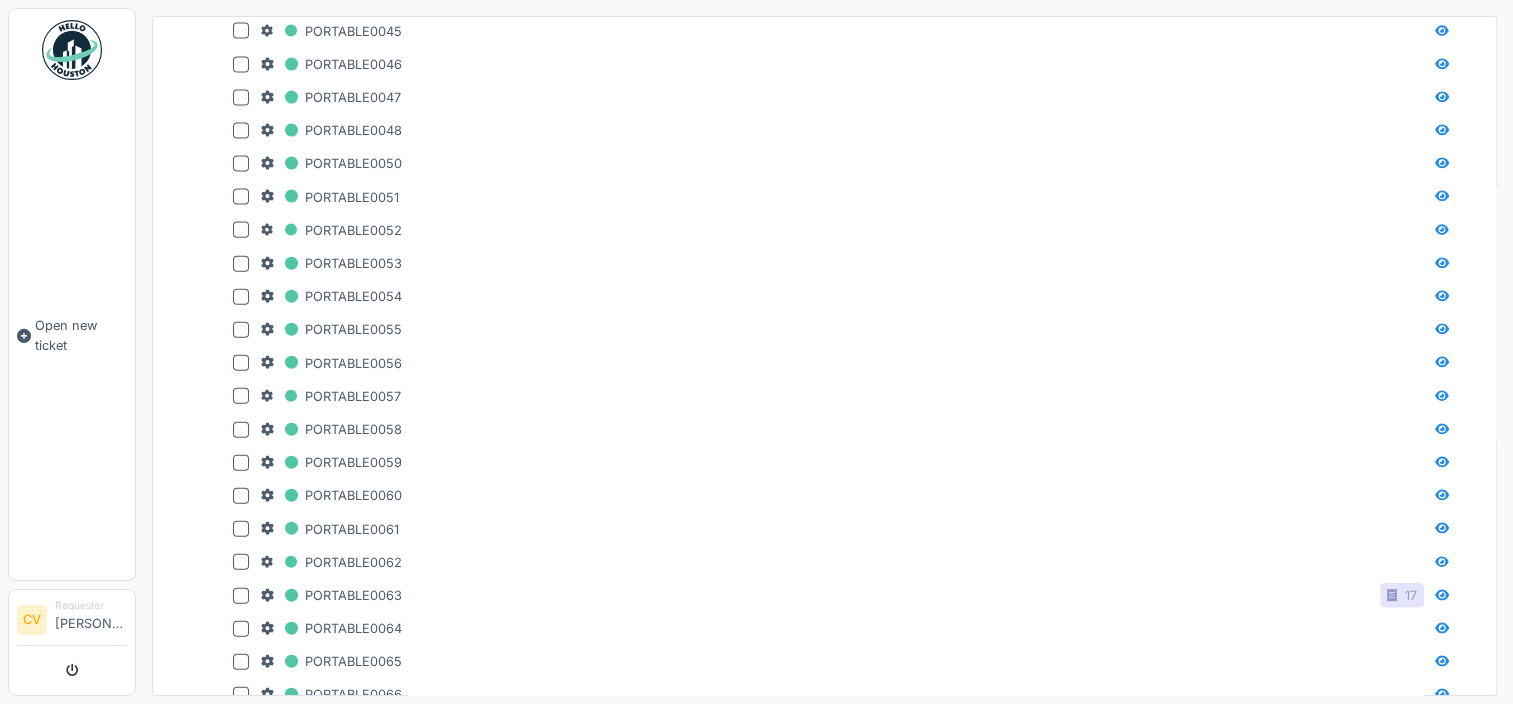 click on "En charger plus…" at bounding box center (825, 725) 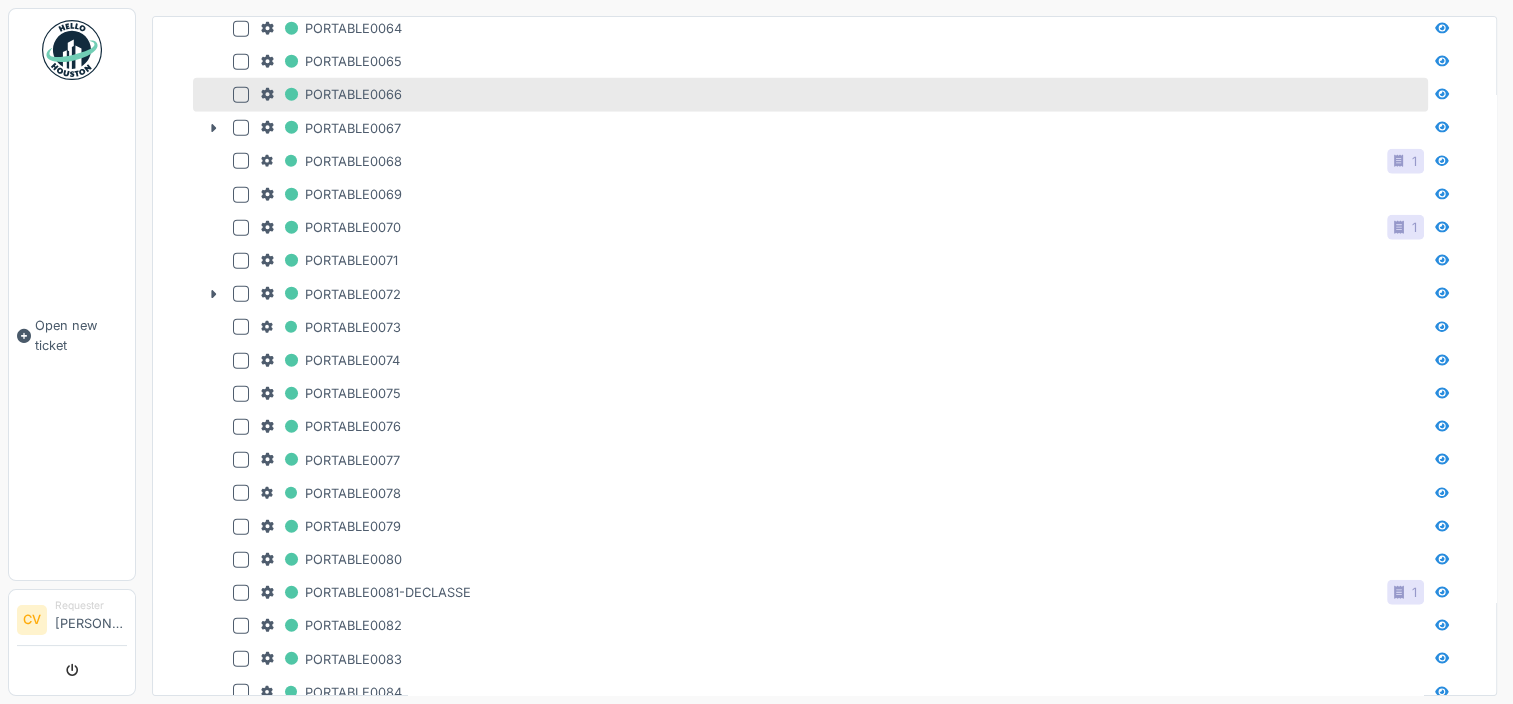 scroll, scrollTop: 20340, scrollLeft: 0, axis: vertical 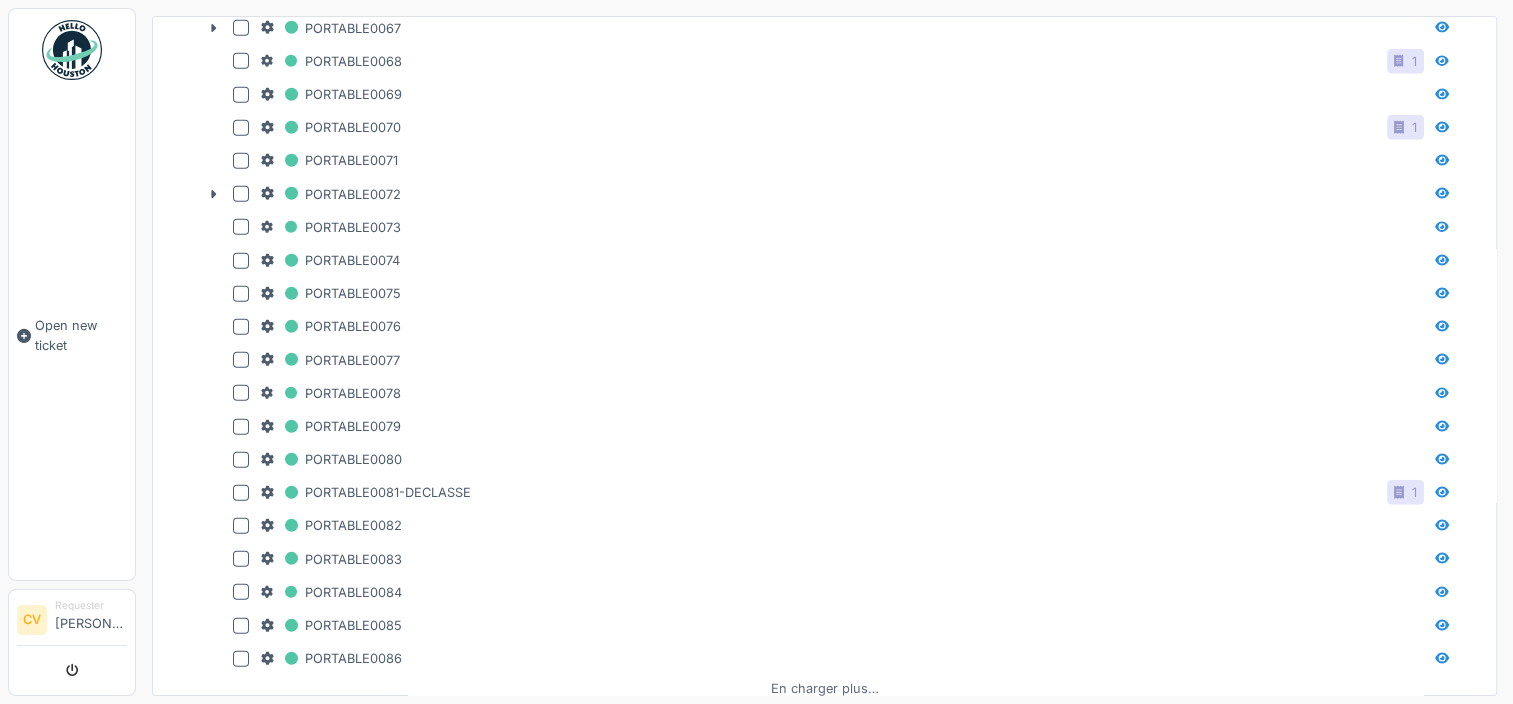 click on "En charger plus…" at bounding box center [825, 688] 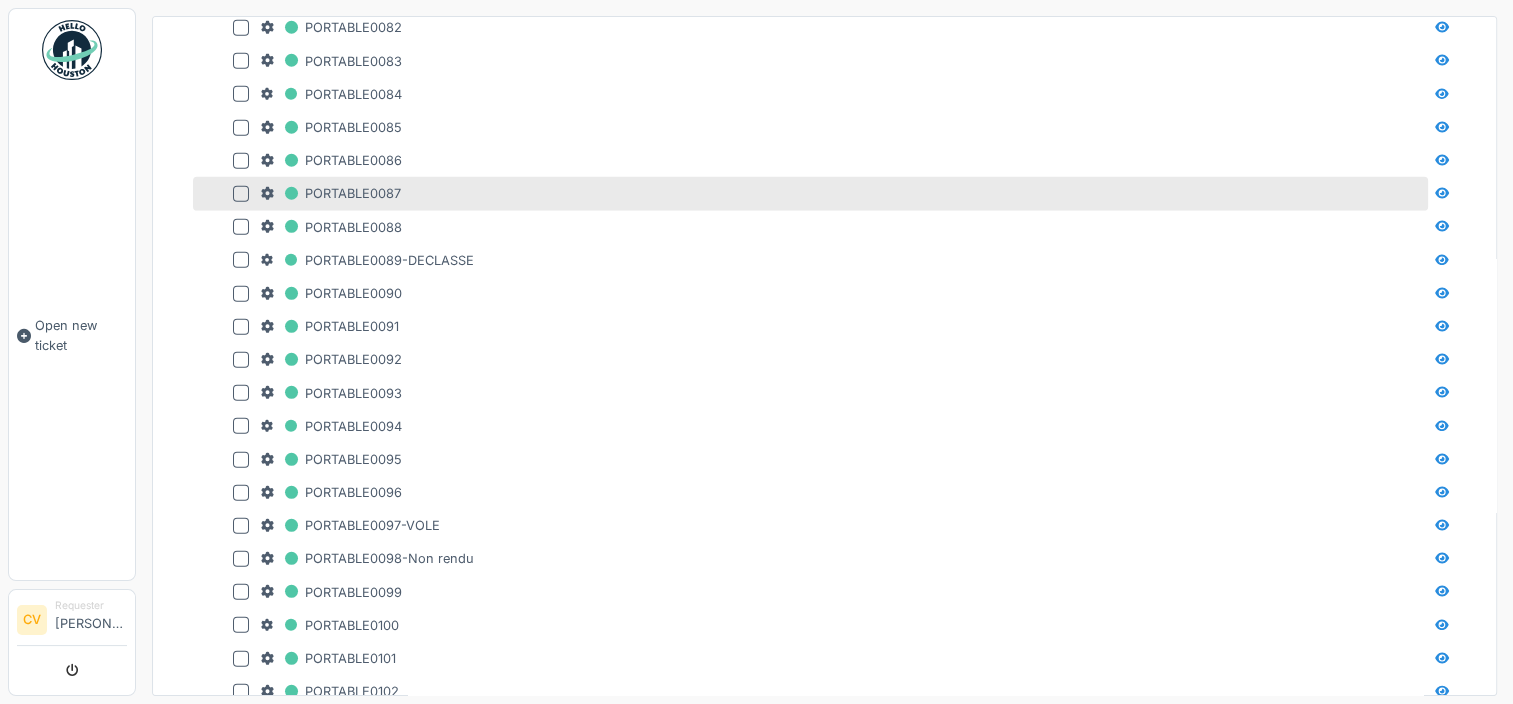 scroll, scrollTop: 20840, scrollLeft: 0, axis: vertical 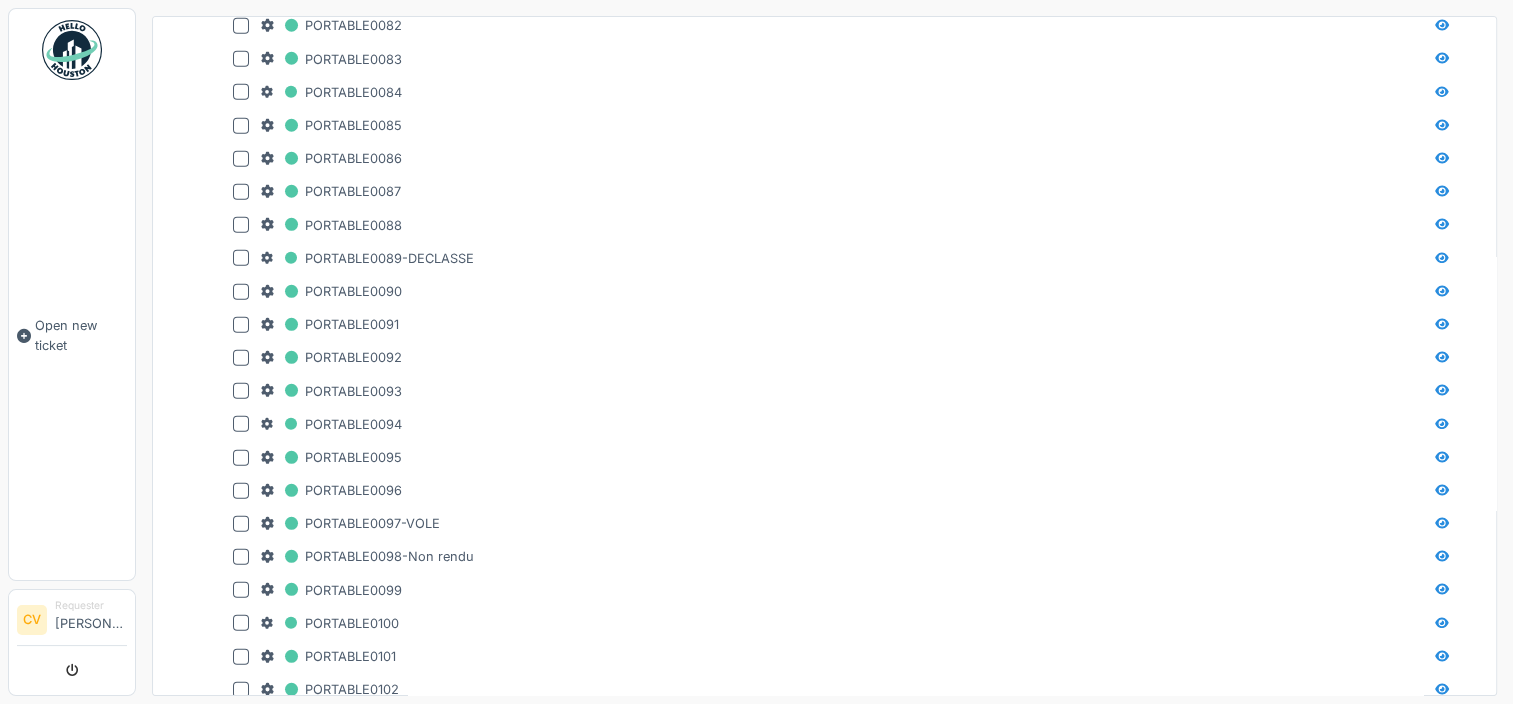 click on "En charger plus…" at bounding box center (825, 852) 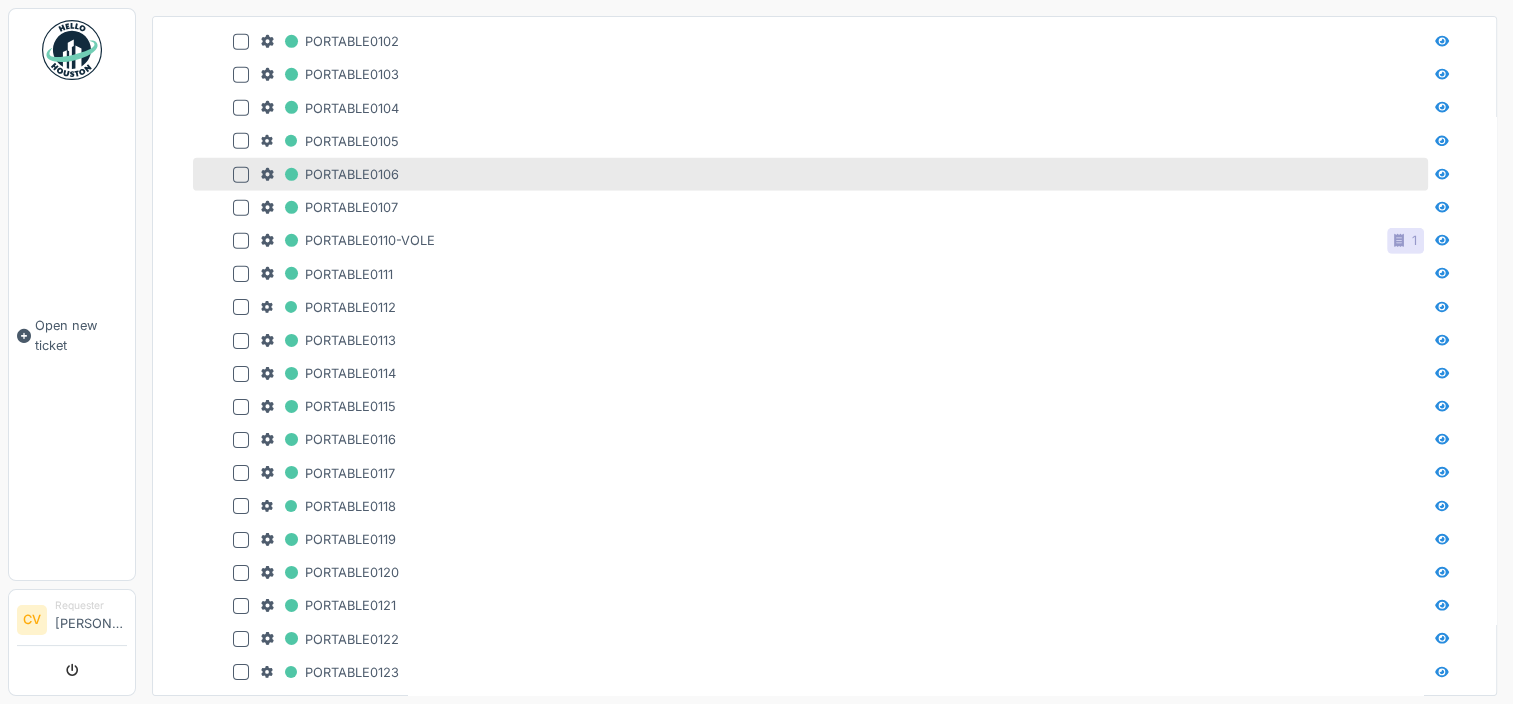 scroll, scrollTop: 21540, scrollLeft: 0, axis: vertical 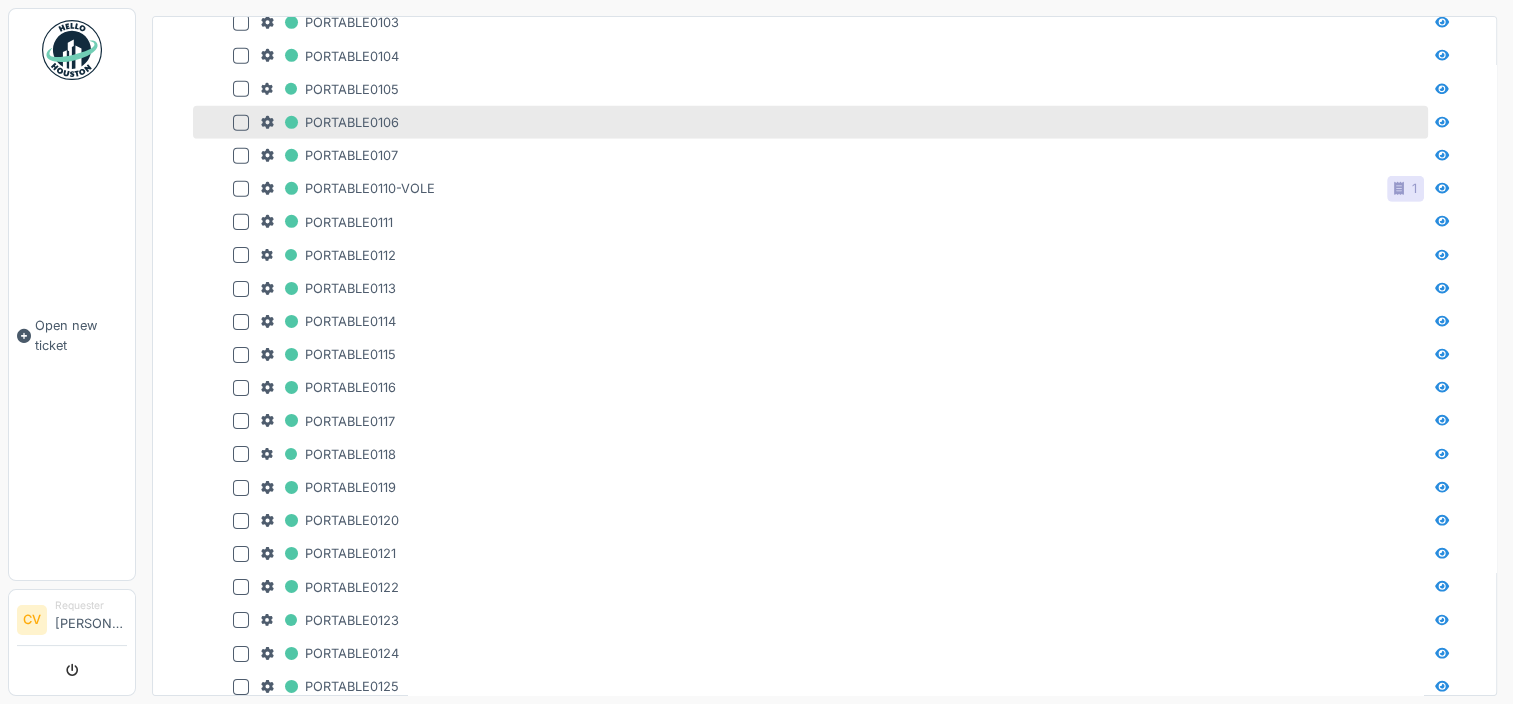 click on "En charger plus…" at bounding box center [825, 816] 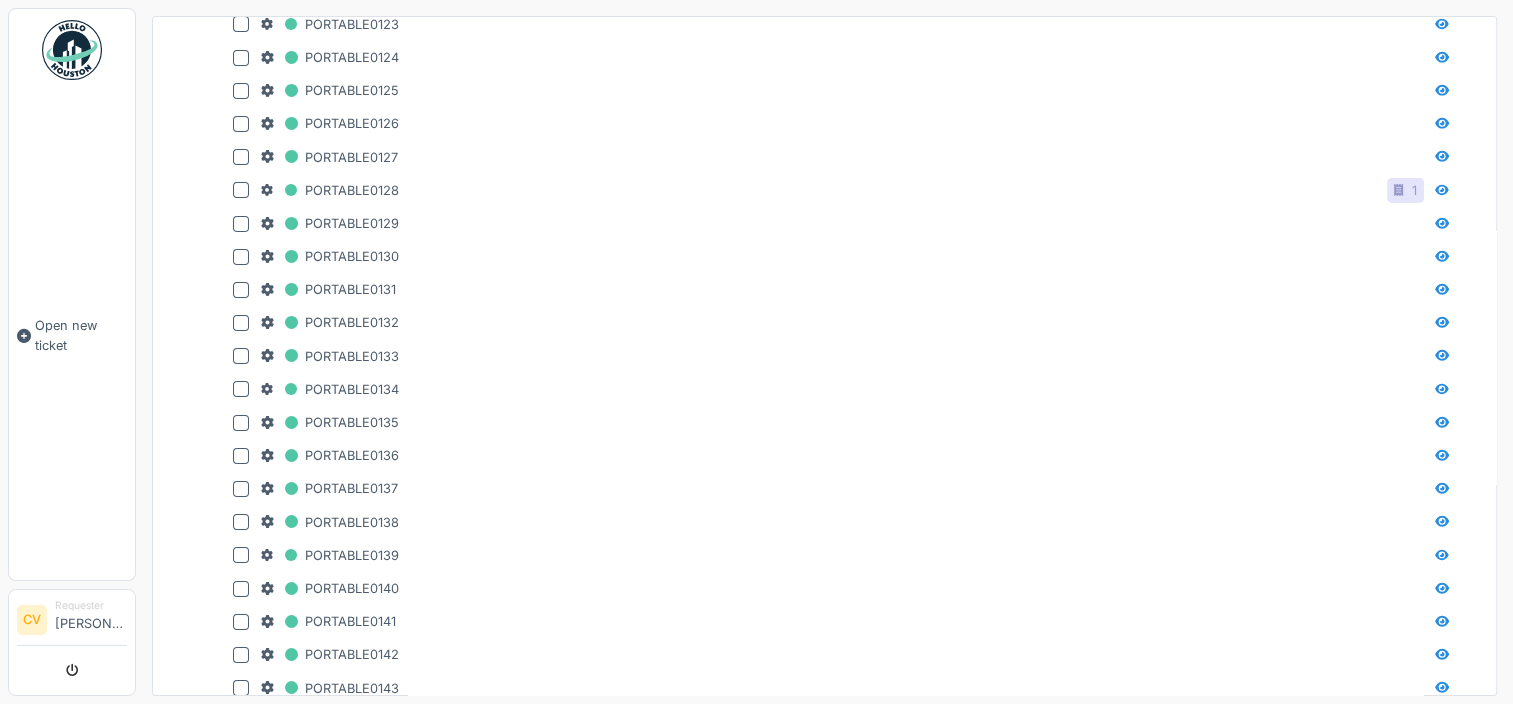 scroll, scrollTop: 22140, scrollLeft: 0, axis: vertical 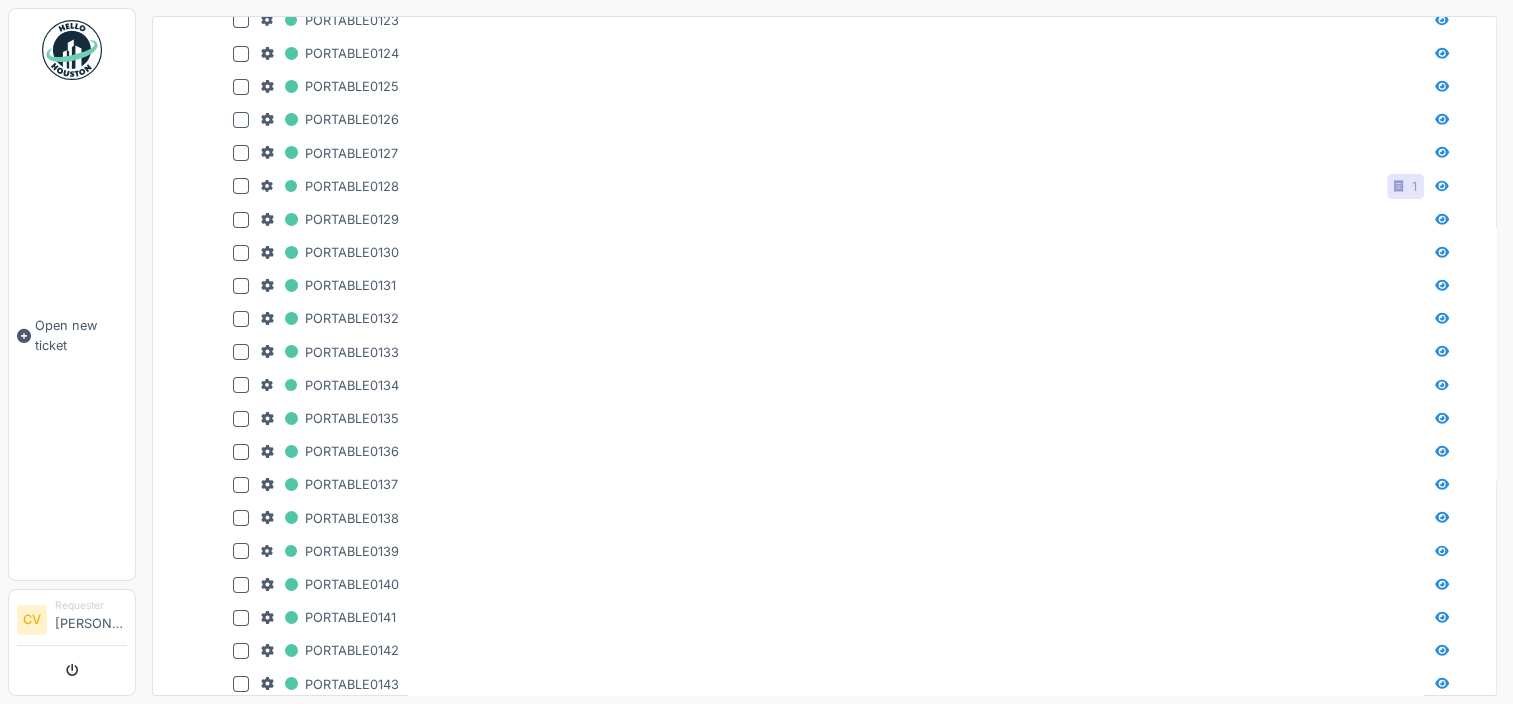 click on "En charger plus…" at bounding box center [825, 880] 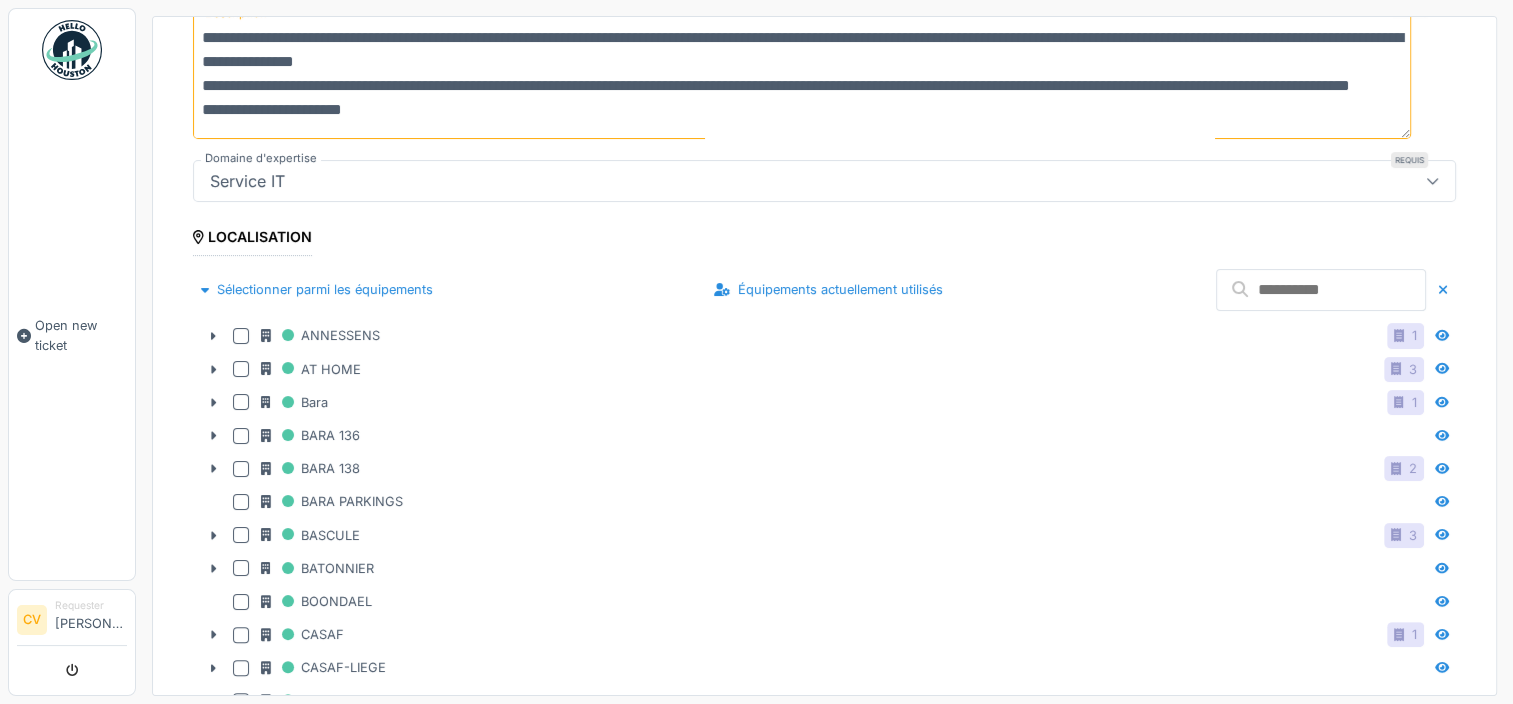scroll, scrollTop: 260, scrollLeft: 0, axis: vertical 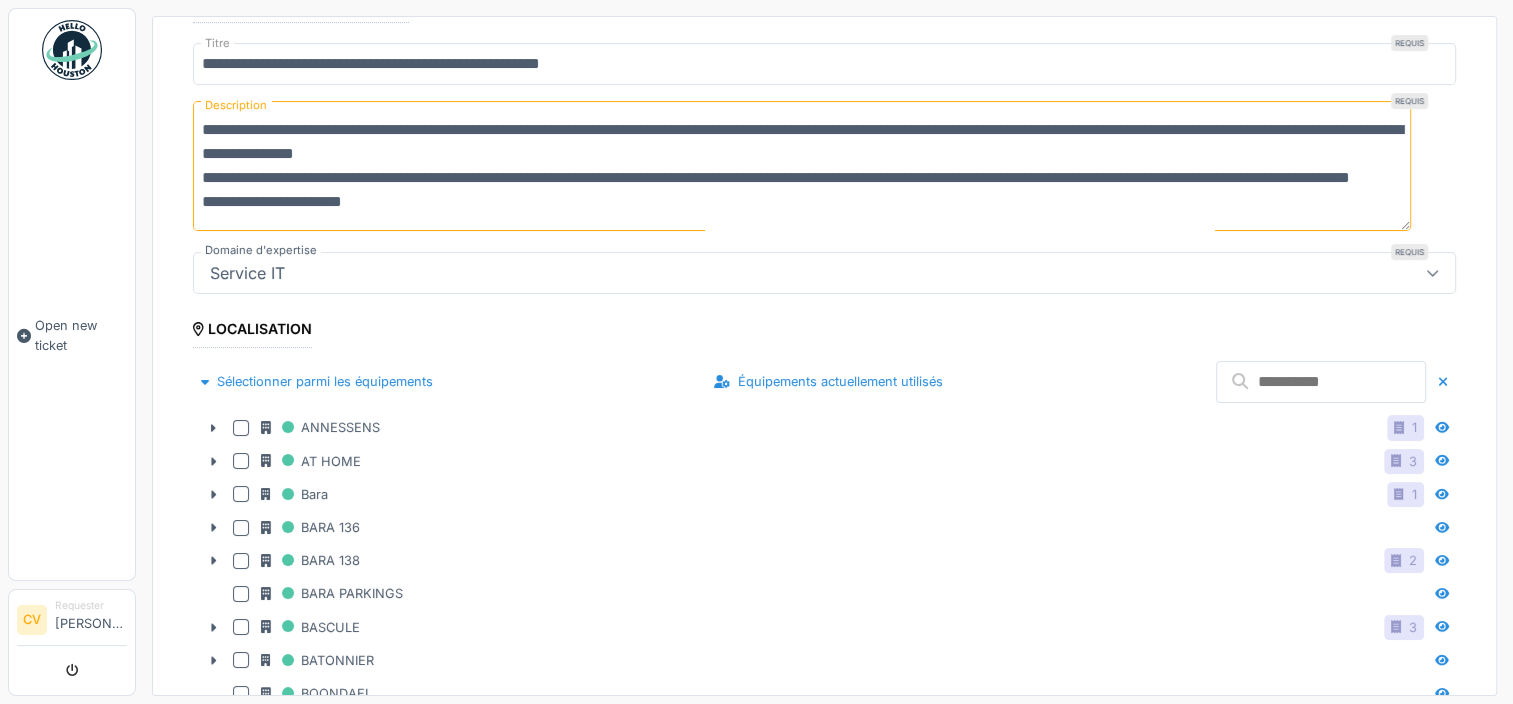 click at bounding box center (1321, 382) 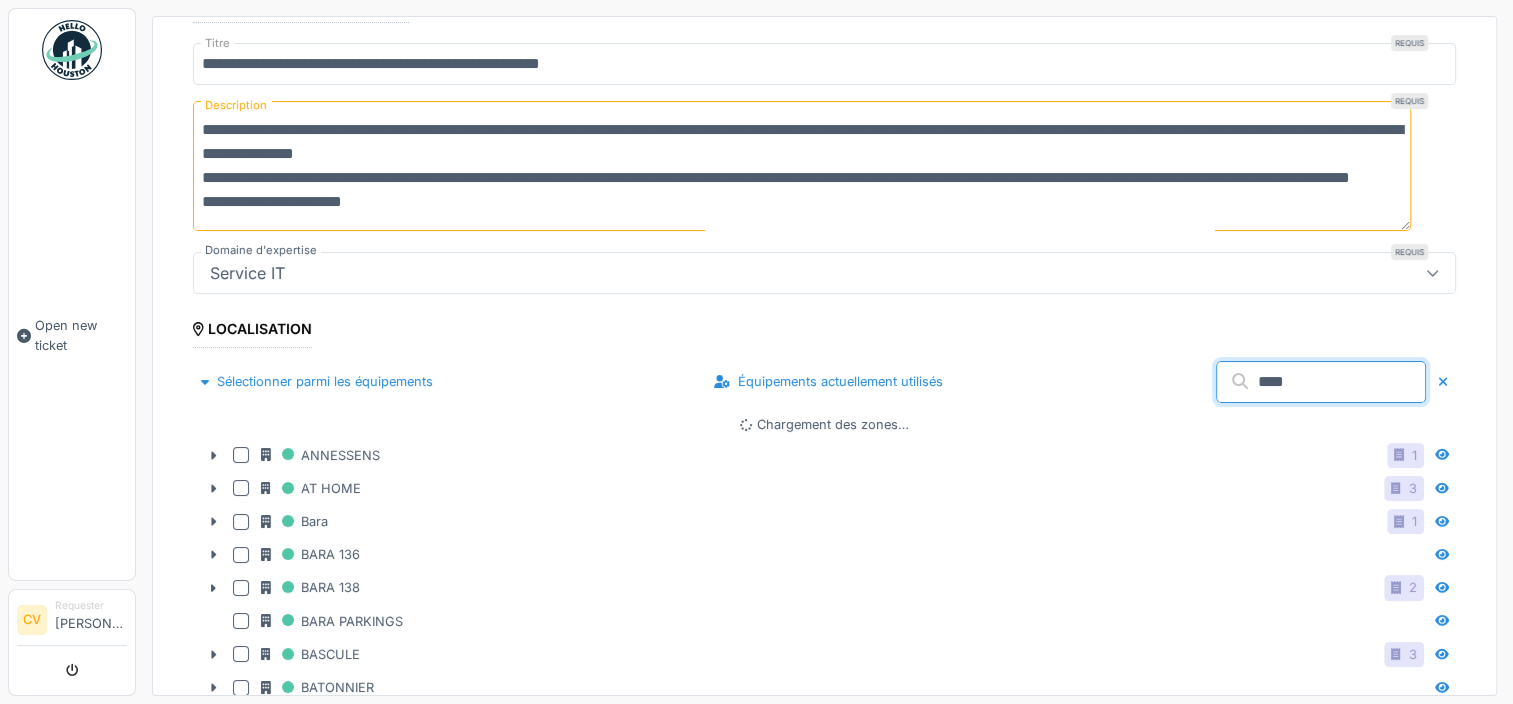type on "****" 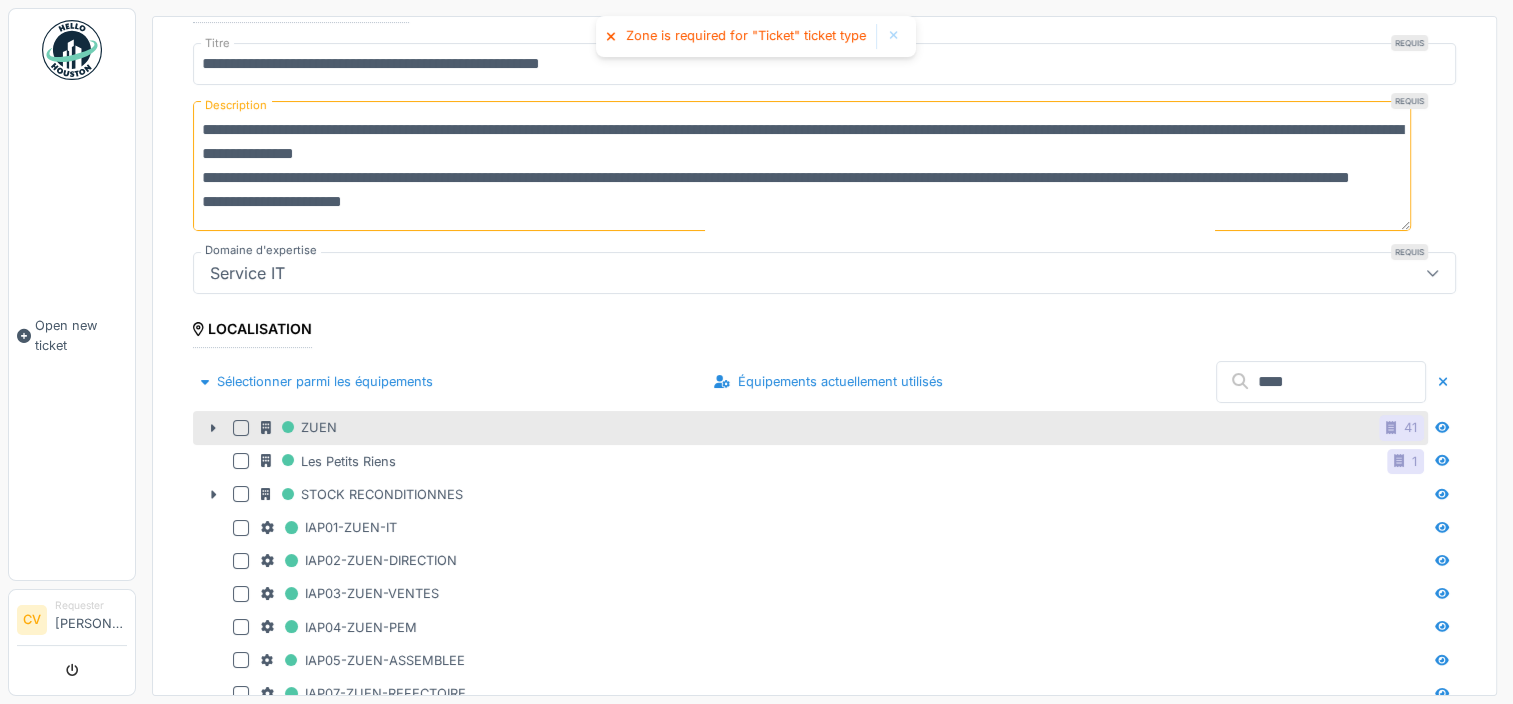 click at bounding box center (241, 428) 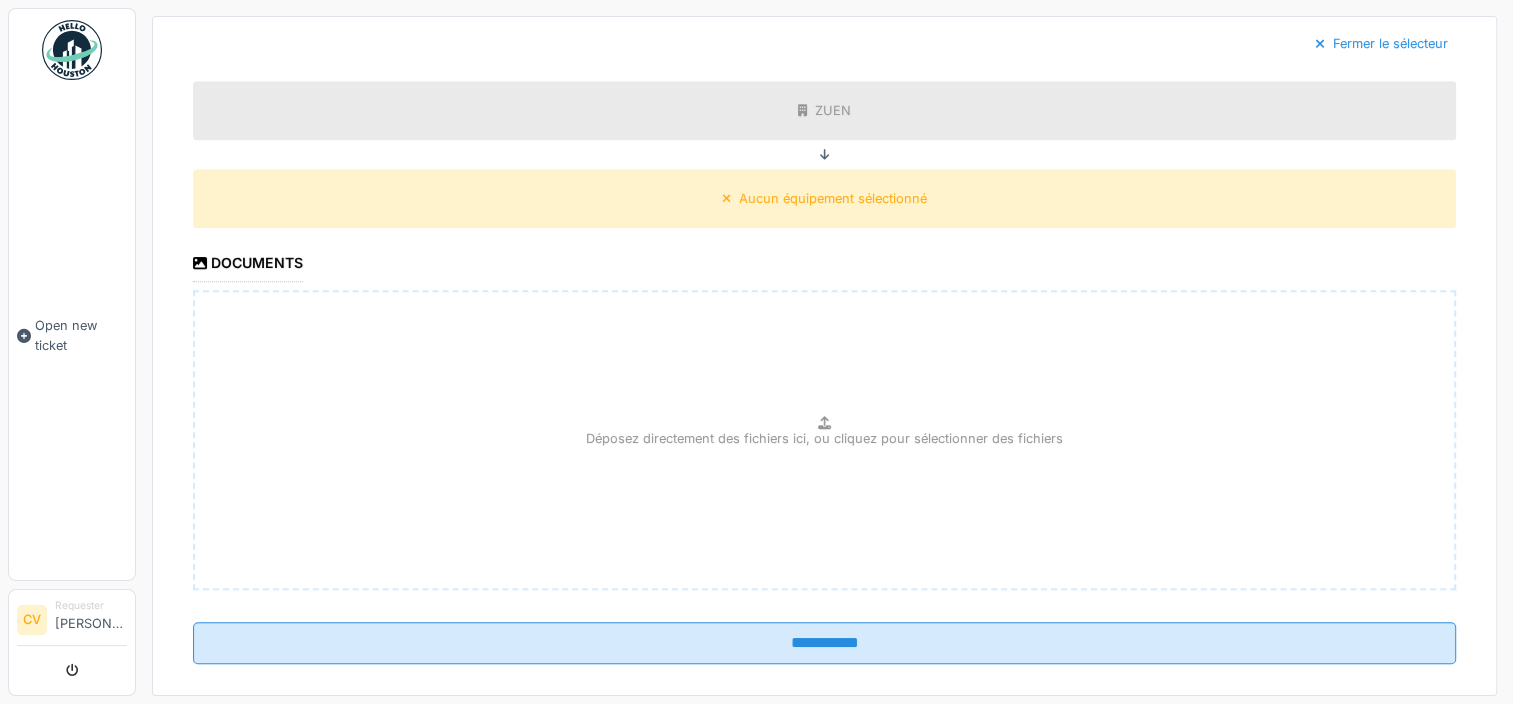 scroll, scrollTop: 1460, scrollLeft: 0, axis: vertical 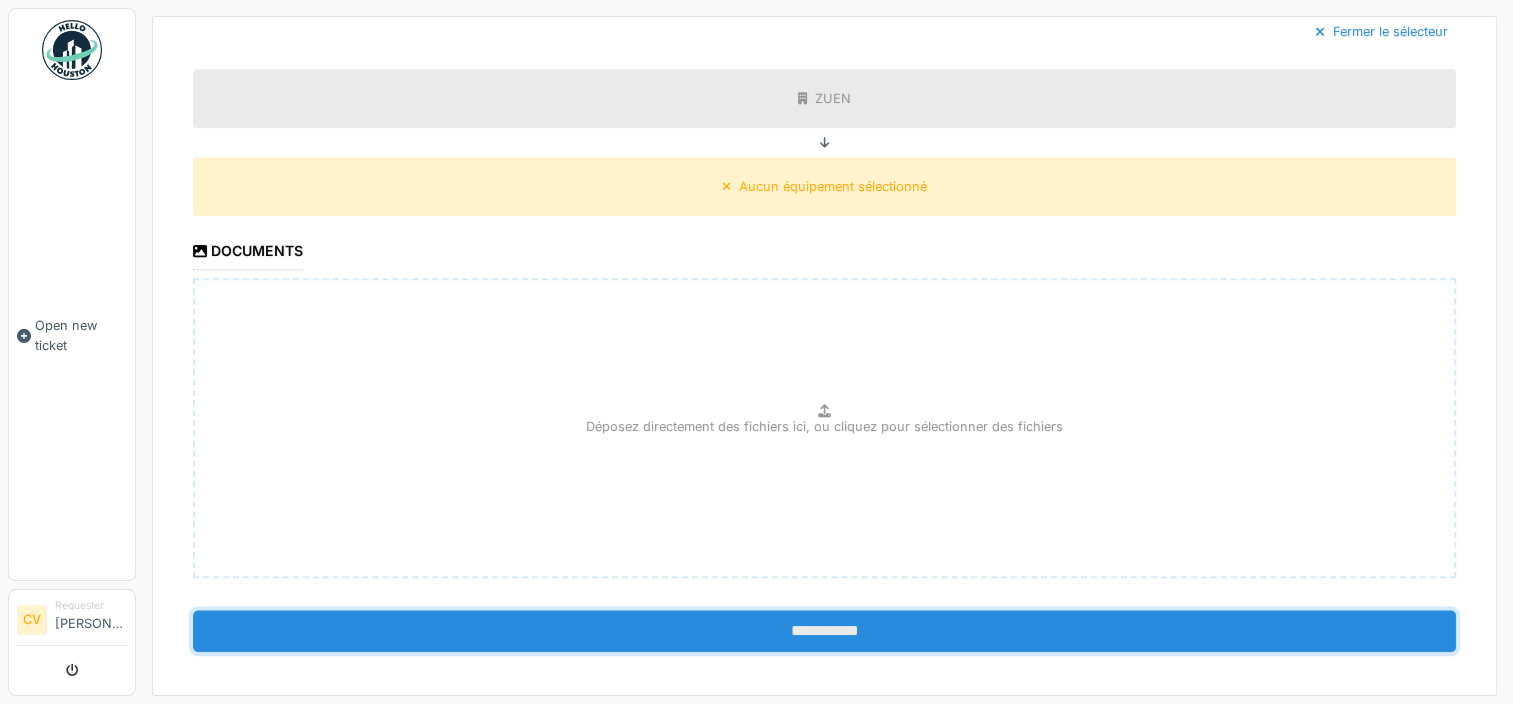 click on "**********" at bounding box center [824, 631] 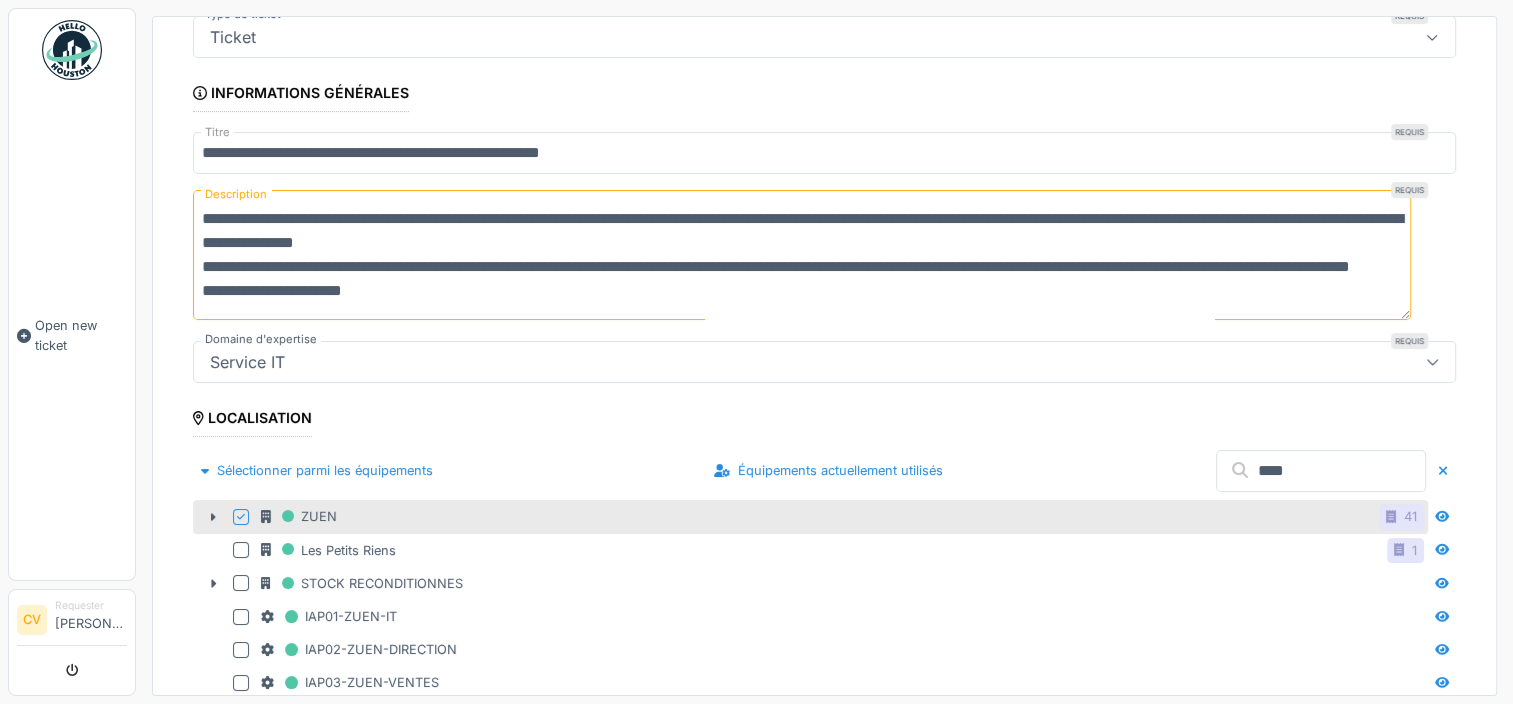 scroll, scrollTop: 160, scrollLeft: 0, axis: vertical 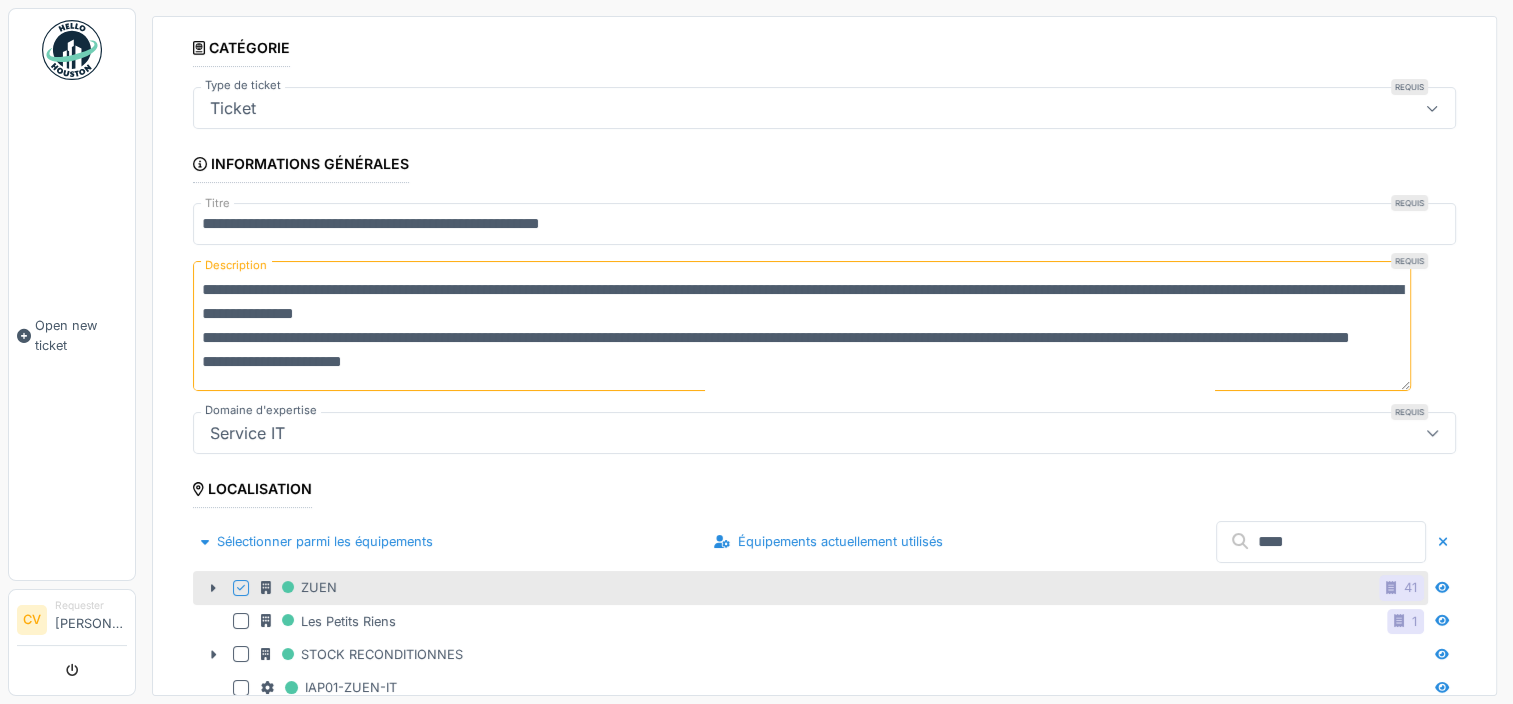 click 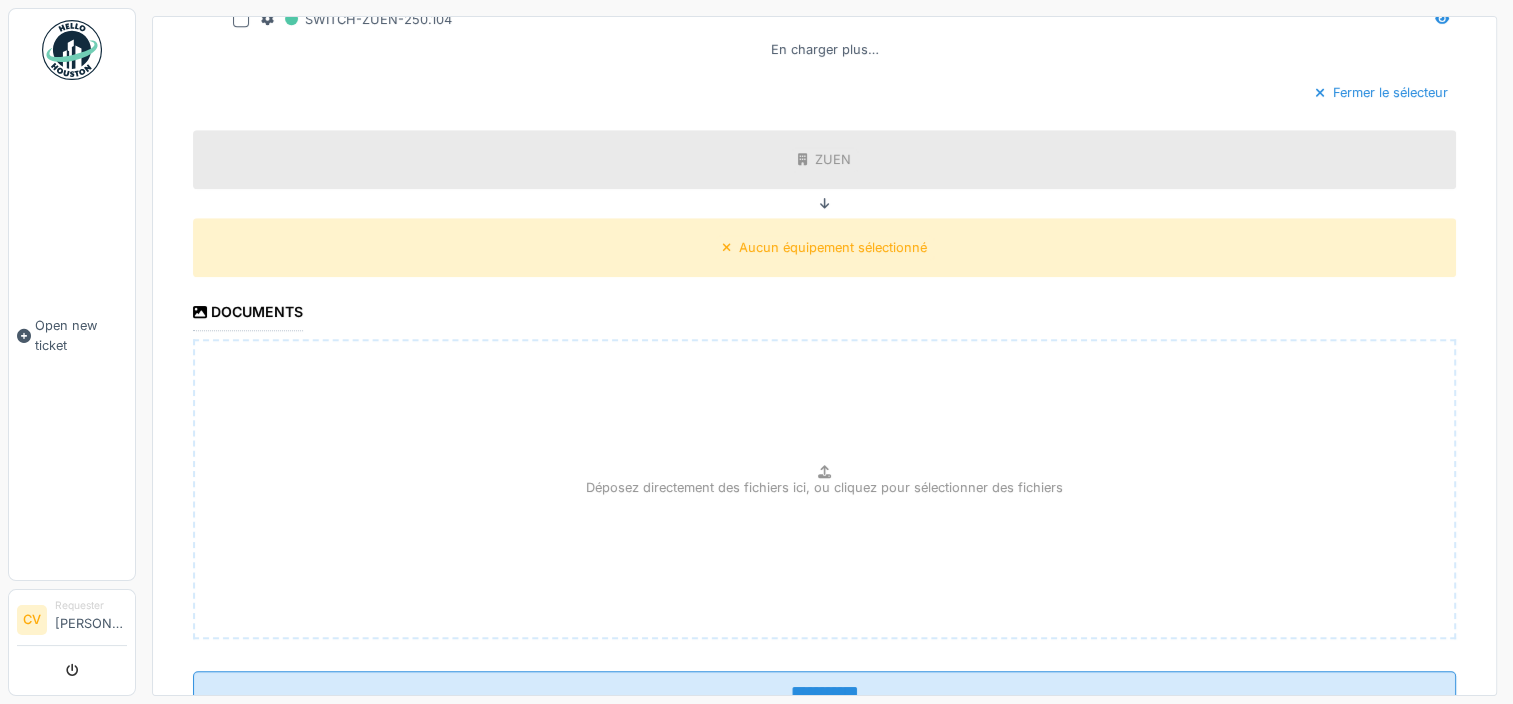 scroll, scrollTop: 1400, scrollLeft: 0, axis: vertical 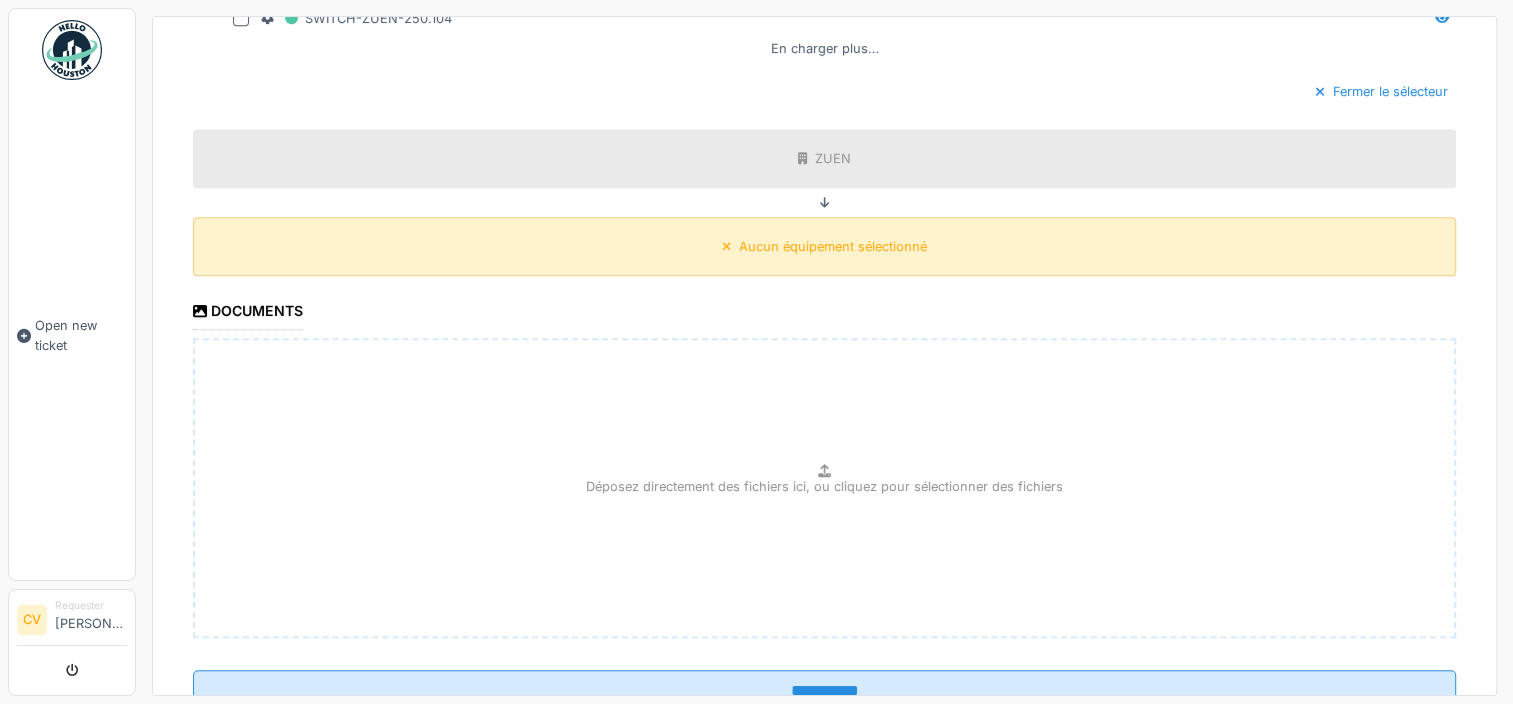 click 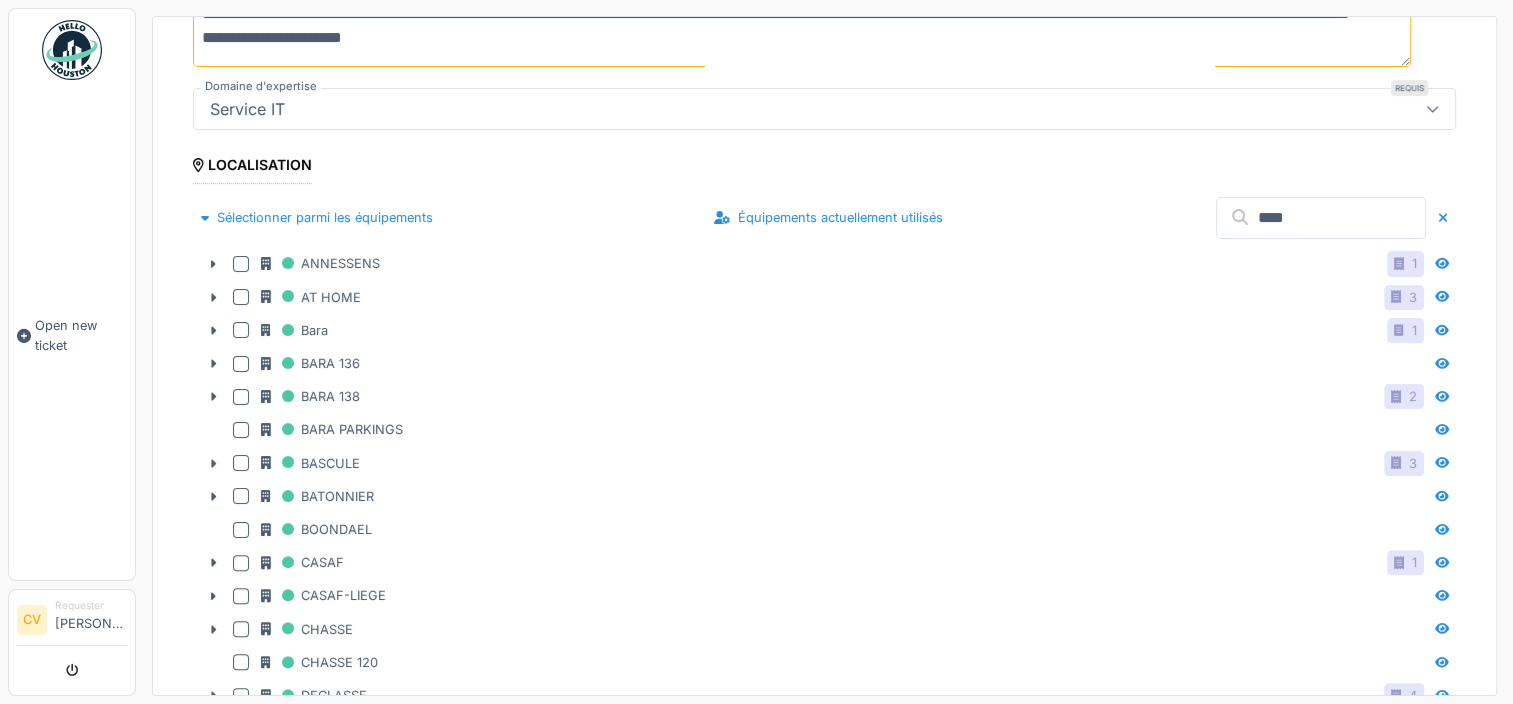scroll, scrollTop: 361, scrollLeft: 0, axis: vertical 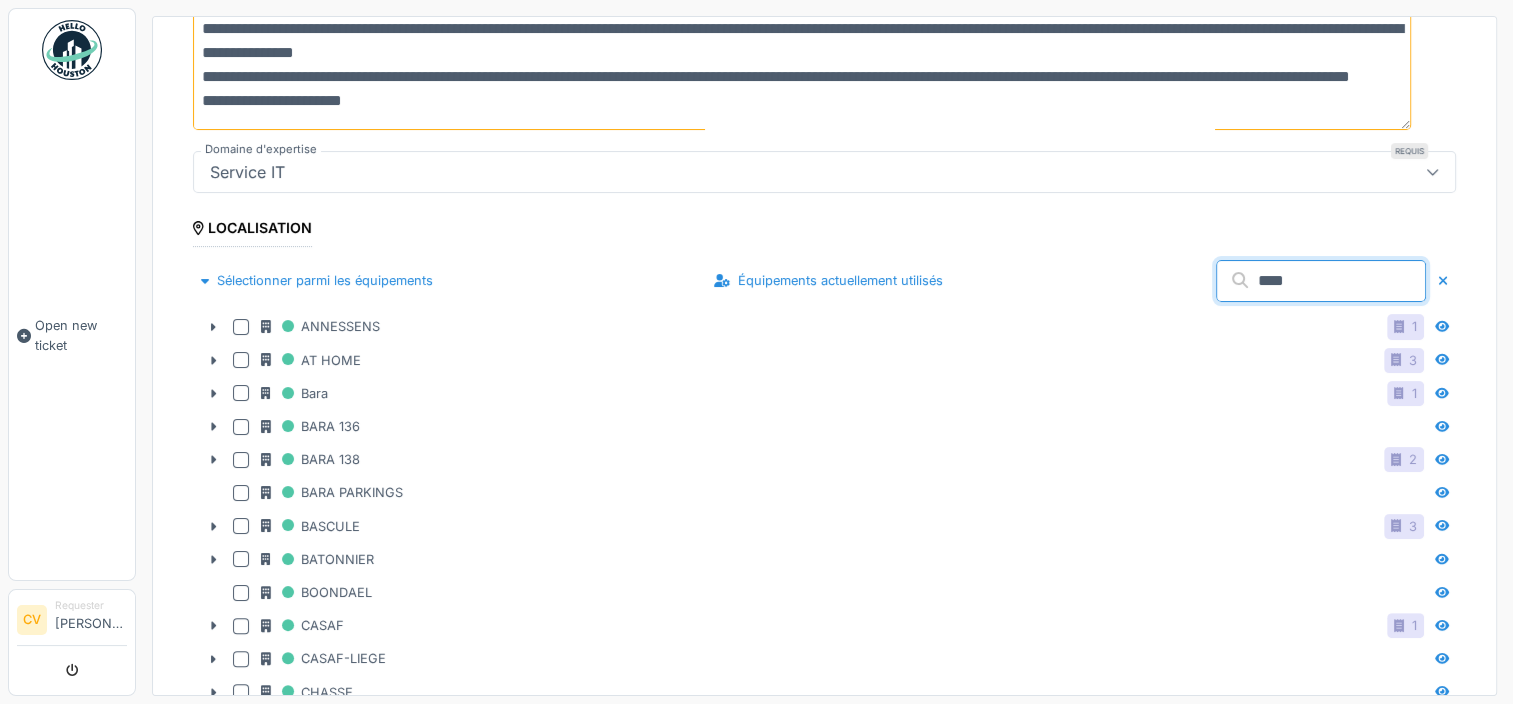 click on "****" at bounding box center (1321, 281) 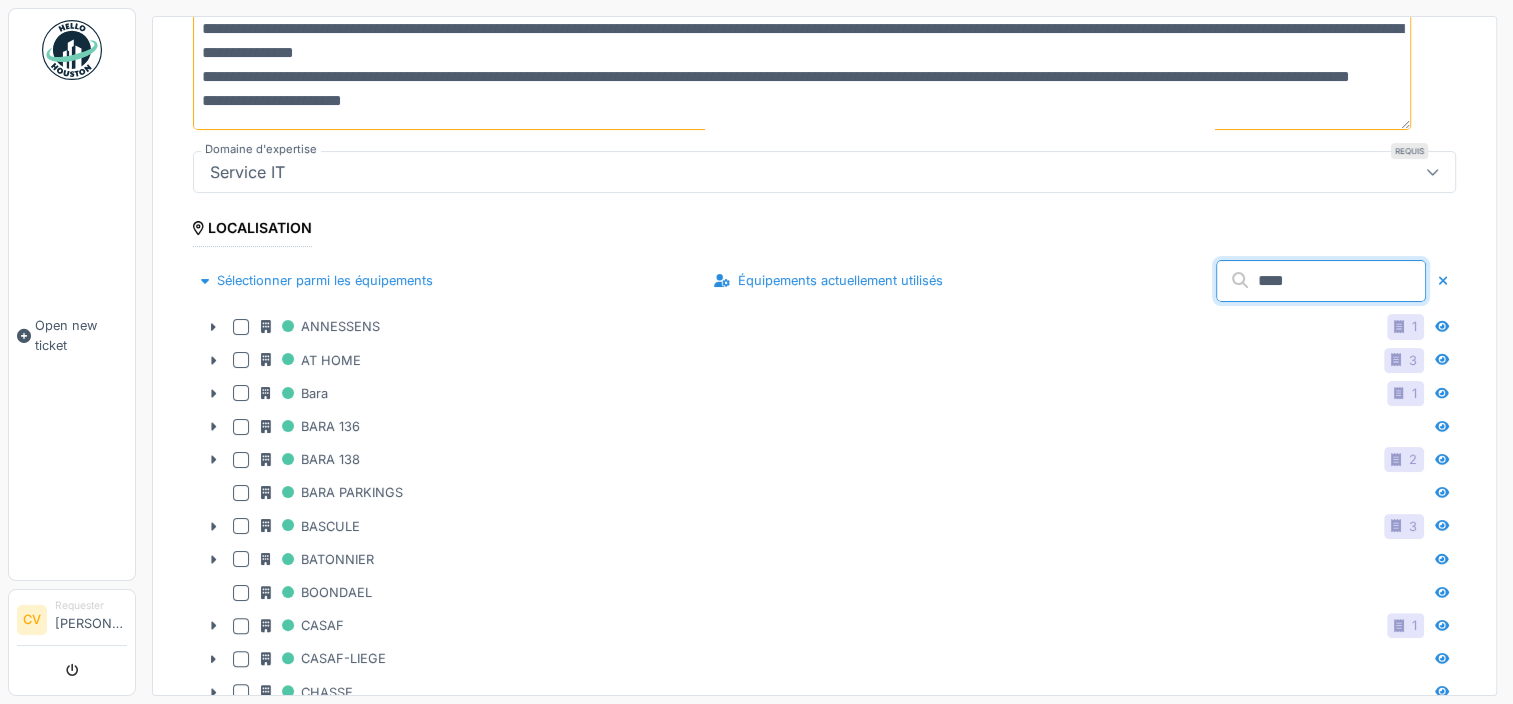 click on "**********" at bounding box center (824, 1631) 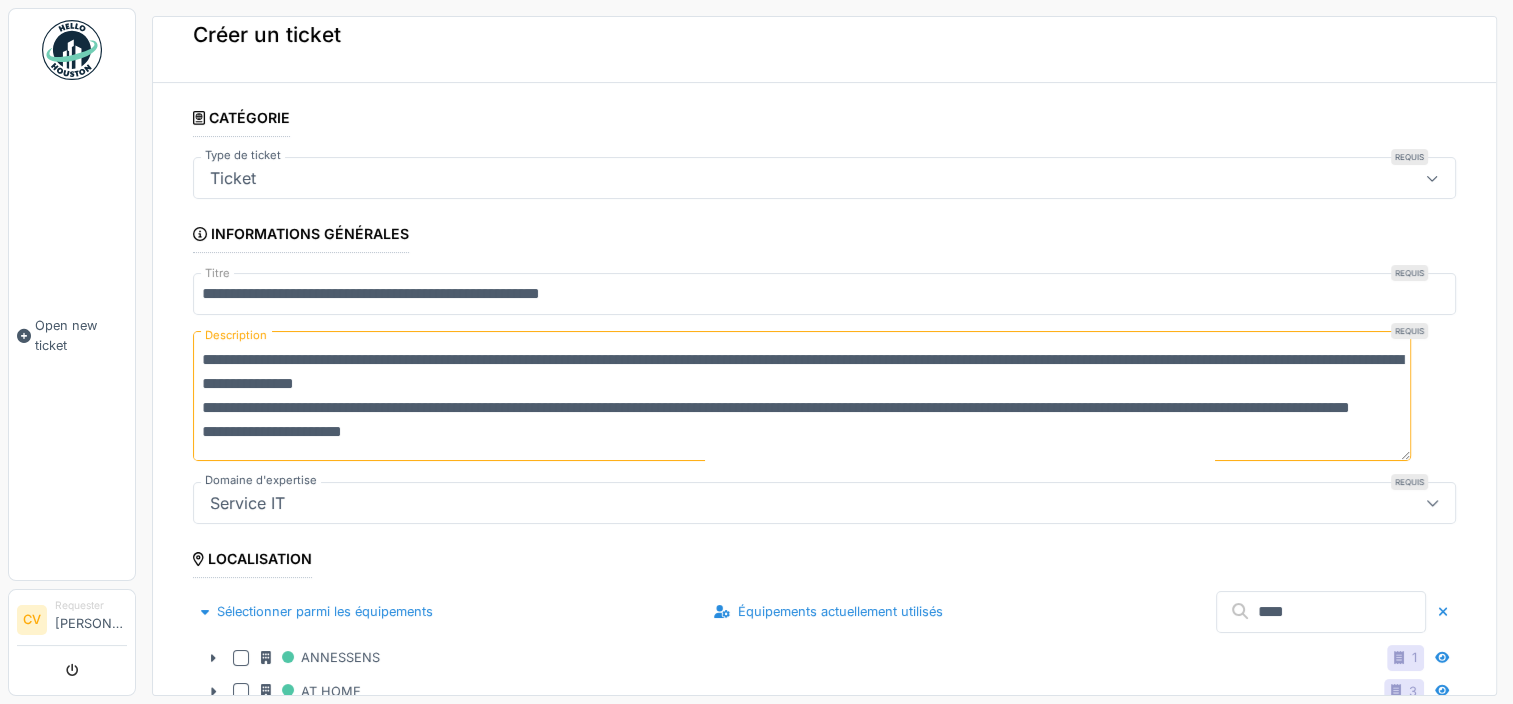 scroll, scrollTop: 0, scrollLeft: 0, axis: both 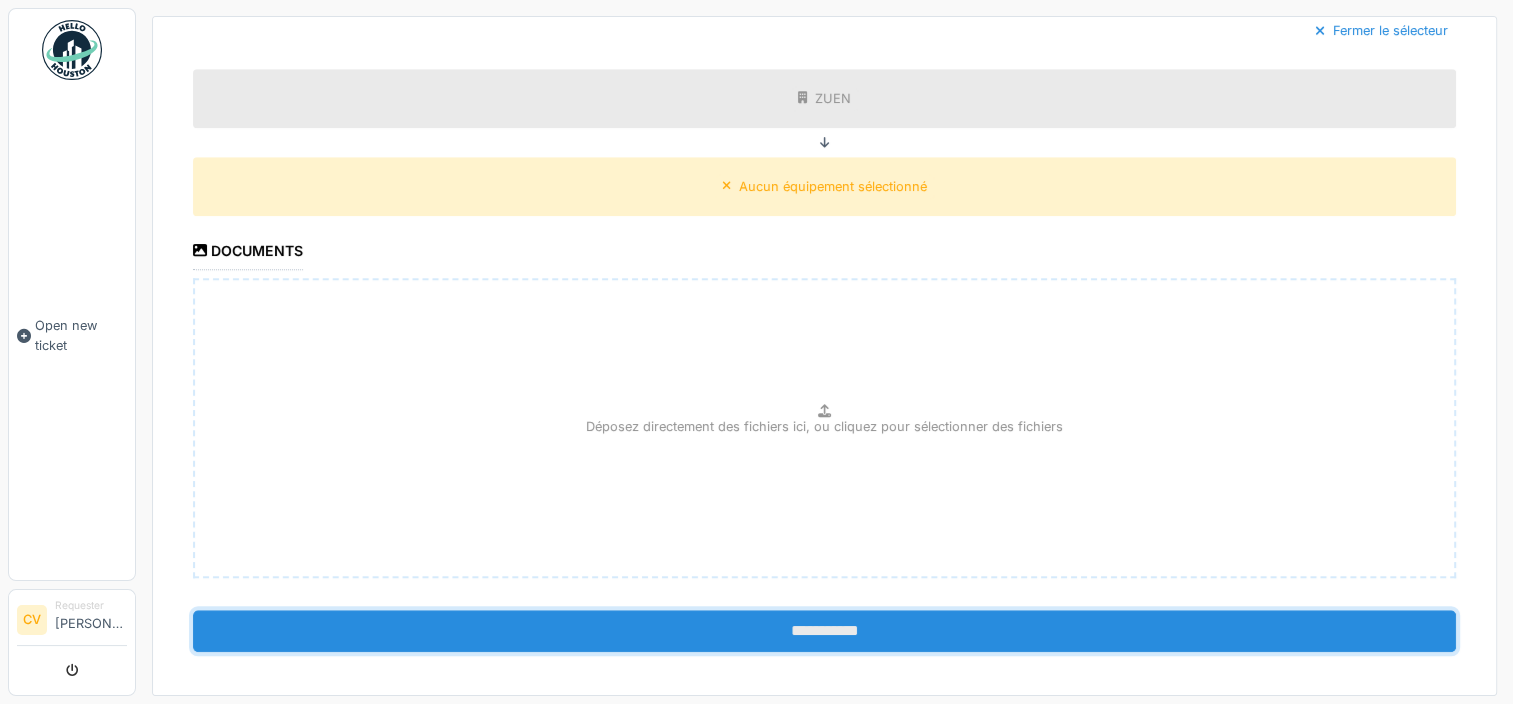 click on "**********" at bounding box center [824, 631] 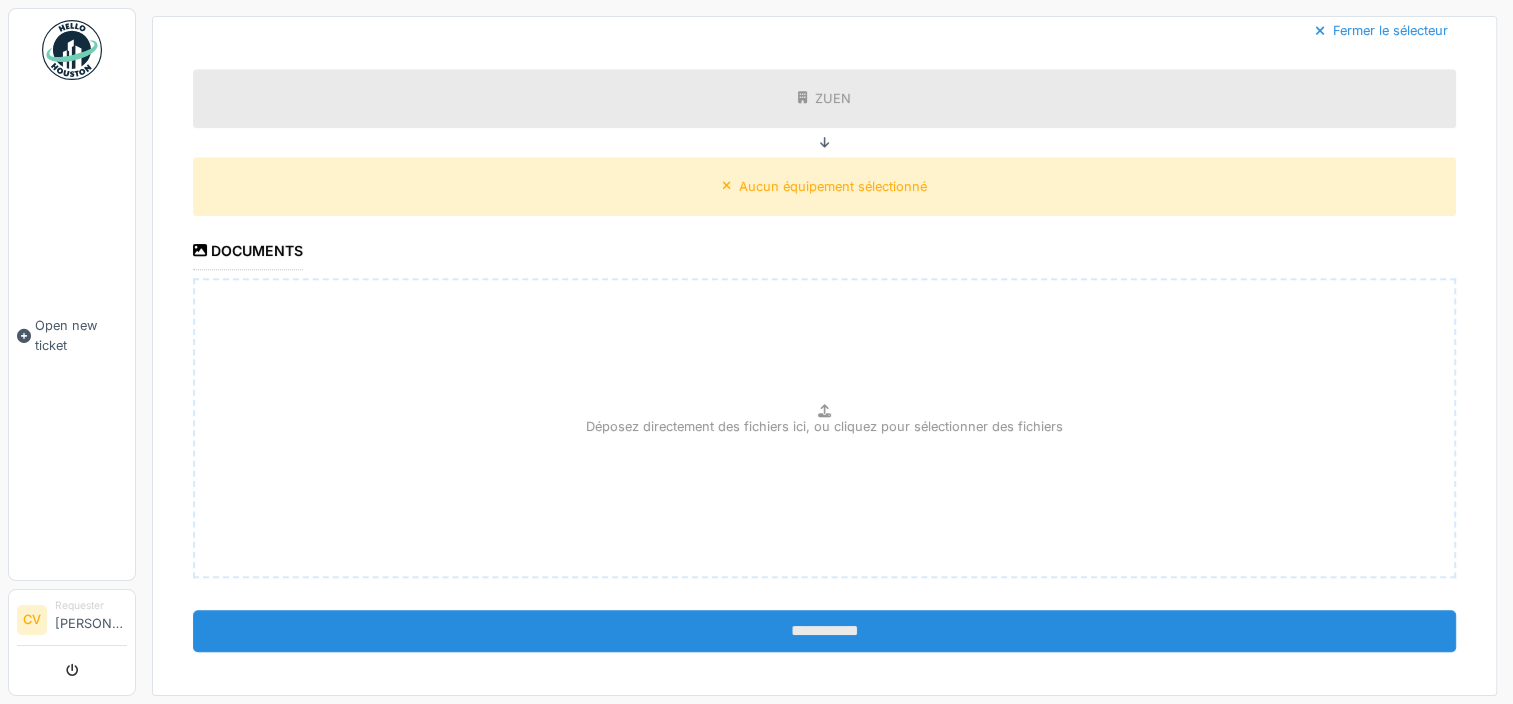 click on "**********" at bounding box center [824, 631] 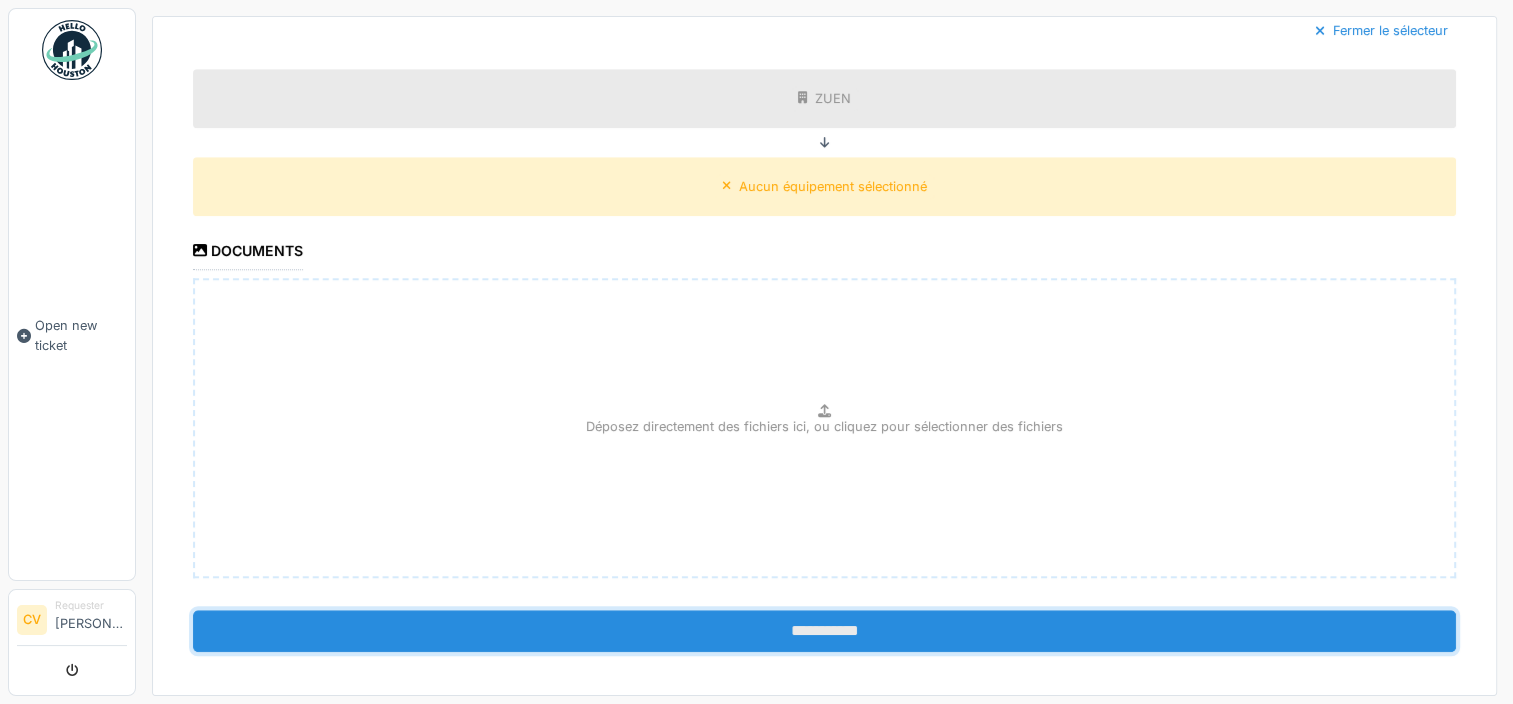 click on "**********" at bounding box center (824, 631) 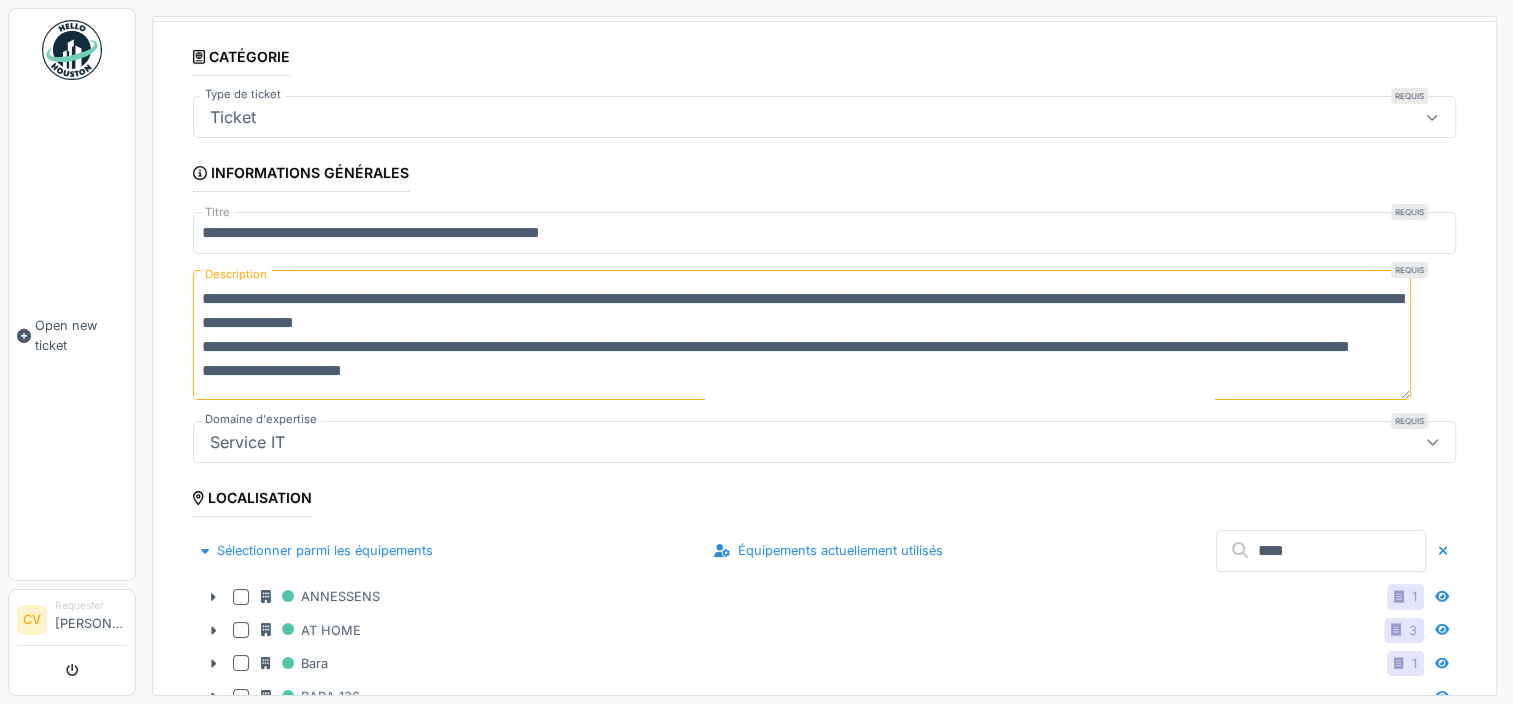 scroll, scrollTop: 200, scrollLeft: 0, axis: vertical 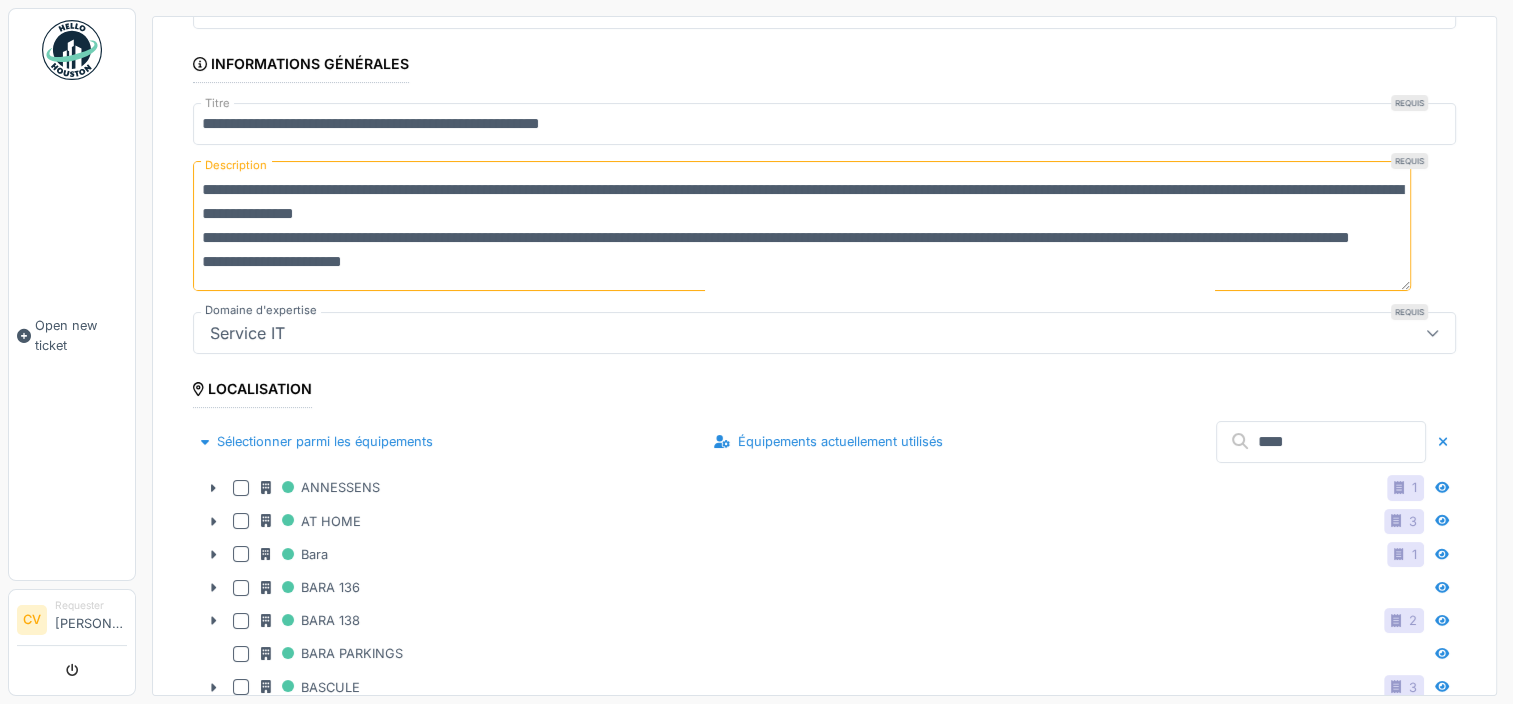 drag, startPoint x: 204, startPoint y: 180, endPoint x: 436, endPoint y: 298, distance: 260.28445 